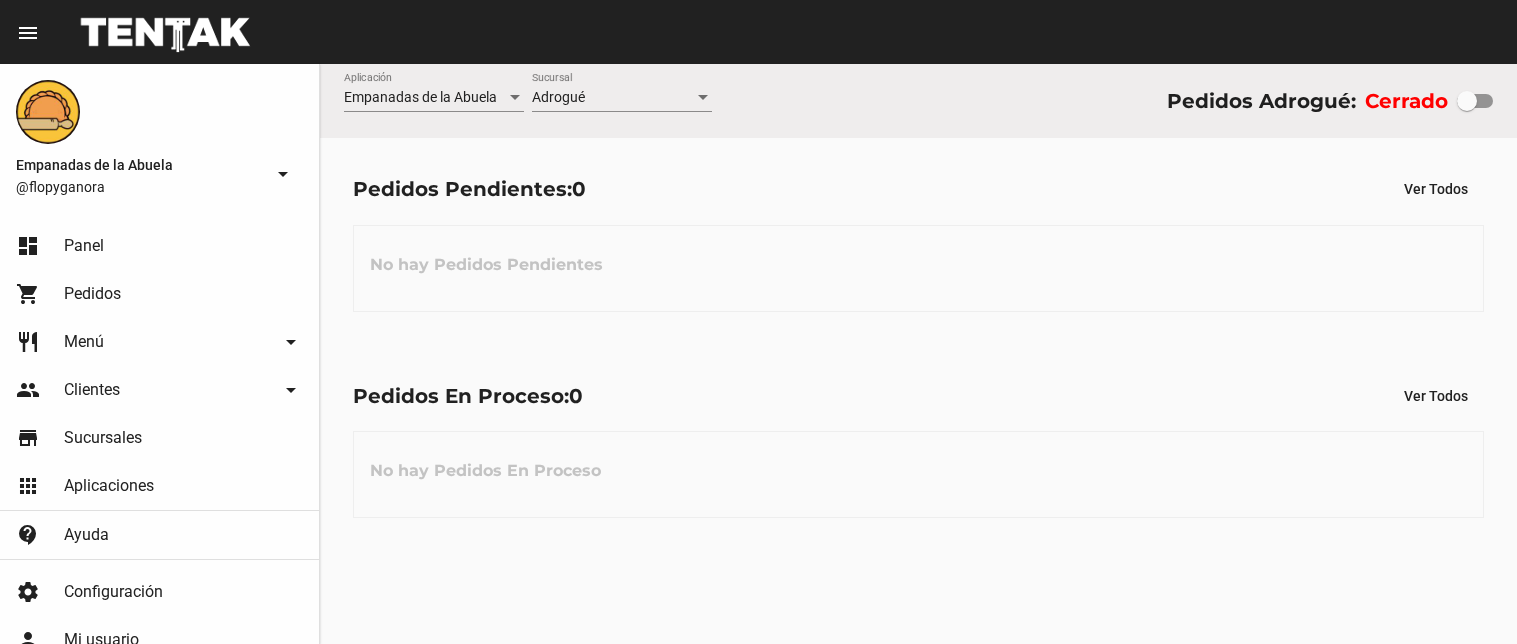 scroll, scrollTop: 0, scrollLeft: 0, axis: both 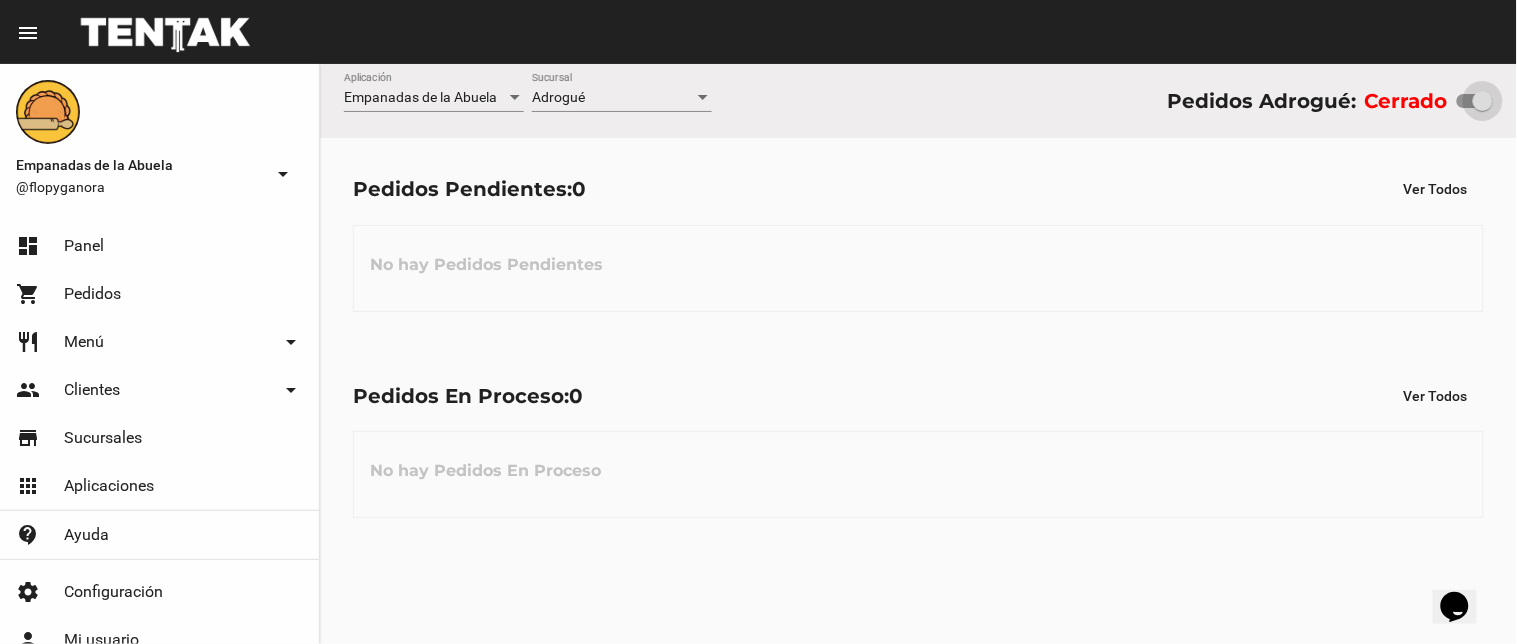 drag, startPoint x: 1467, startPoint y: 93, endPoint x: 1516, endPoint y: 91, distance: 49.0408 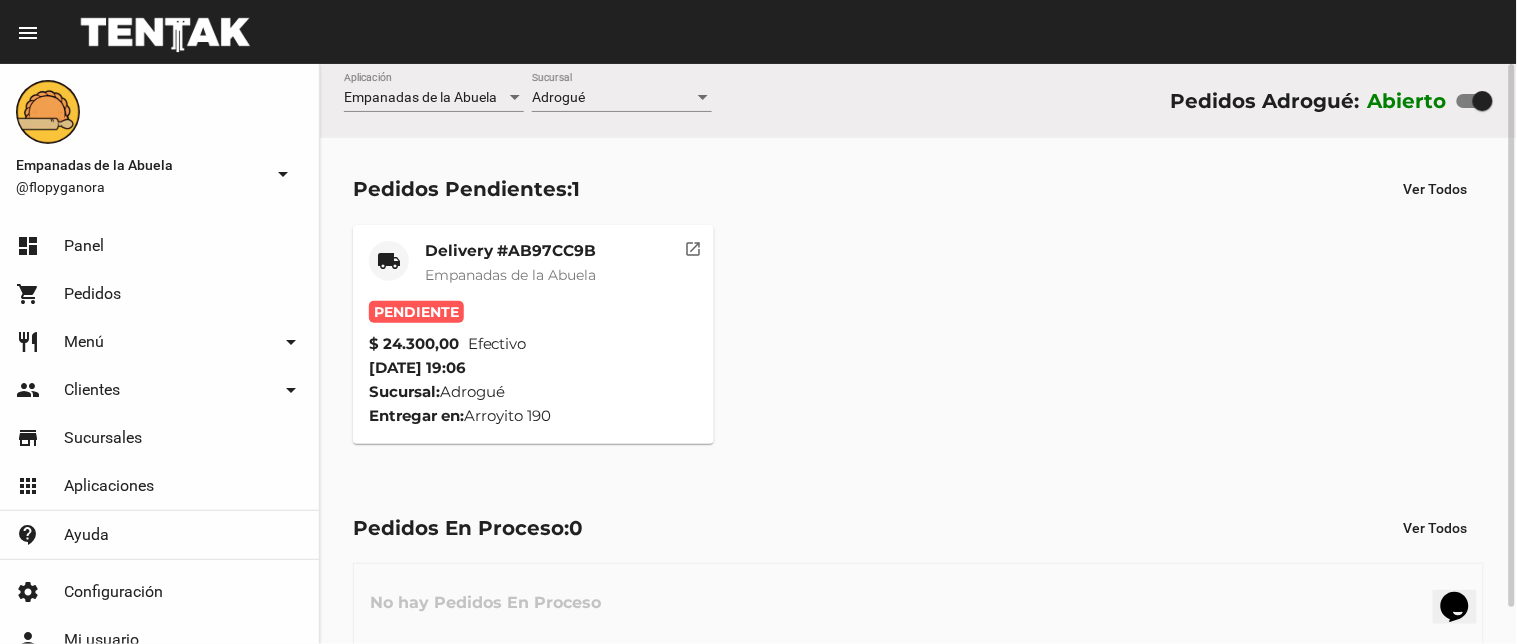 click on "Delivery #AB97CC9B Empanadas de la Abuela" 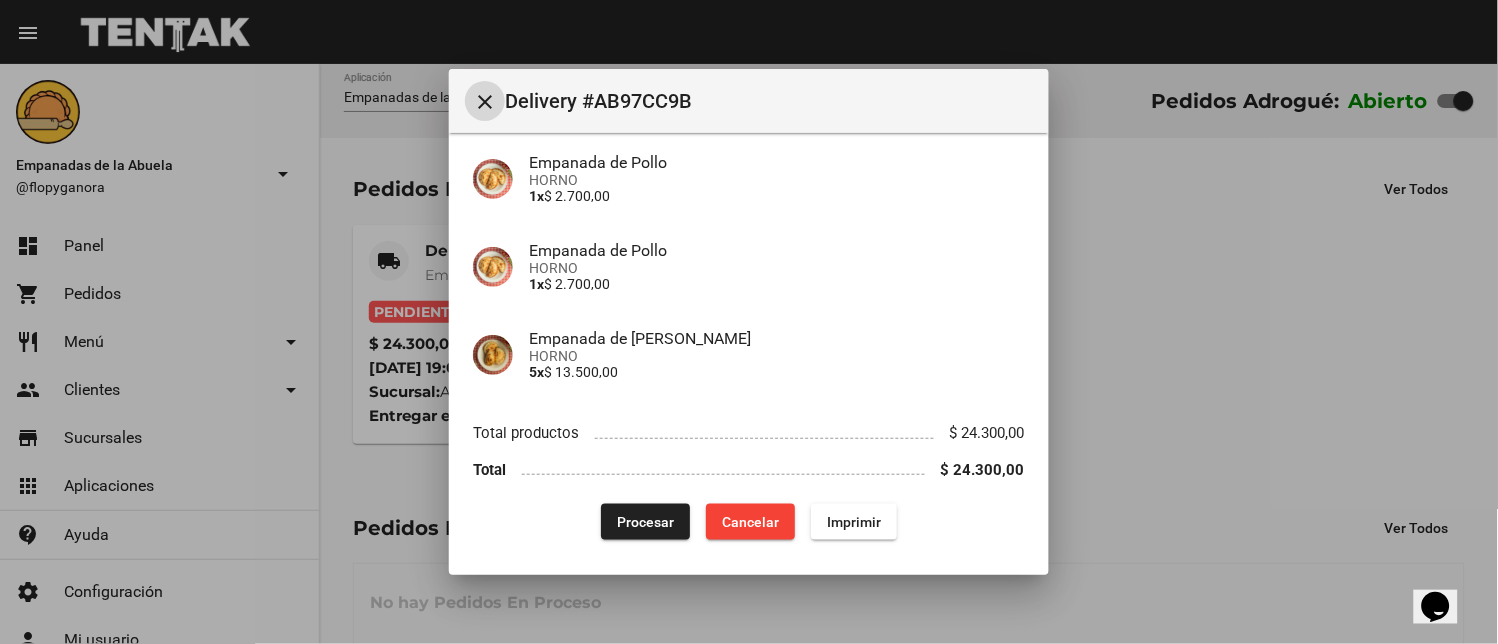 scroll, scrollTop: 314, scrollLeft: 0, axis: vertical 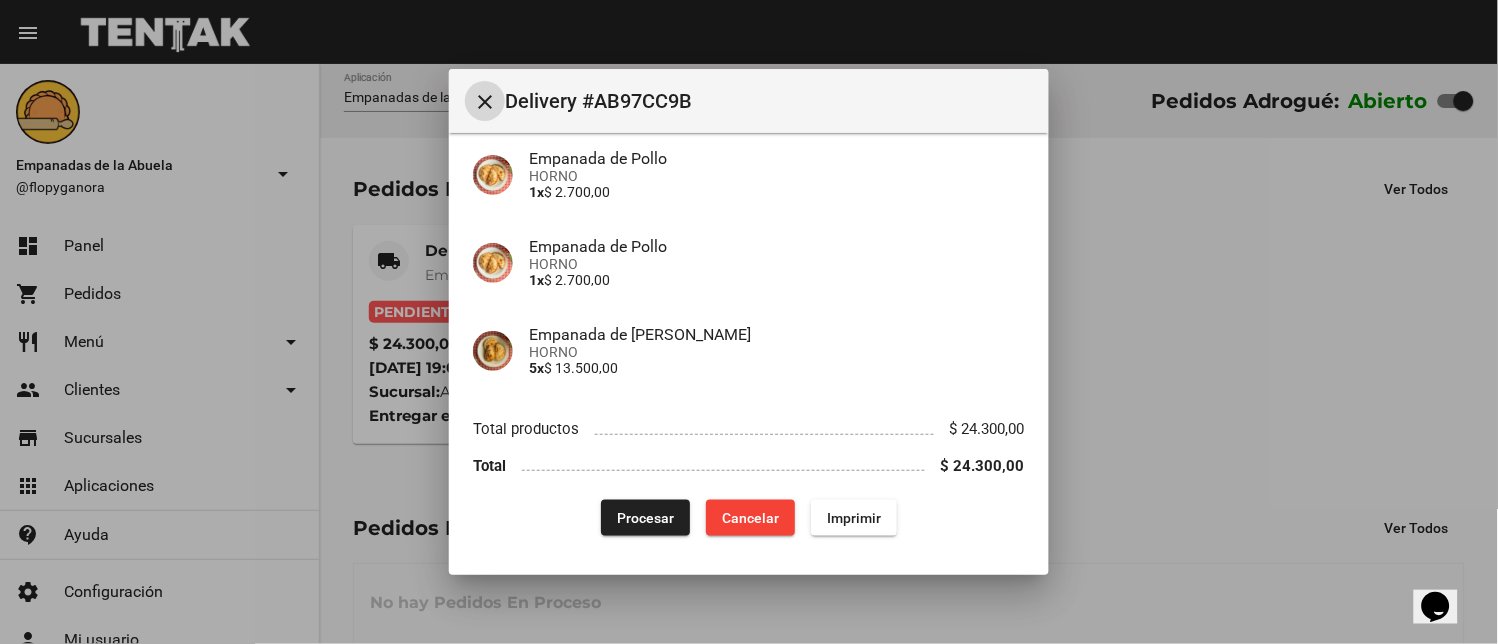 click on "Imprimir" 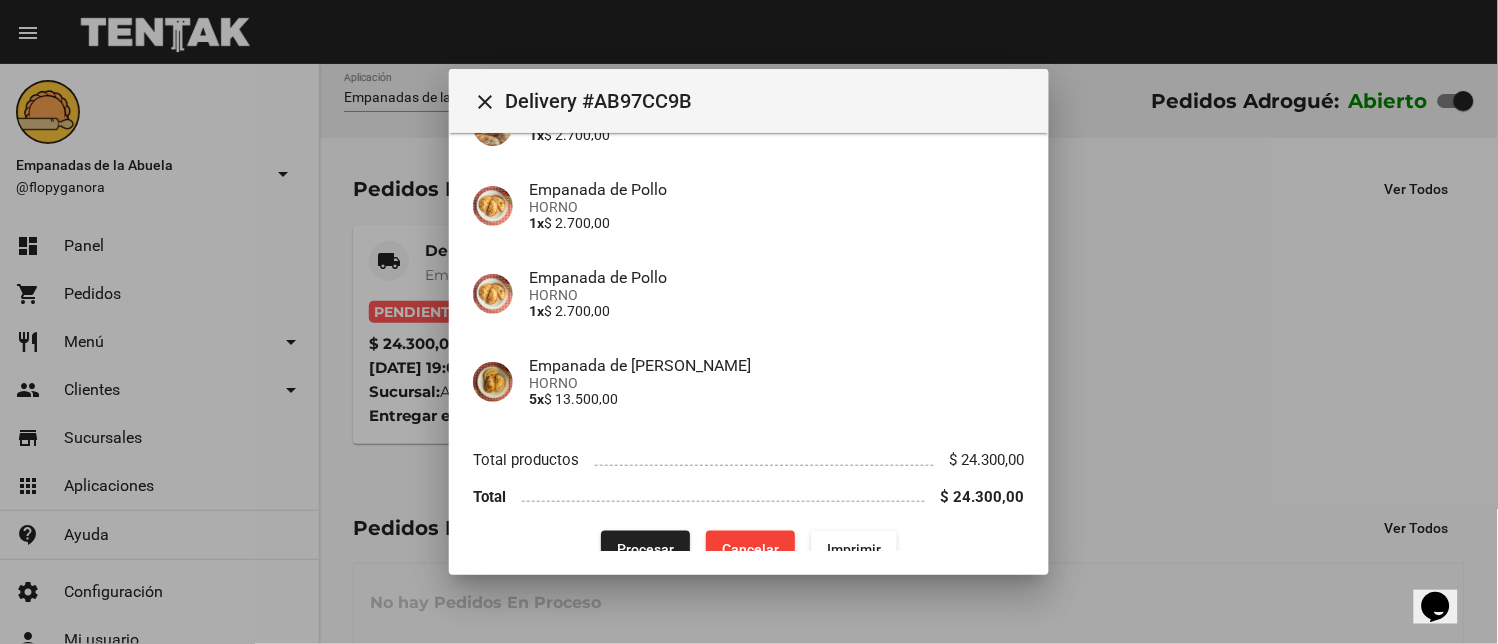 scroll, scrollTop: 314, scrollLeft: 0, axis: vertical 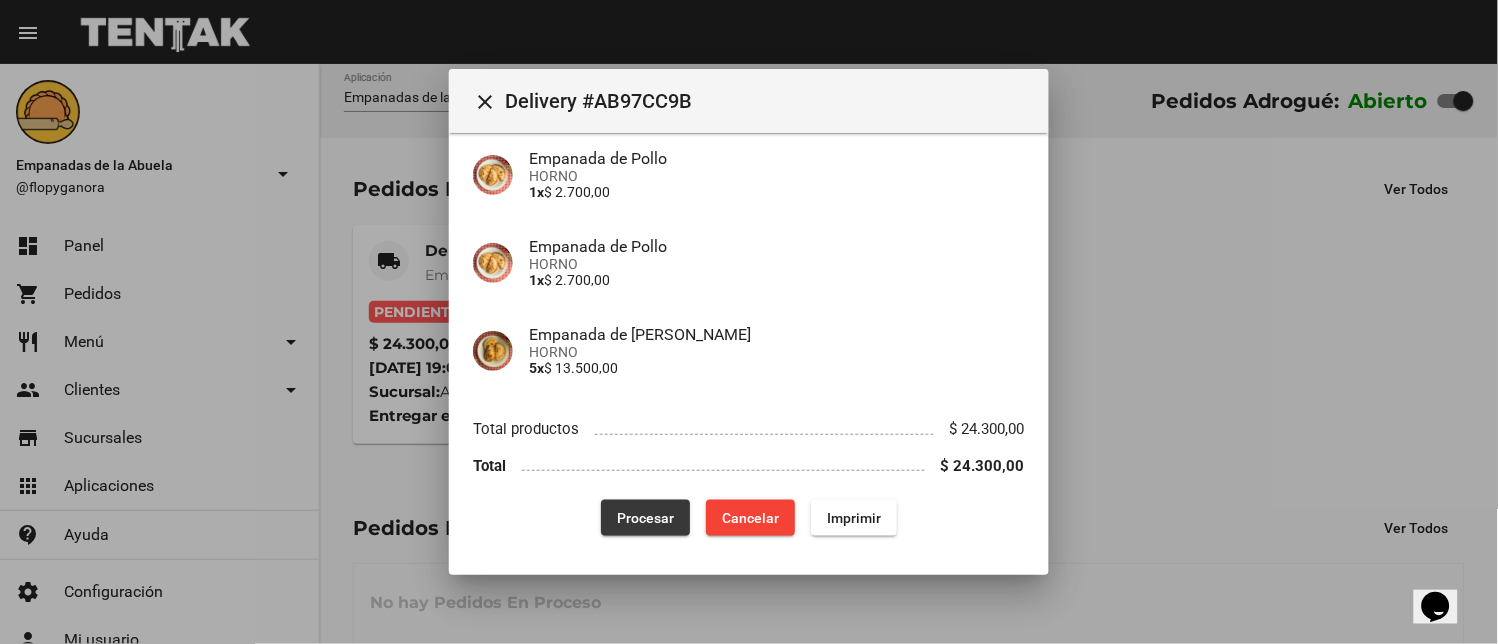drag, startPoint x: 668, startPoint y: 516, endPoint x: 607, endPoint y: 593, distance: 98.23441 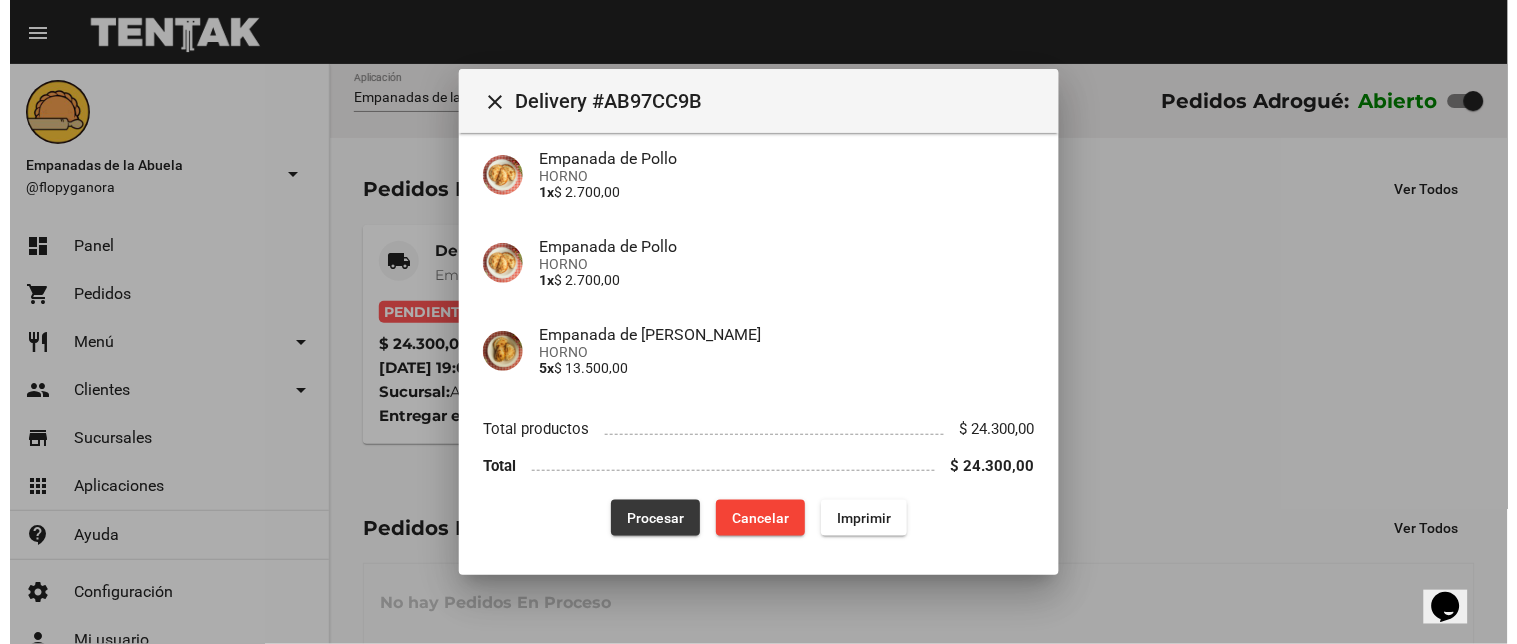 scroll, scrollTop: 0, scrollLeft: 0, axis: both 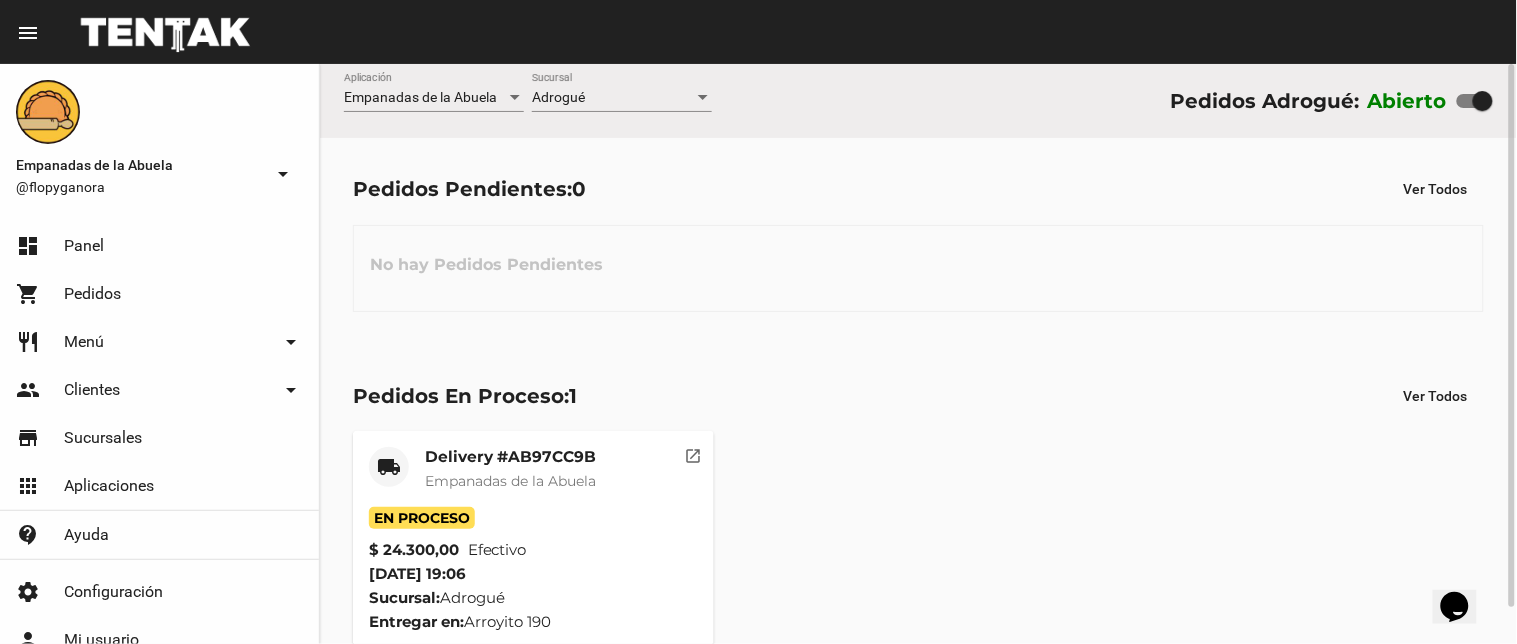 click on "local_shipping Delivery #AB97CC9B Empanadas de la Abuela En Proceso $ 24.300,00 Efectivo  [DATE] 19:06 Sucursal:  Adrogué  Entregar en:  [STREET_ADDRESS]   open_in_new" 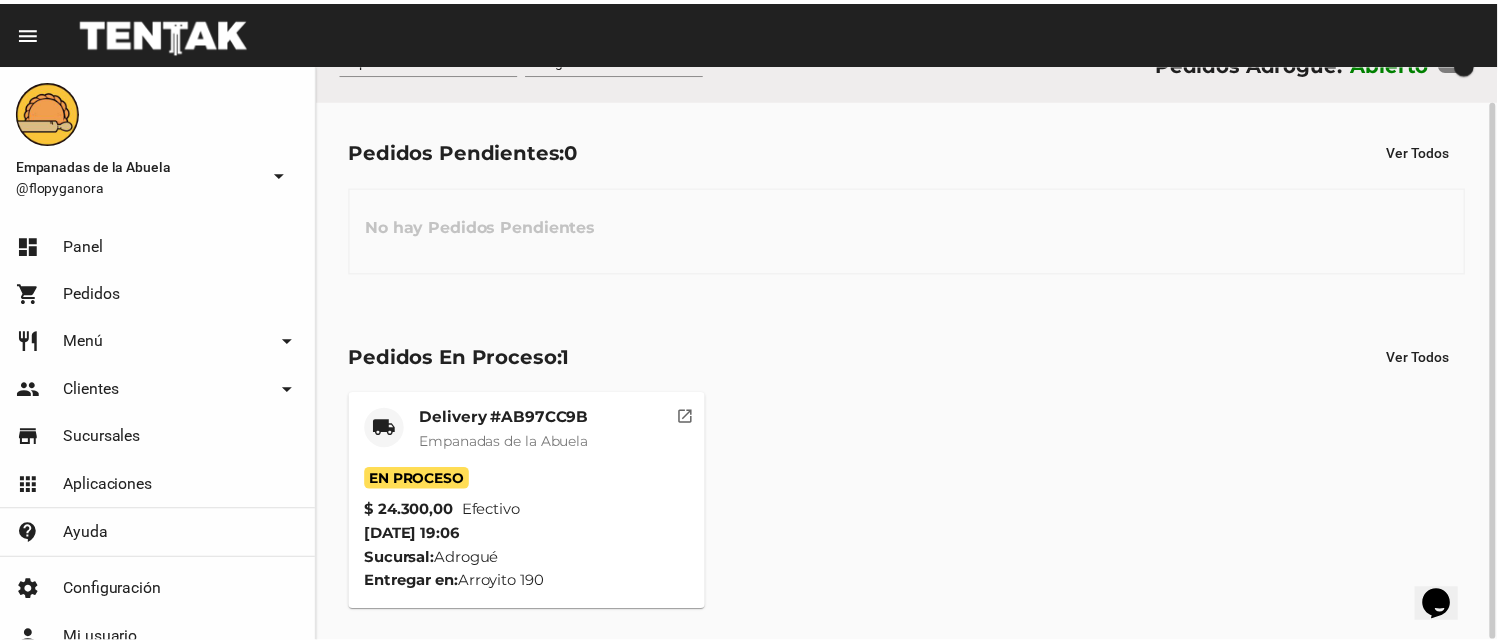 scroll, scrollTop: 0, scrollLeft: 0, axis: both 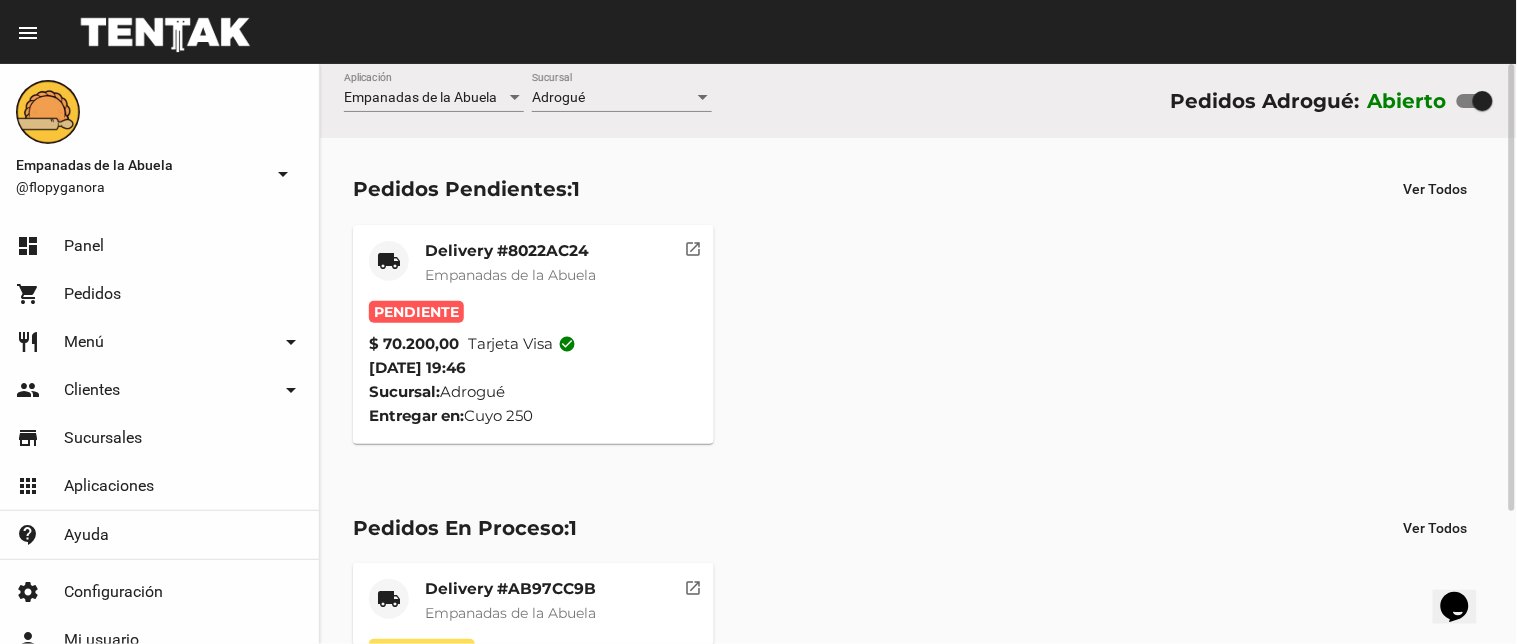 click on "Delivery #8022AC24" 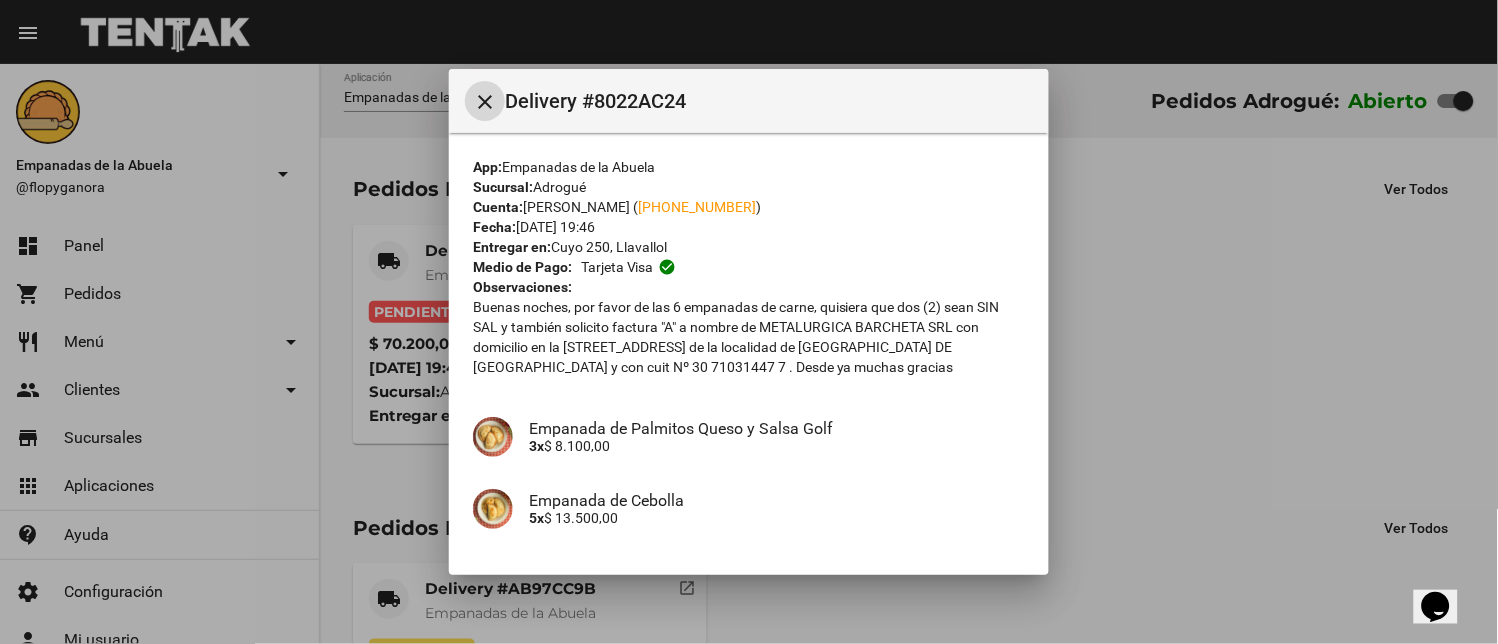 scroll, scrollTop: 470, scrollLeft: 0, axis: vertical 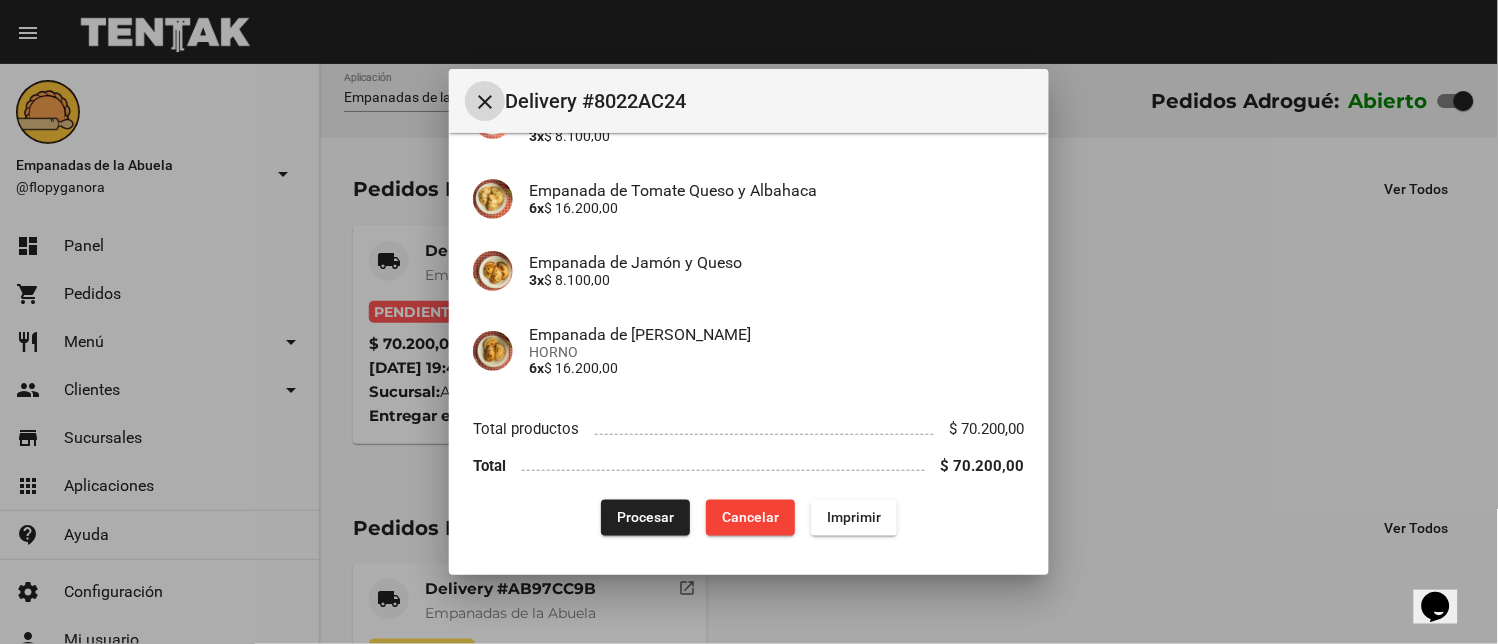 click on "Imprimir" 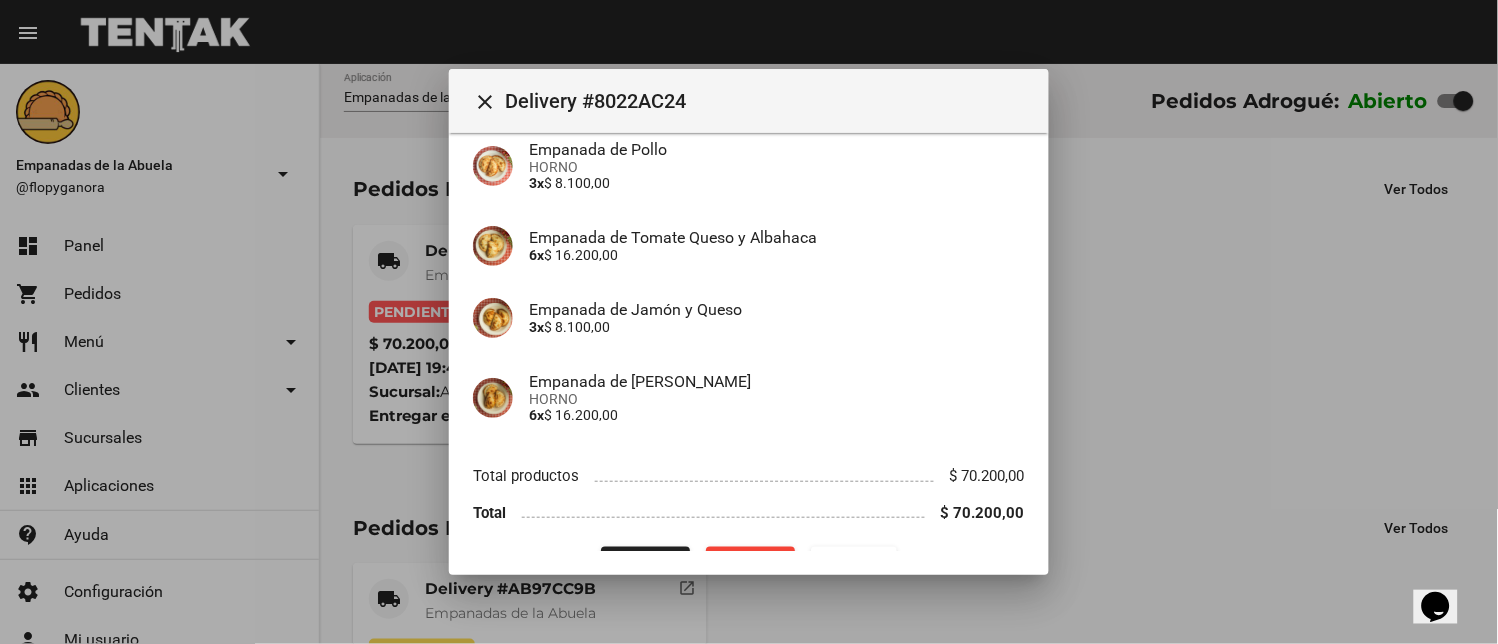scroll, scrollTop: 470, scrollLeft: 0, axis: vertical 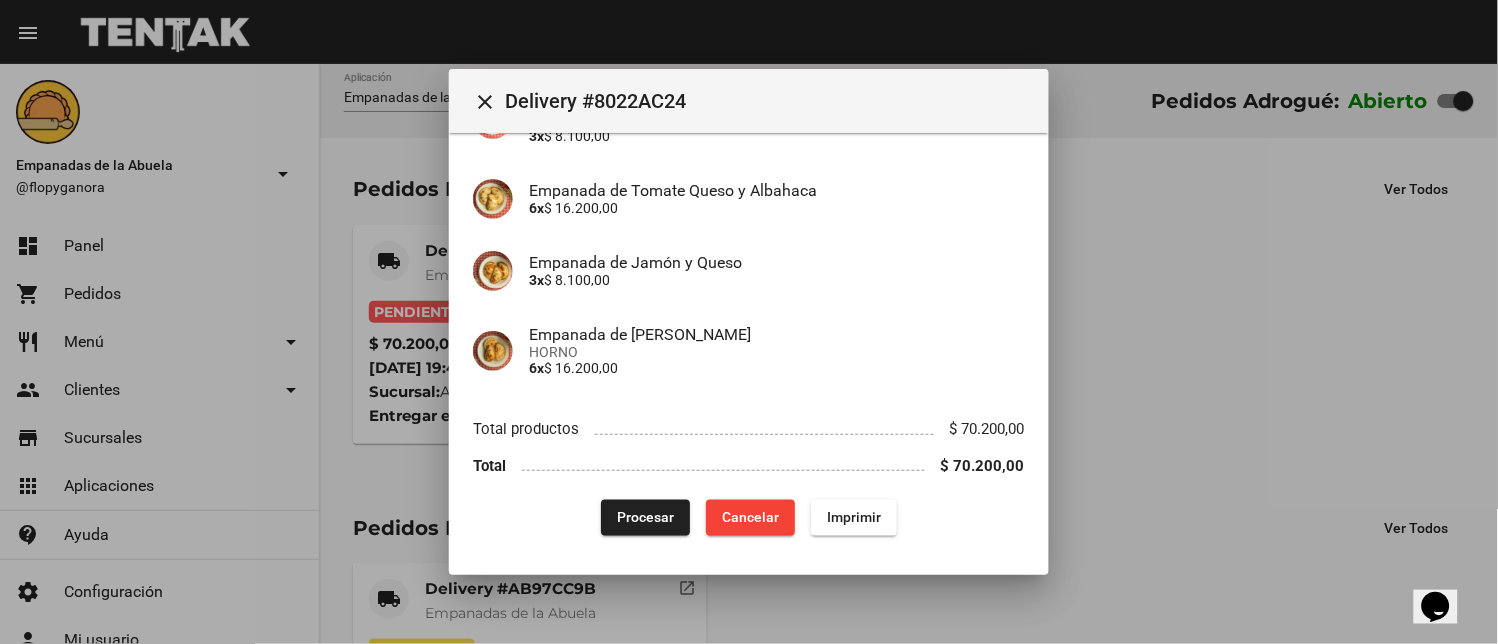 click on "Procesar" 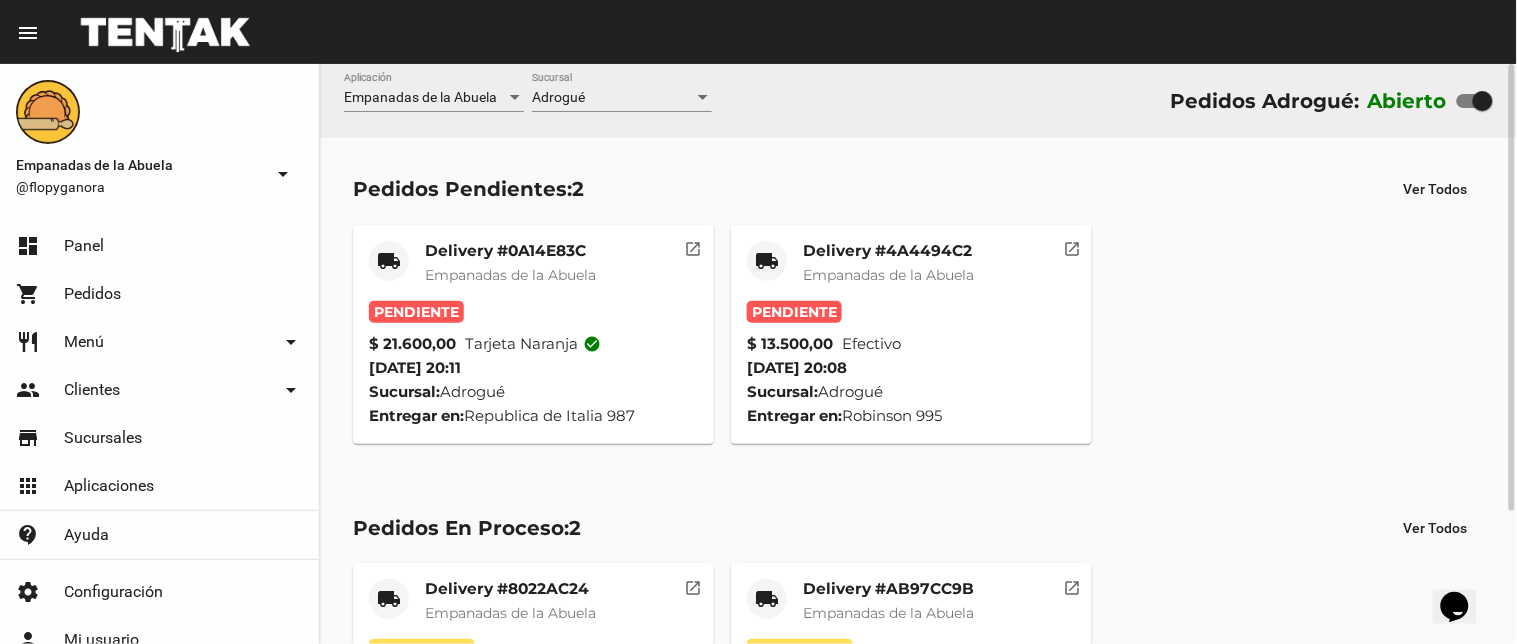 click on "Delivery #4A4494C2 Empanadas de la Abuela" 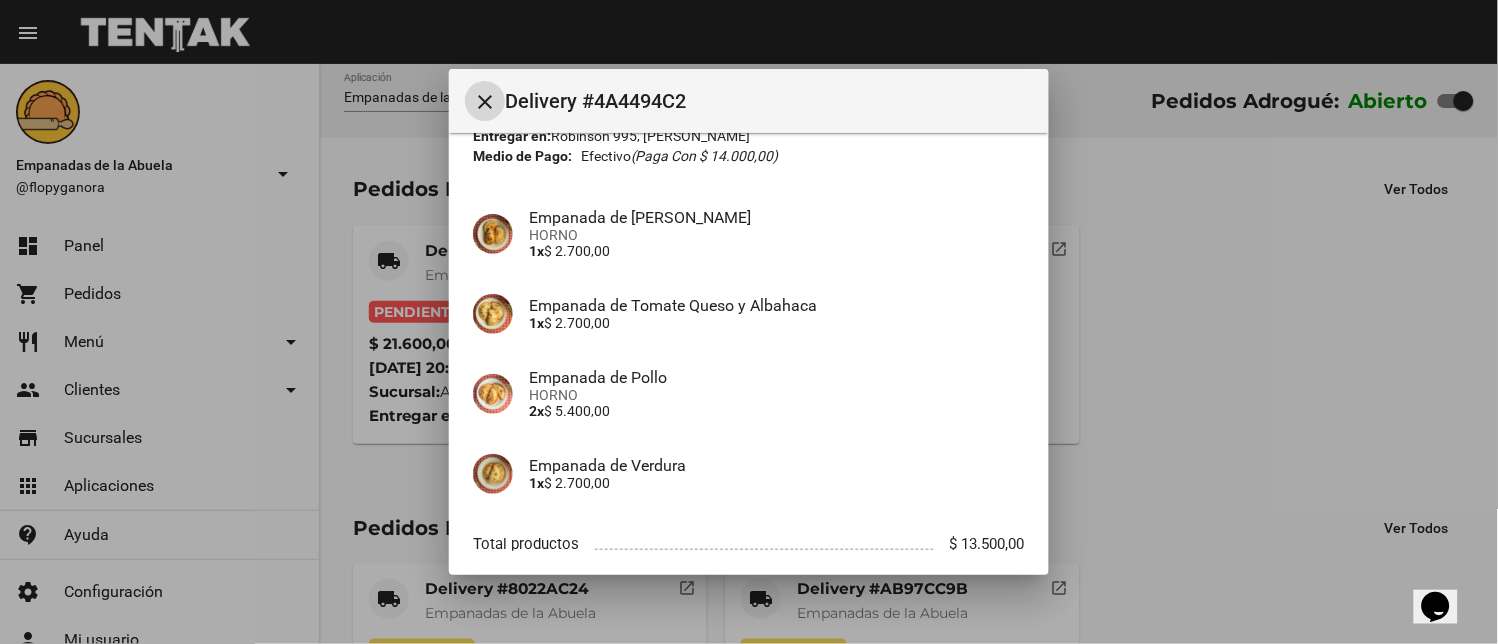 scroll, scrollTop: 225, scrollLeft: 0, axis: vertical 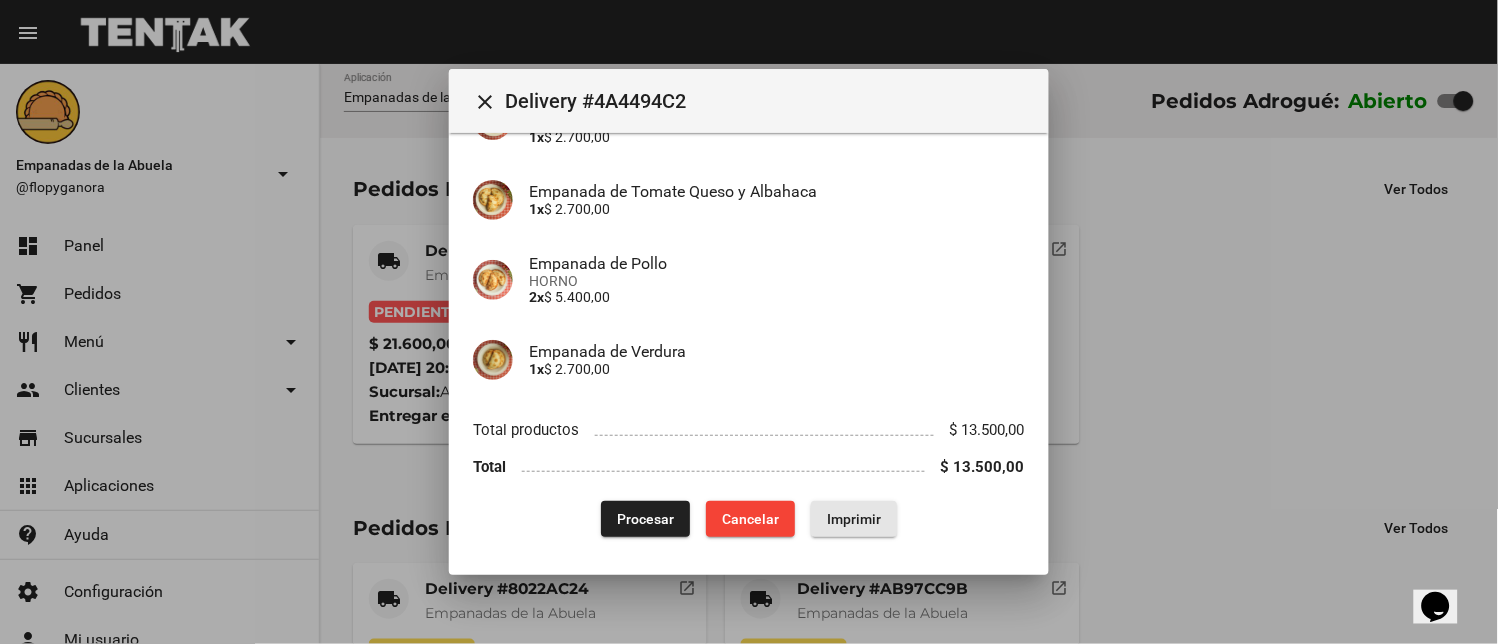 click on "Imprimir" 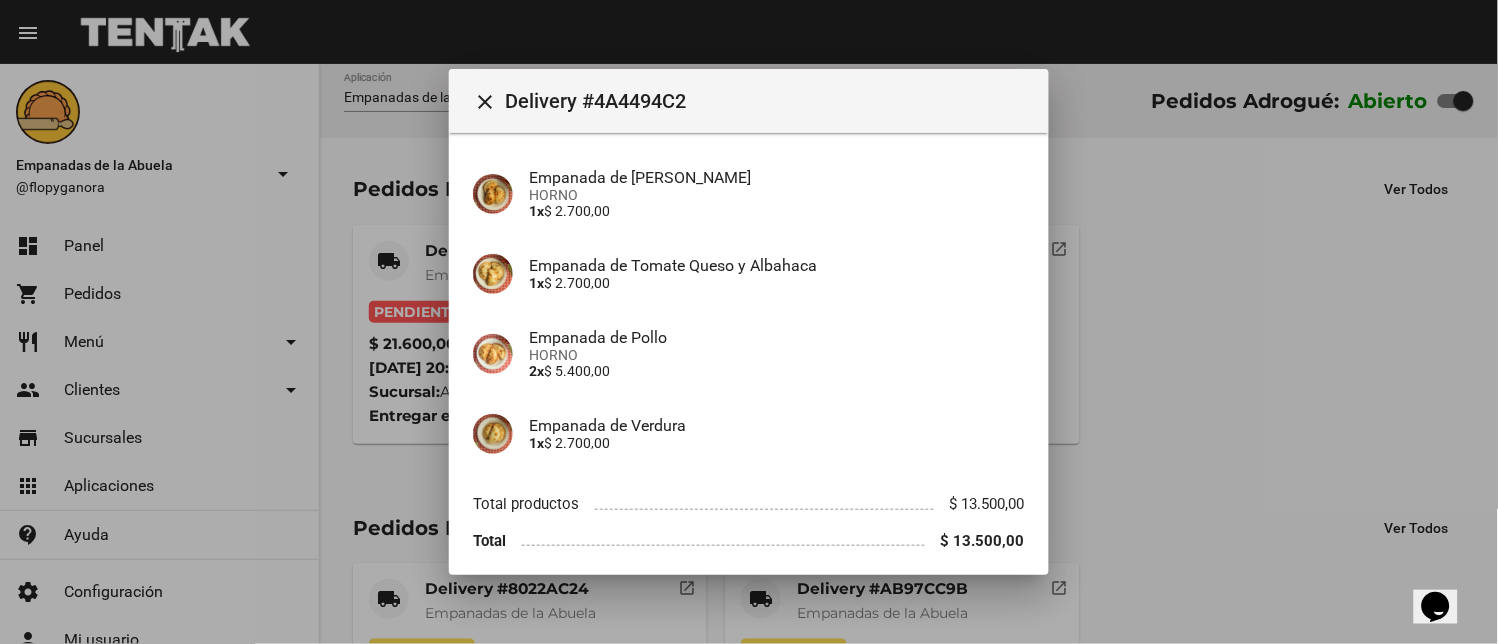 scroll, scrollTop: 225, scrollLeft: 0, axis: vertical 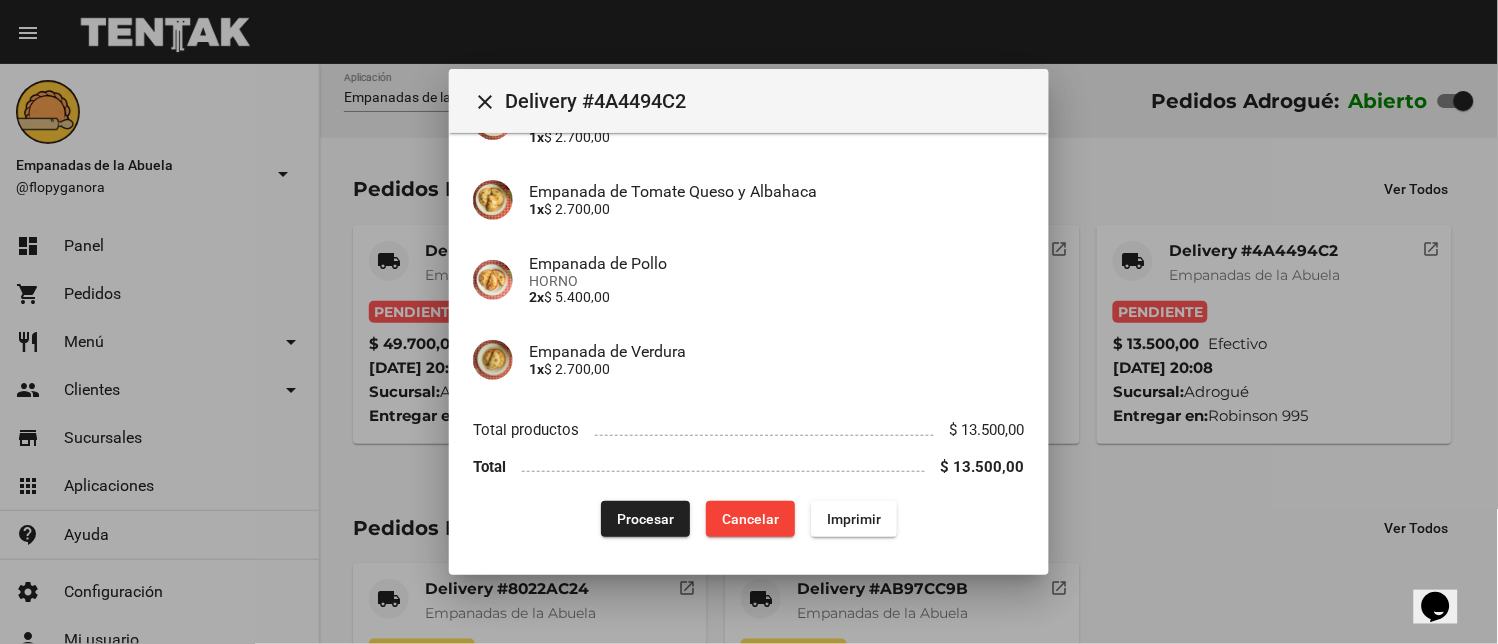 drag, startPoint x: 618, startPoint y: 500, endPoint x: 625, endPoint y: 526, distance: 26.925823 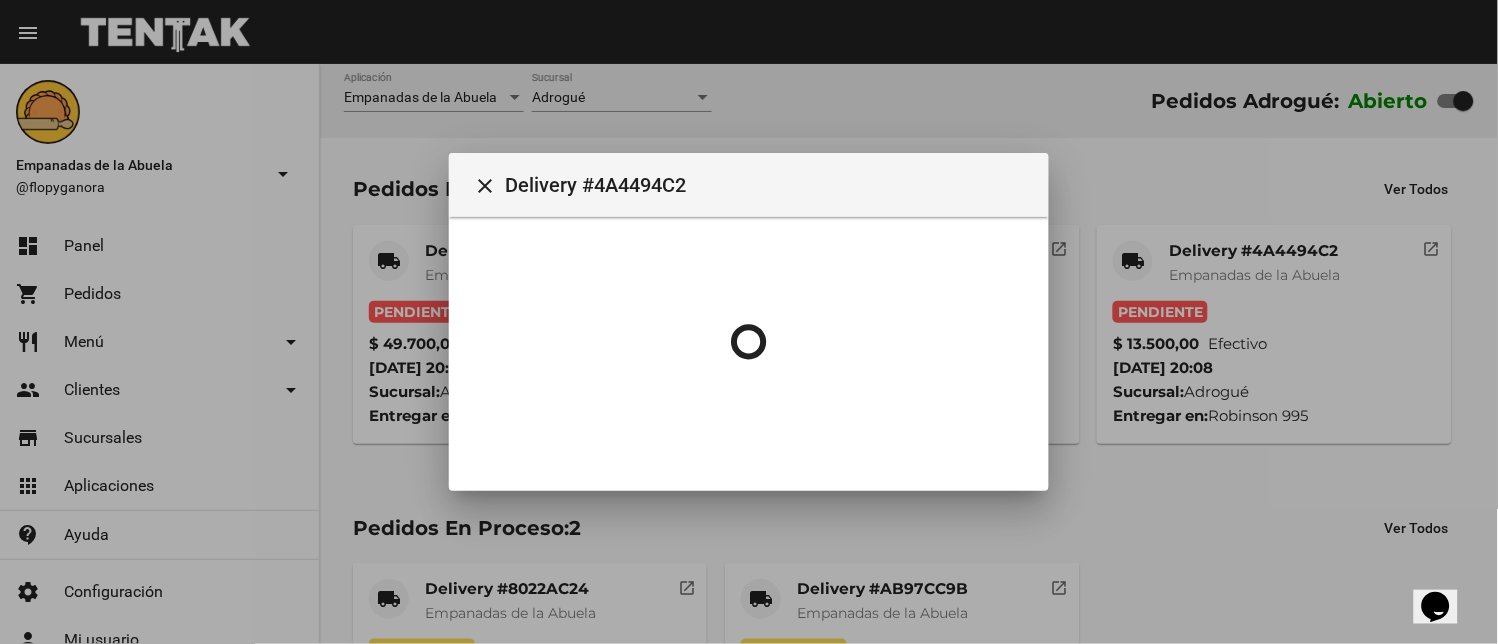 scroll, scrollTop: 0, scrollLeft: 0, axis: both 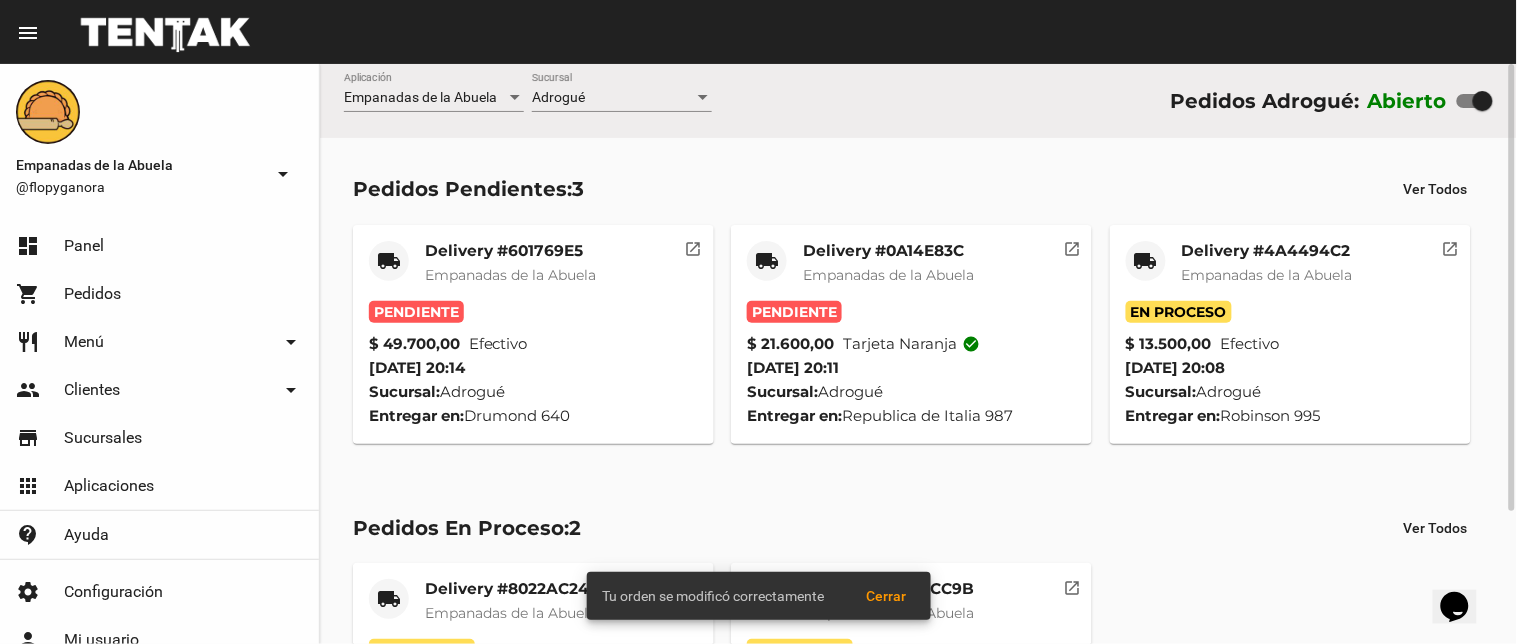 click on "Delivery #0A14E83C" 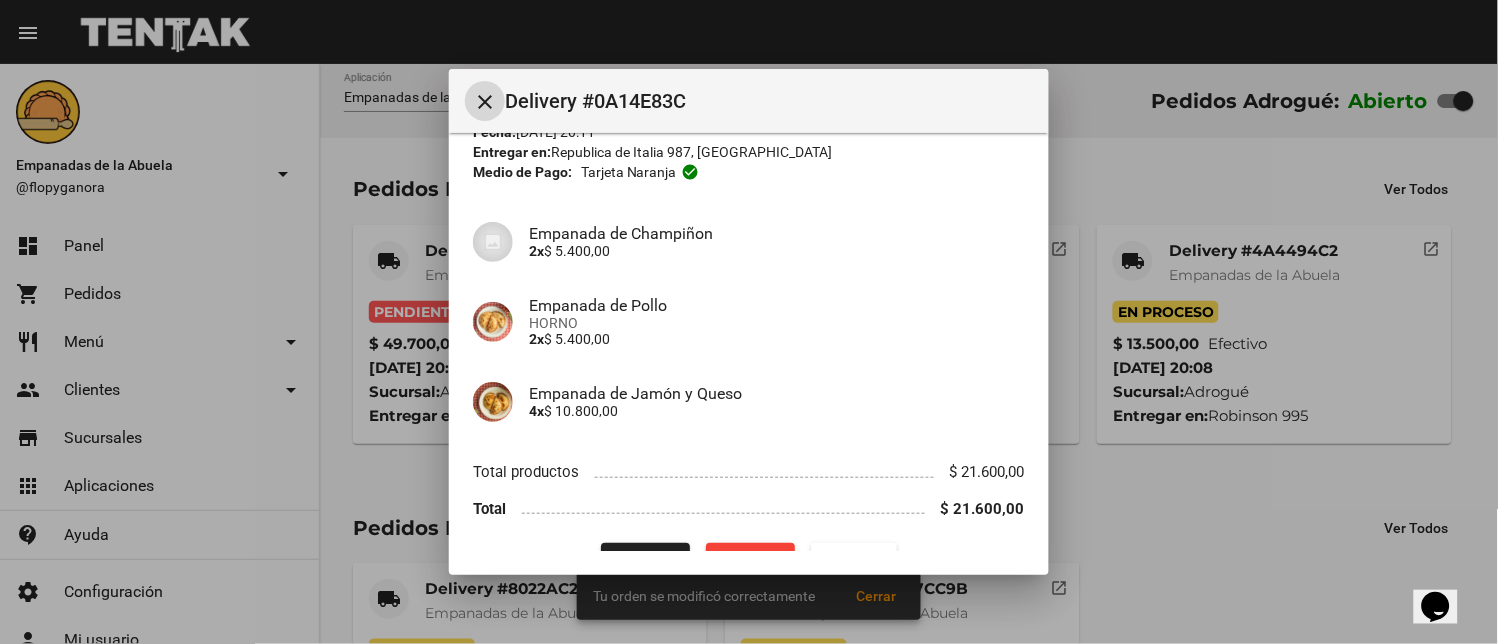 scroll, scrollTop: 137, scrollLeft: 0, axis: vertical 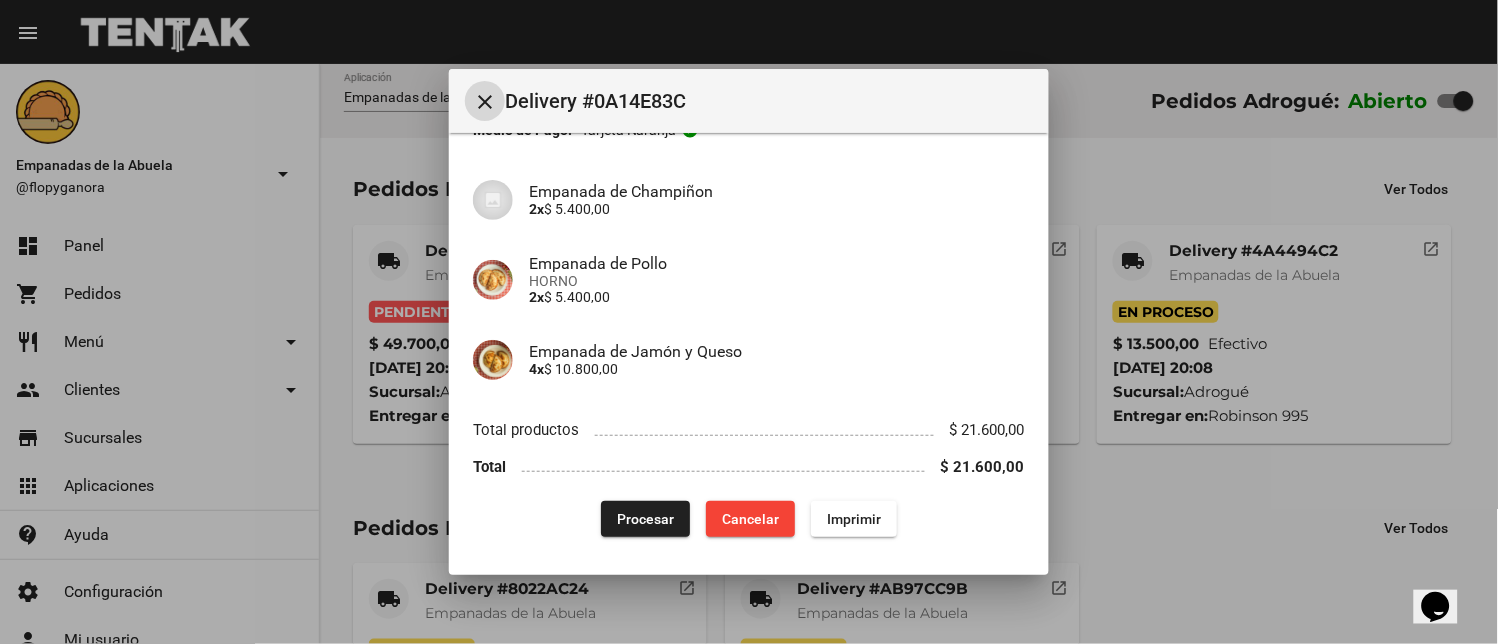 drag, startPoint x: 845, startPoint y: 514, endPoint x: 830, endPoint y: 495, distance: 24.207438 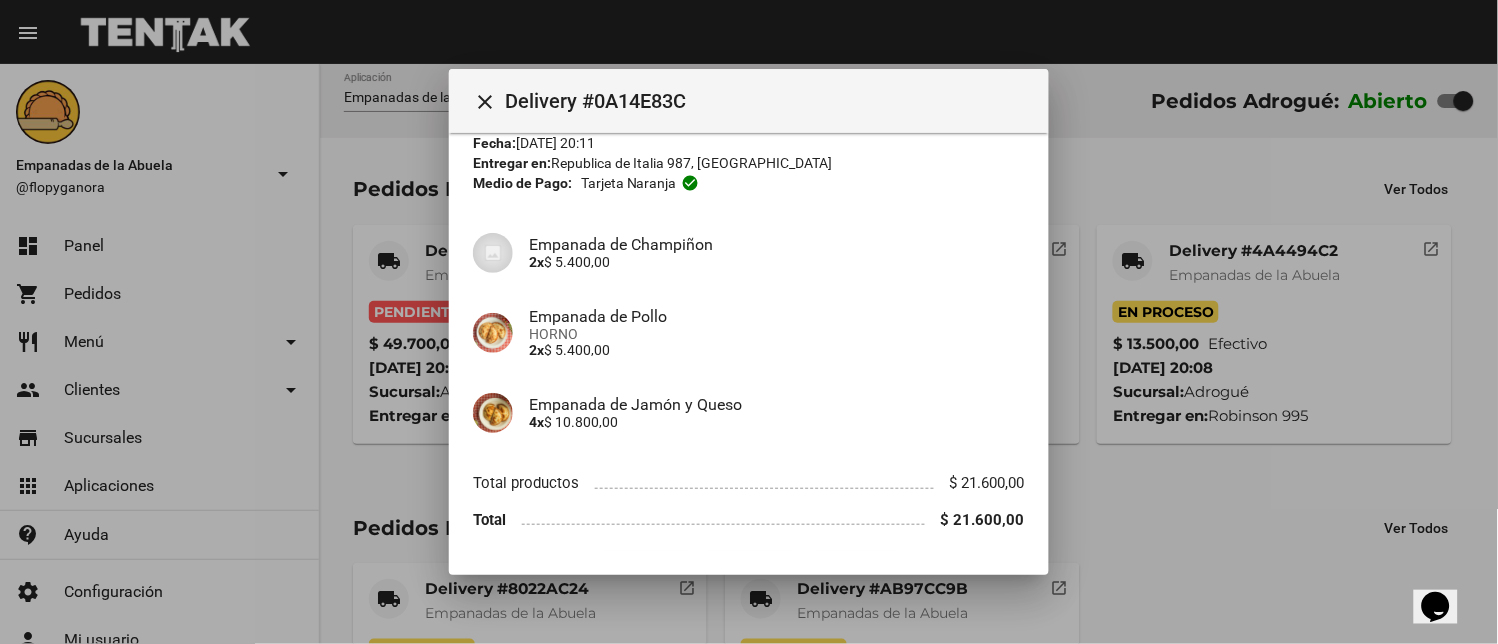 scroll, scrollTop: 137, scrollLeft: 0, axis: vertical 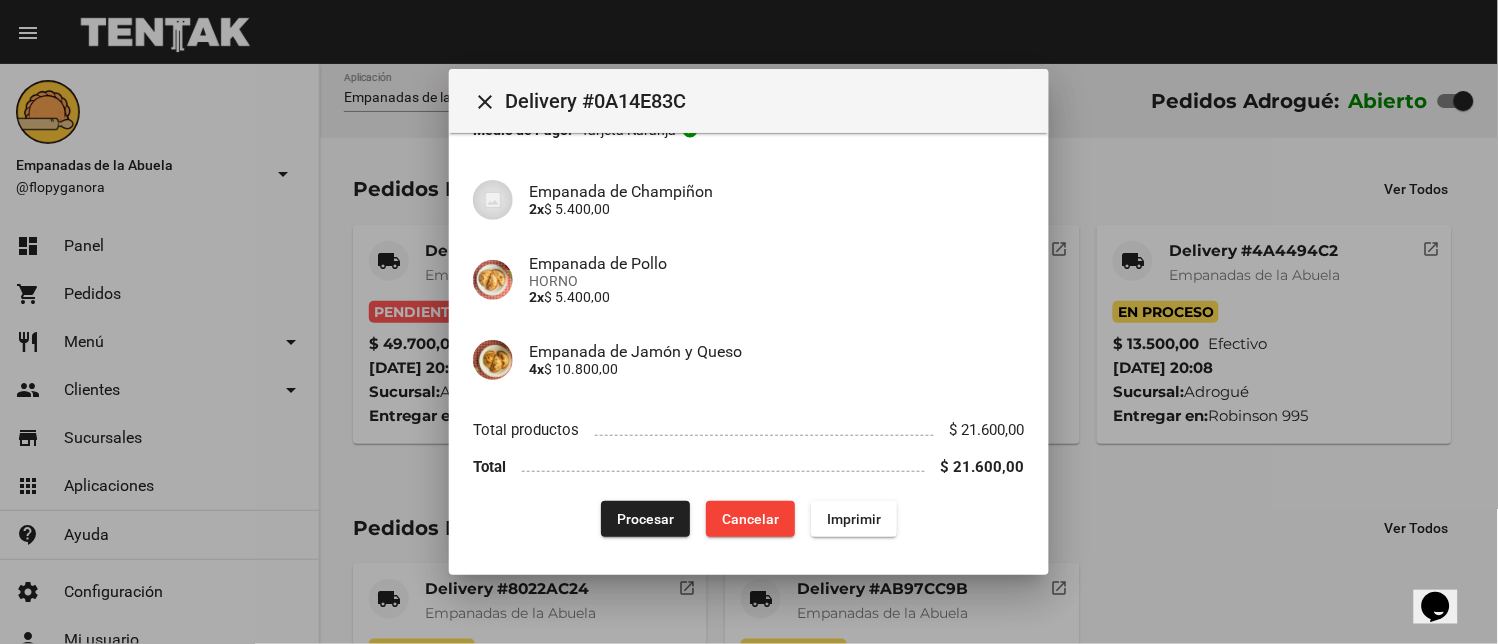 click on "Procesar" 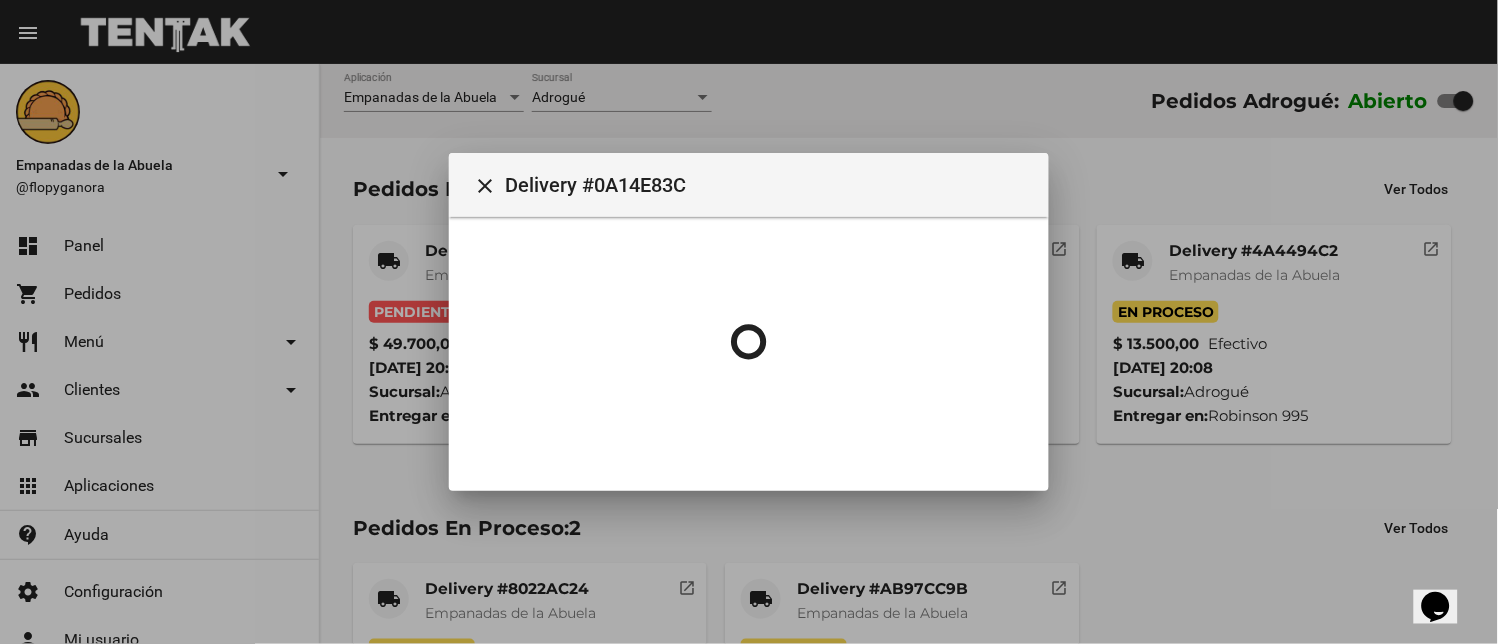 scroll, scrollTop: 0, scrollLeft: 0, axis: both 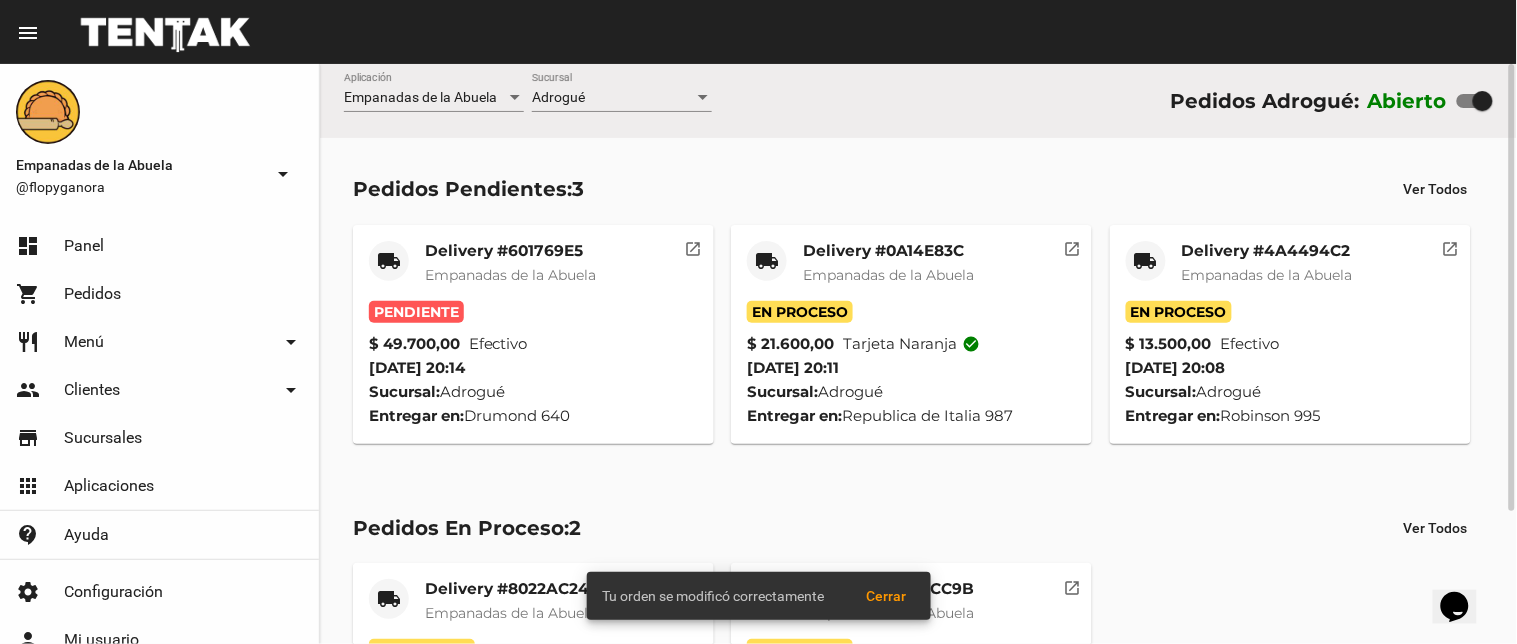 click on "Delivery #601769E5" 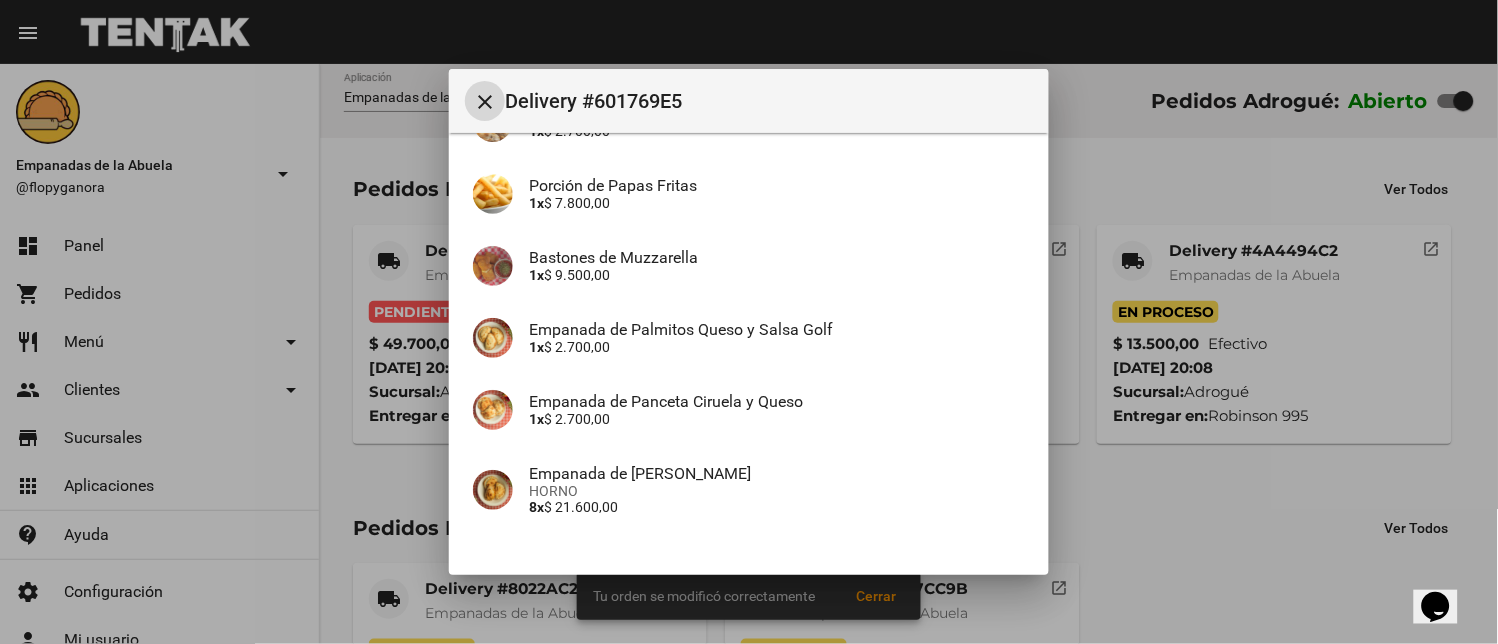 scroll, scrollTop: 425, scrollLeft: 0, axis: vertical 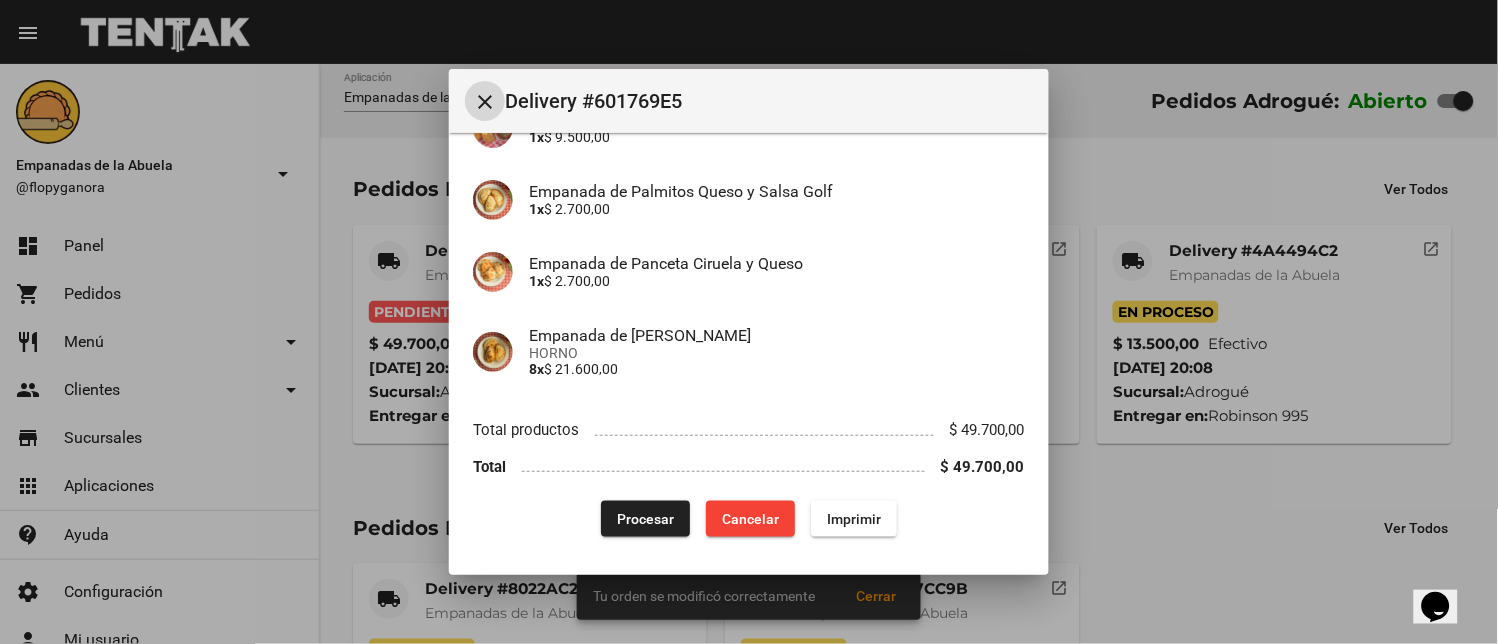 drag, startPoint x: 825, startPoint y: 513, endPoint x: 645, endPoint y: 250, distance: 318.6989 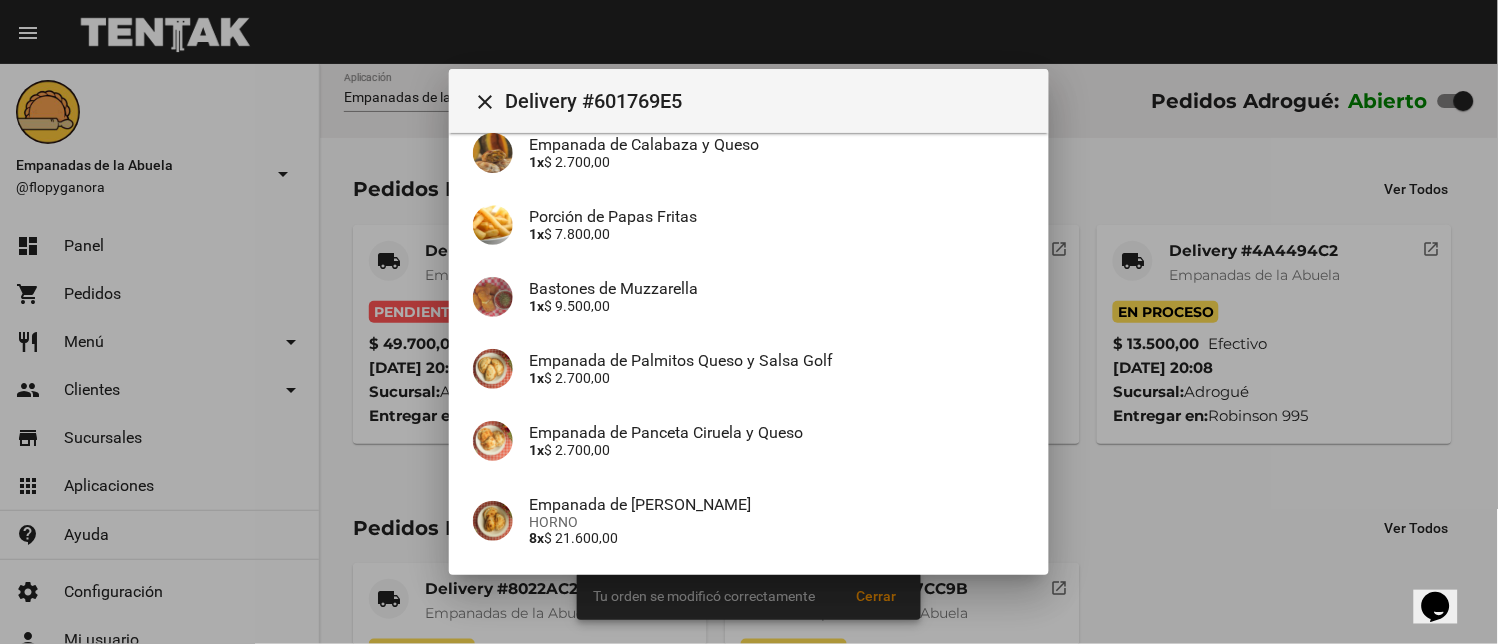 scroll, scrollTop: 425, scrollLeft: 0, axis: vertical 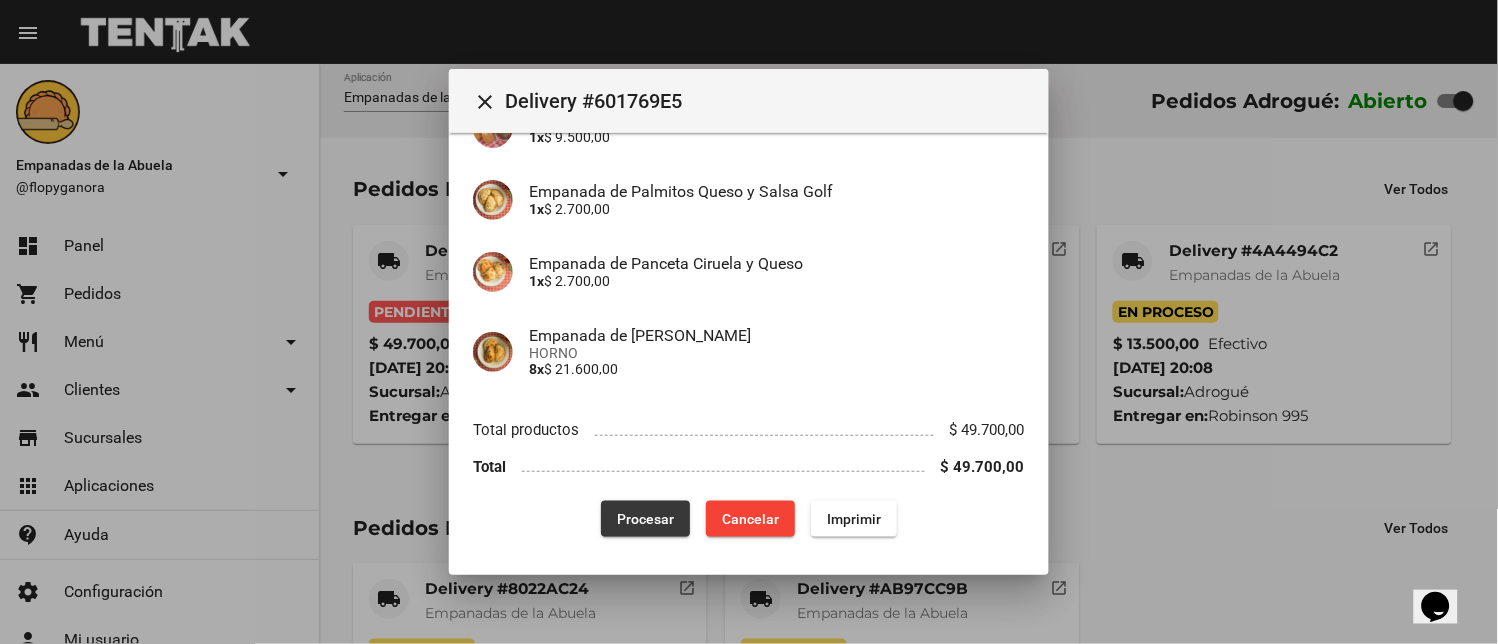 click on "Procesar" 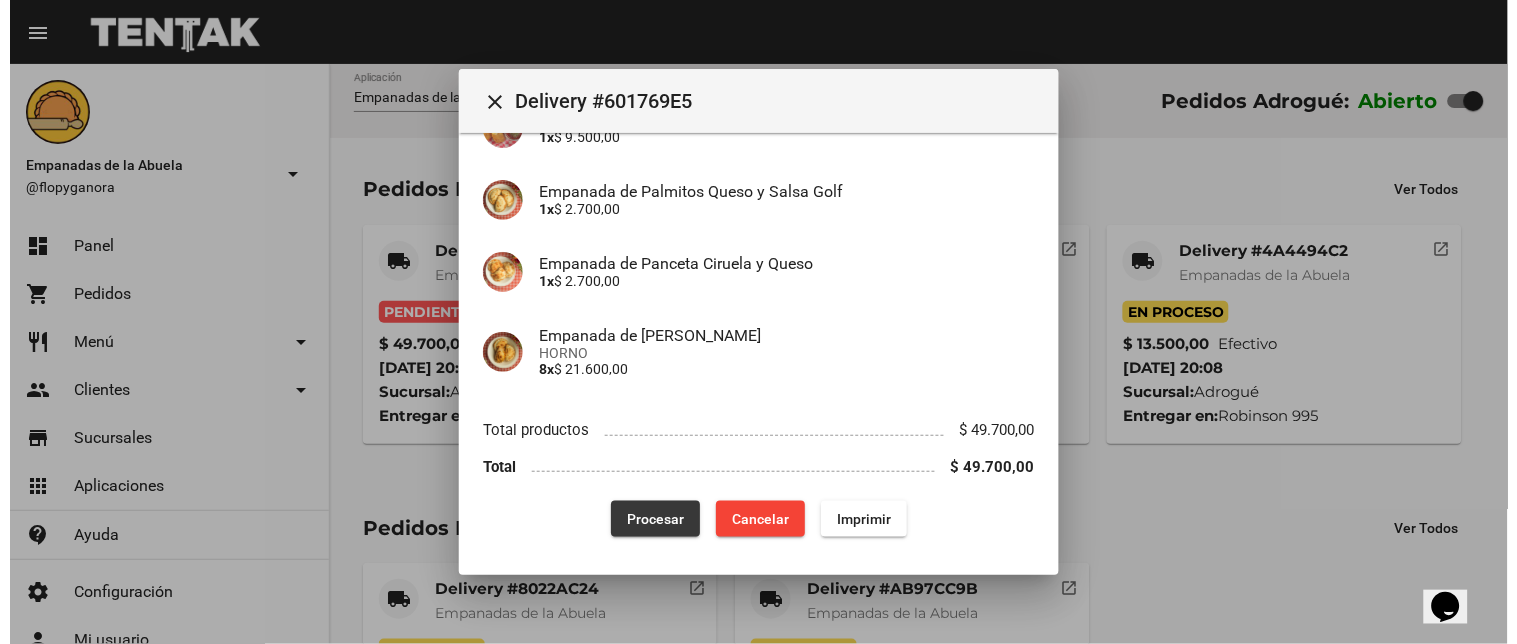 scroll, scrollTop: 0, scrollLeft: 0, axis: both 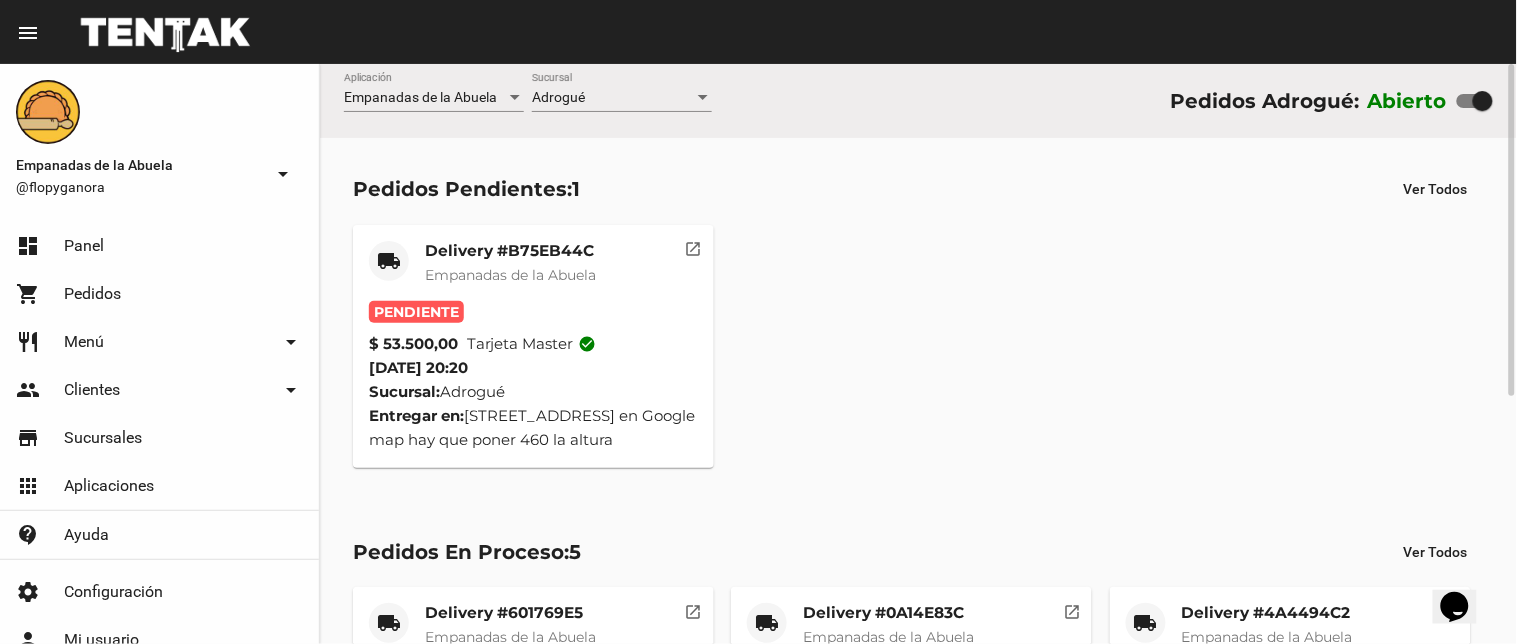click on "local_shipping Delivery #B75EB44C Empanadas de la Abuela Pendiente $ 53.500,00 Tarjeta master check_circle [DATE] 20:20 Sucursal:  Adrogué  Entregar en:  [STREET_ADDRESS] en Google map hay que poner 460 la altura  open_in_new" 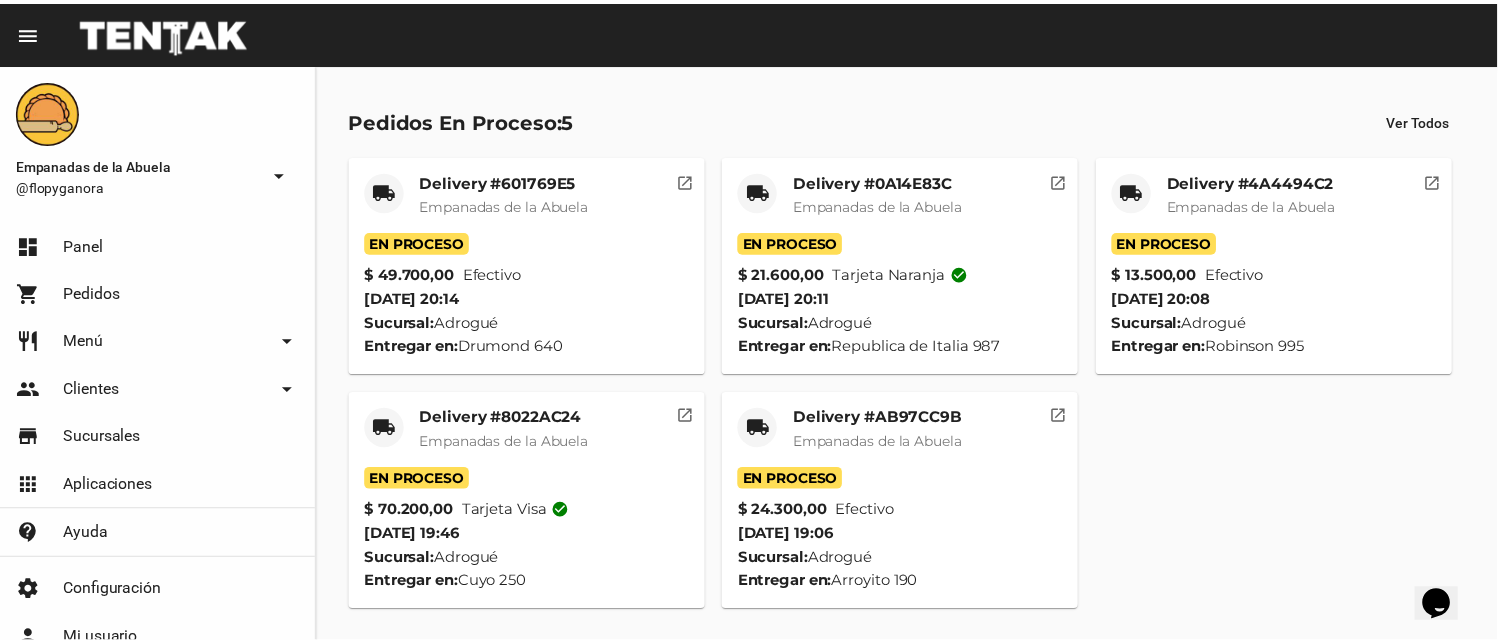 scroll, scrollTop: 0, scrollLeft: 0, axis: both 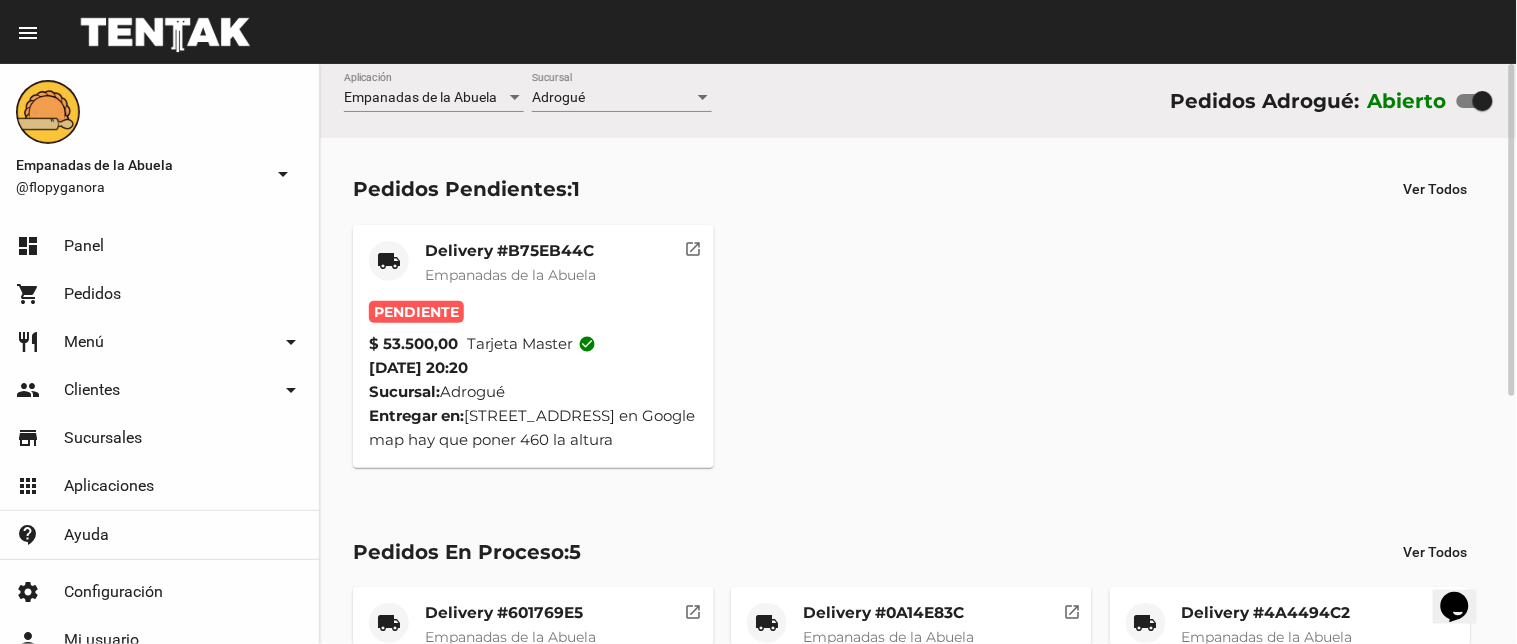click on "Delivery #B75EB44C" 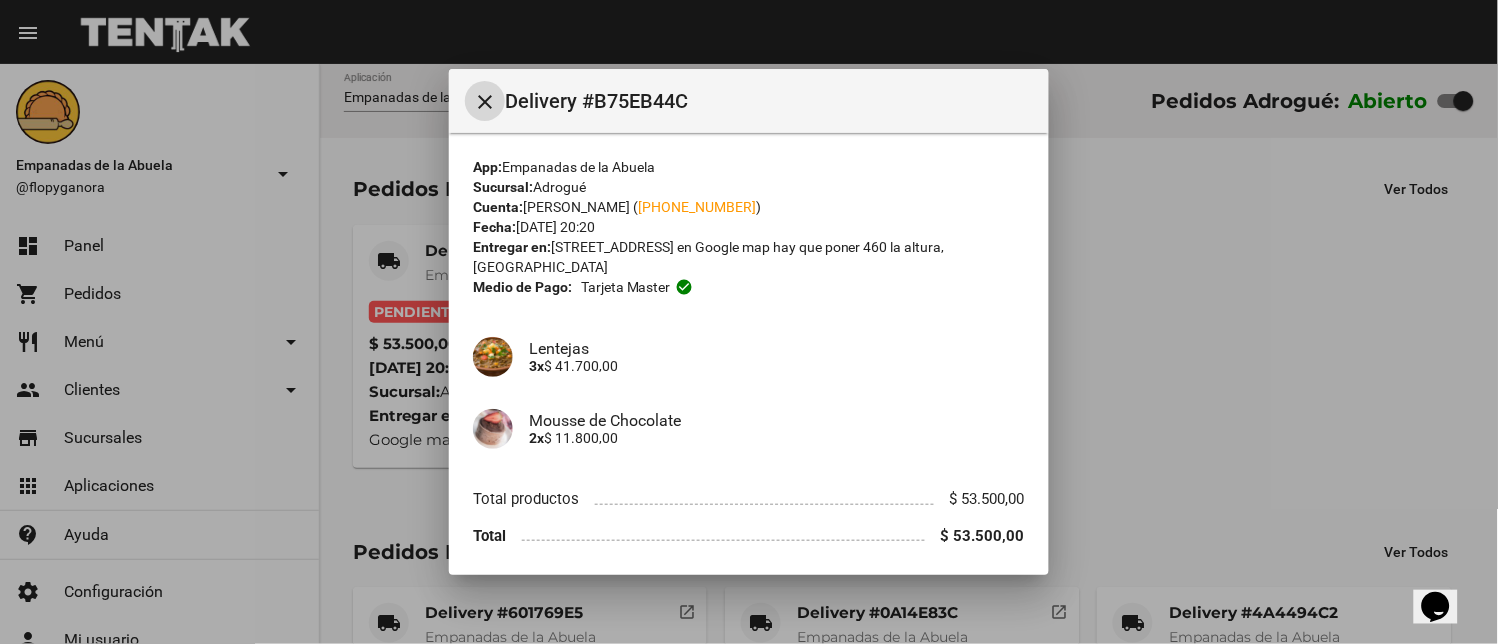scroll, scrollTop: 70, scrollLeft: 0, axis: vertical 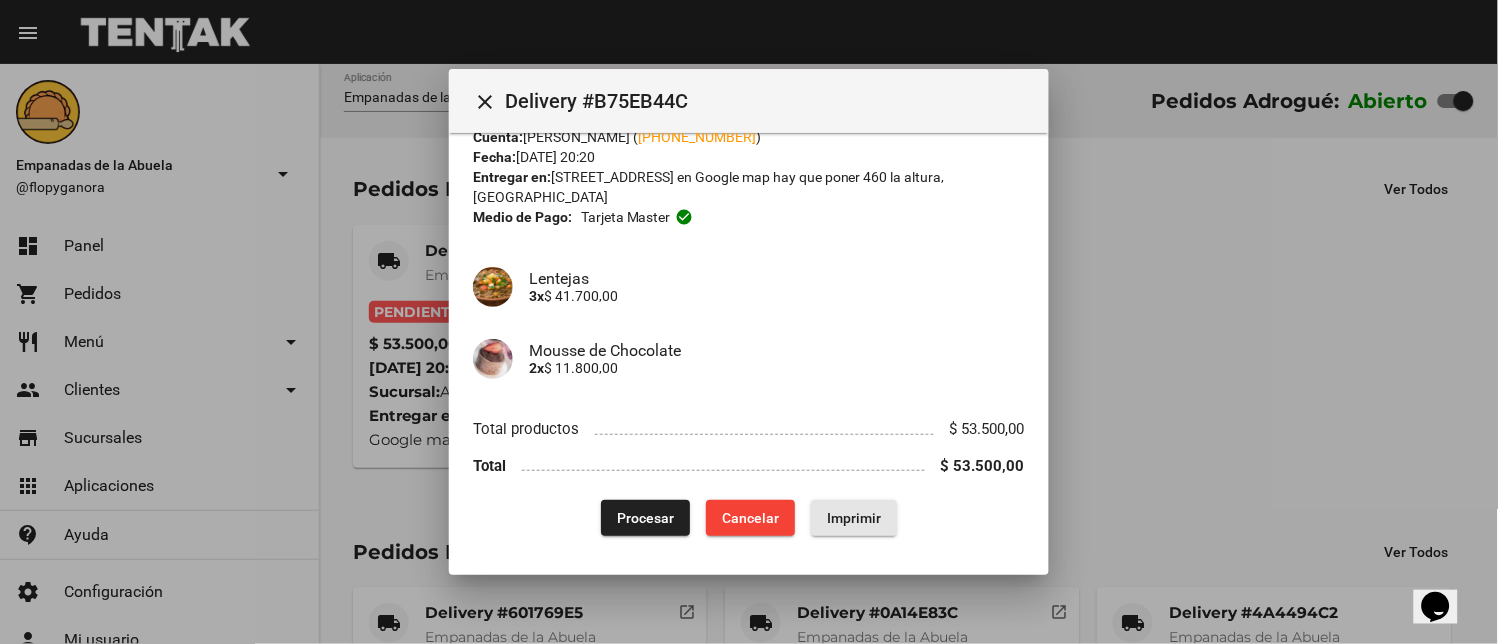 click on "Imprimir" 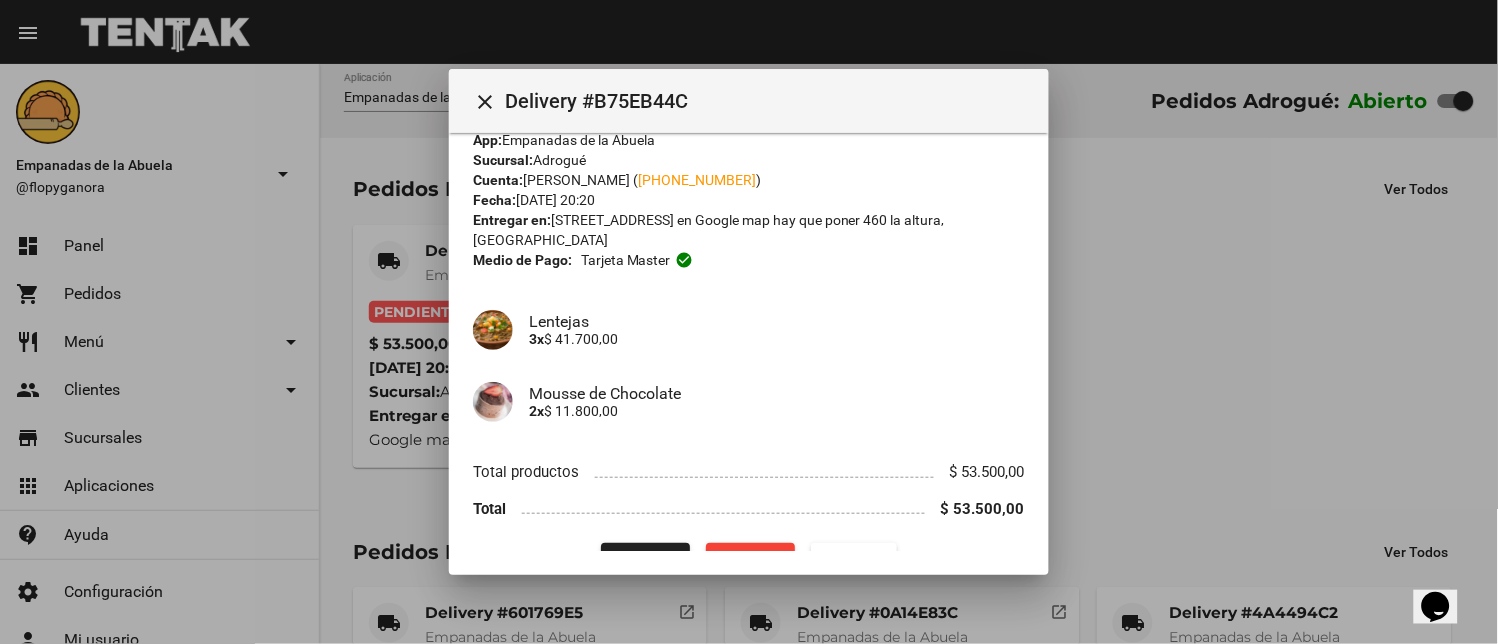 scroll, scrollTop: 70, scrollLeft: 0, axis: vertical 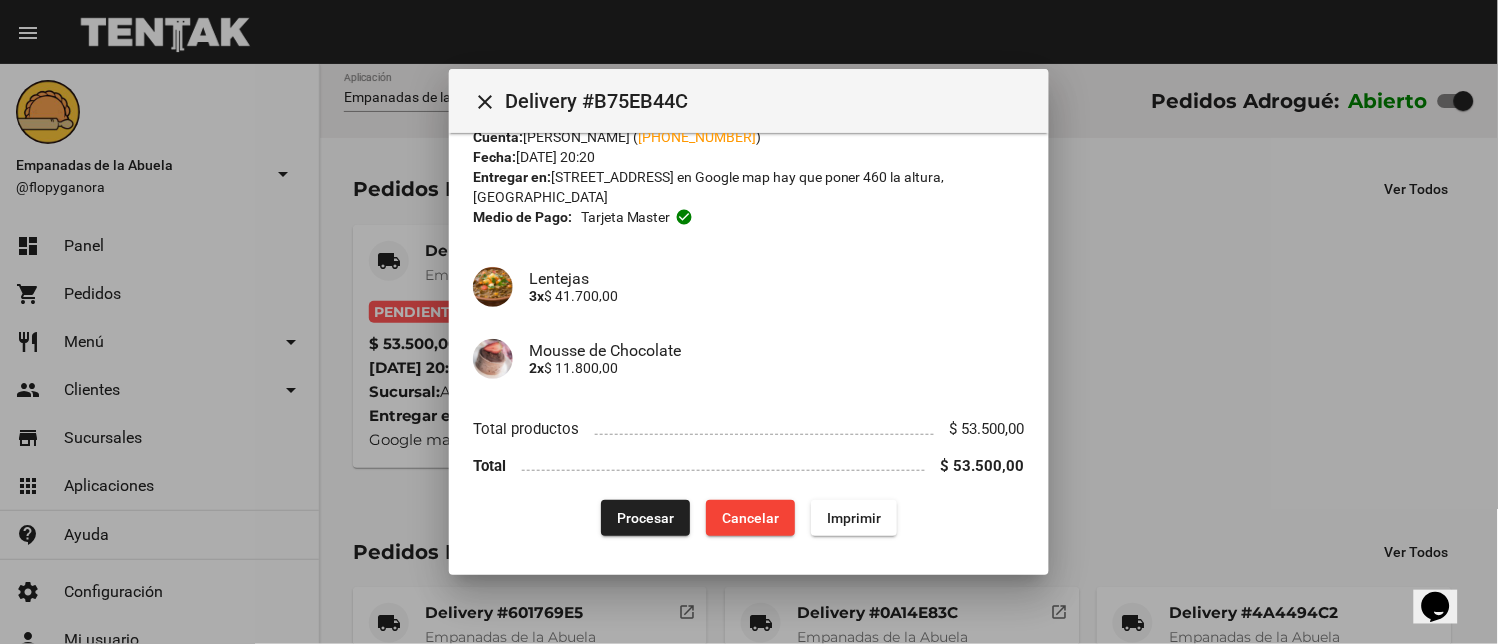 click on "Procesar" 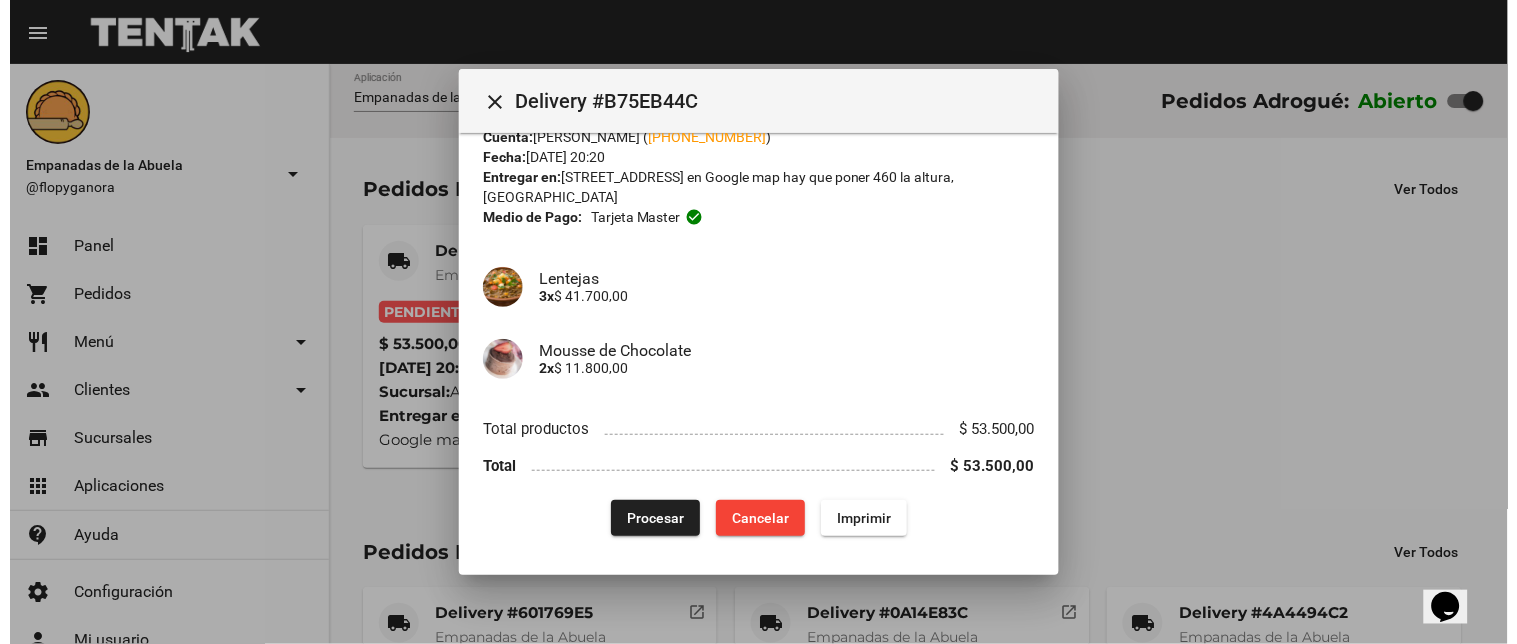 scroll, scrollTop: 0, scrollLeft: 0, axis: both 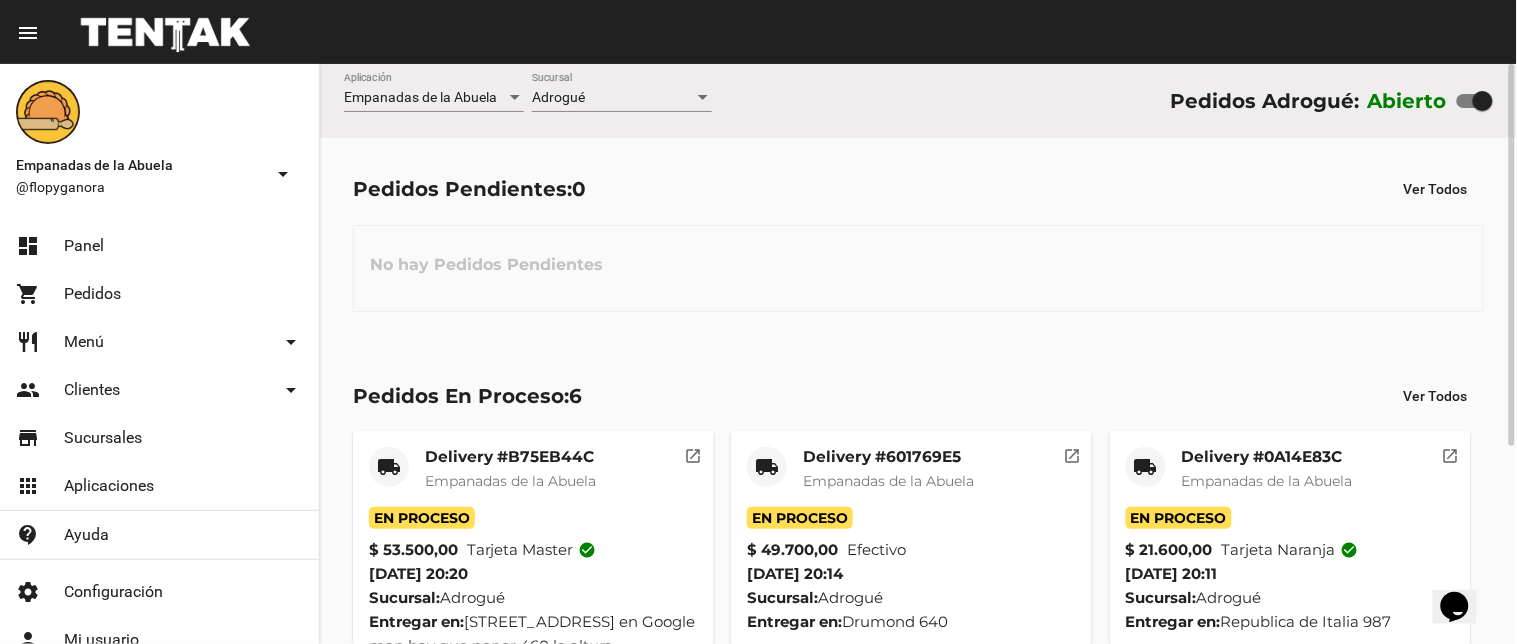 click on "Adrogué Sucursal" 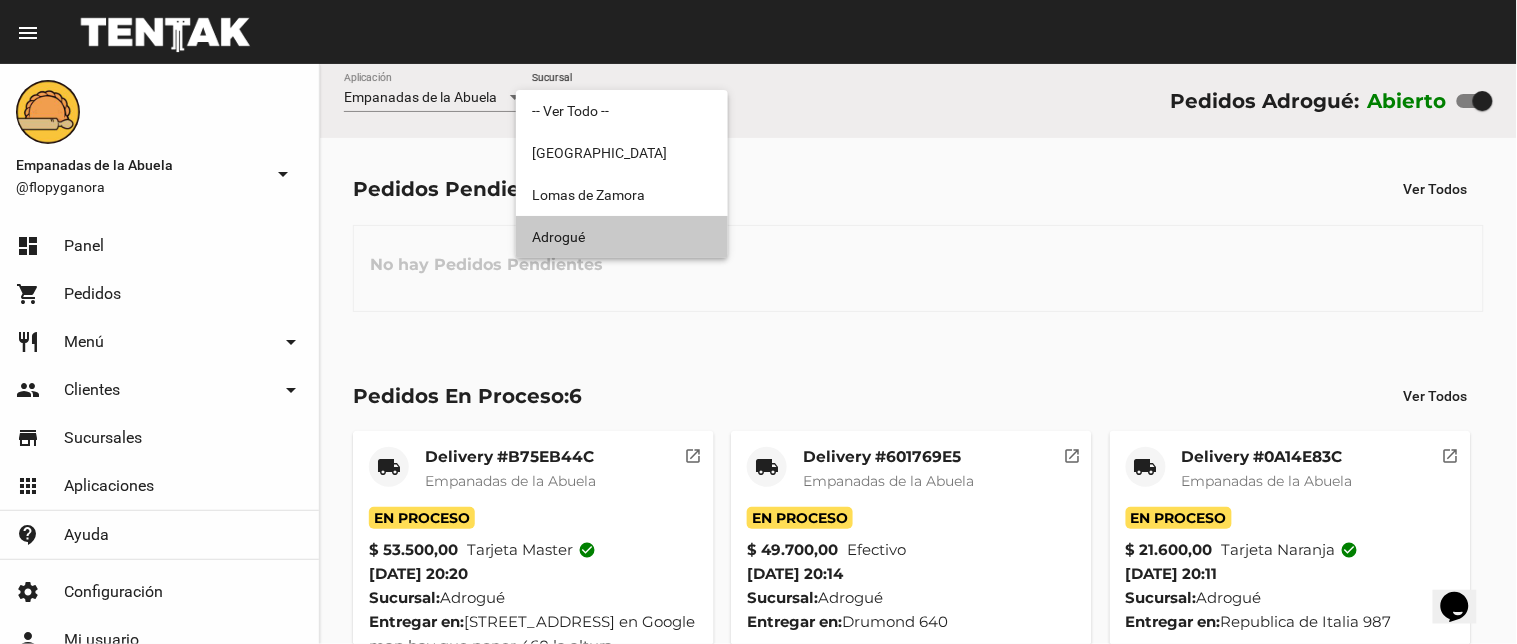 click on "Adrogué" at bounding box center [622, 237] 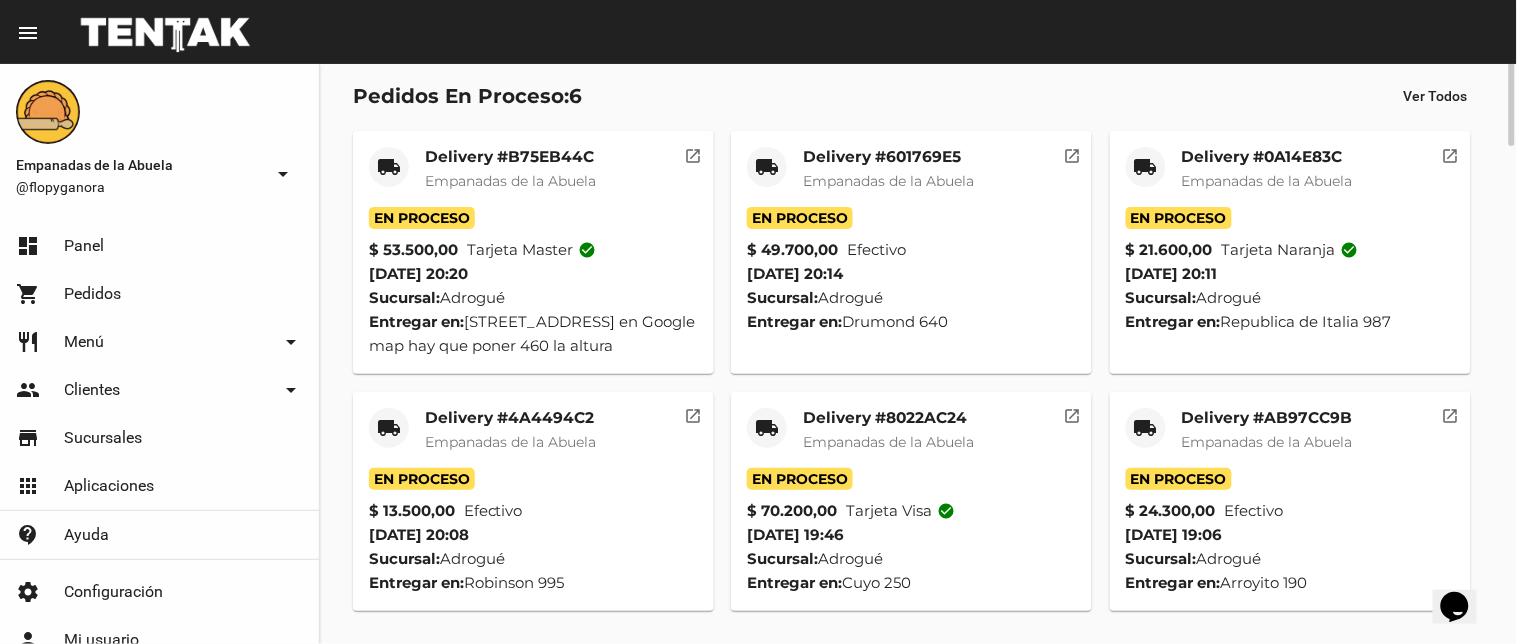 scroll, scrollTop: 0, scrollLeft: 0, axis: both 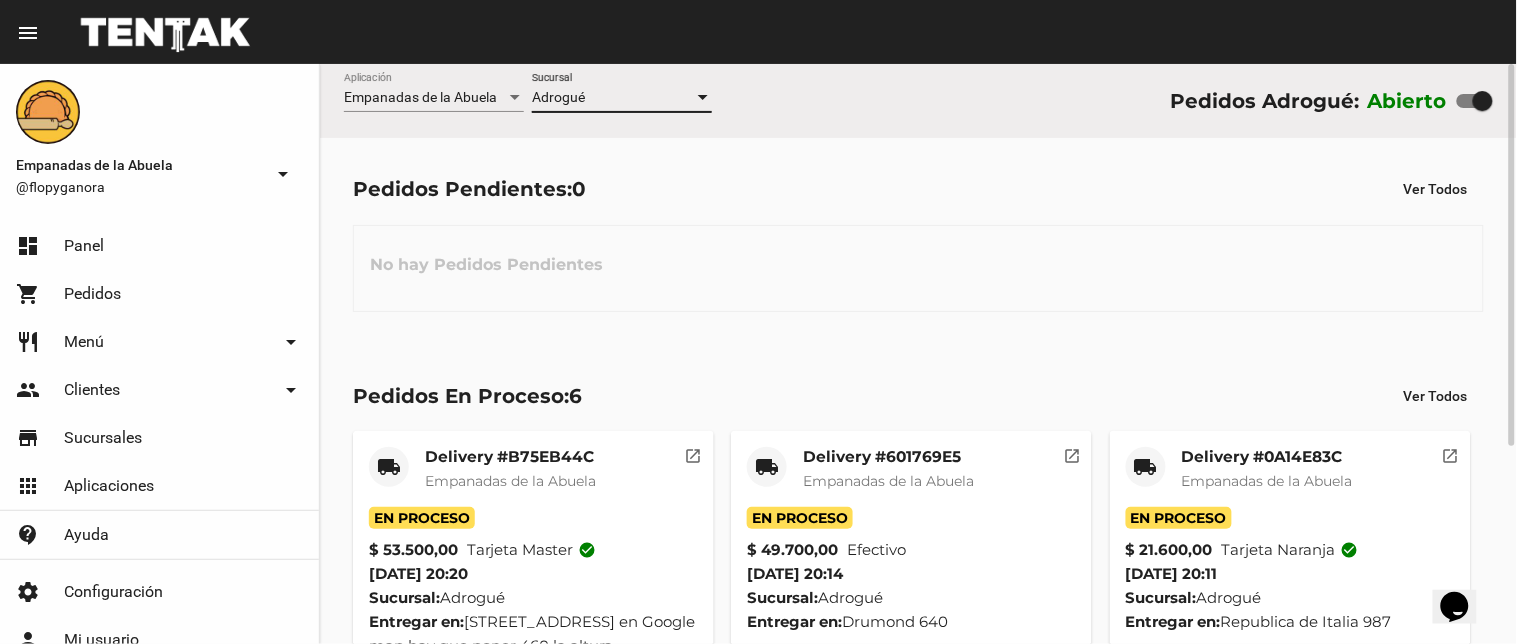 click on "Adrogué" at bounding box center [613, 98] 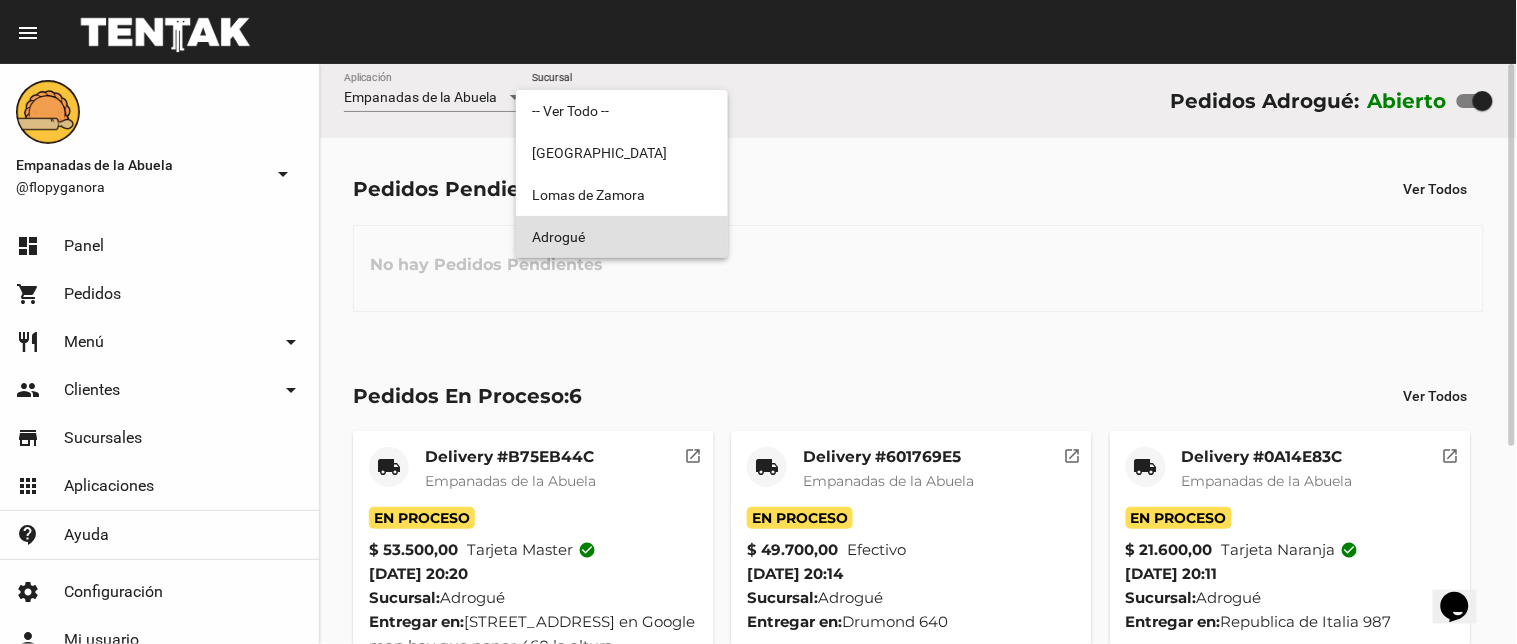 click on "Adrogué" at bounding box center [622, 237] 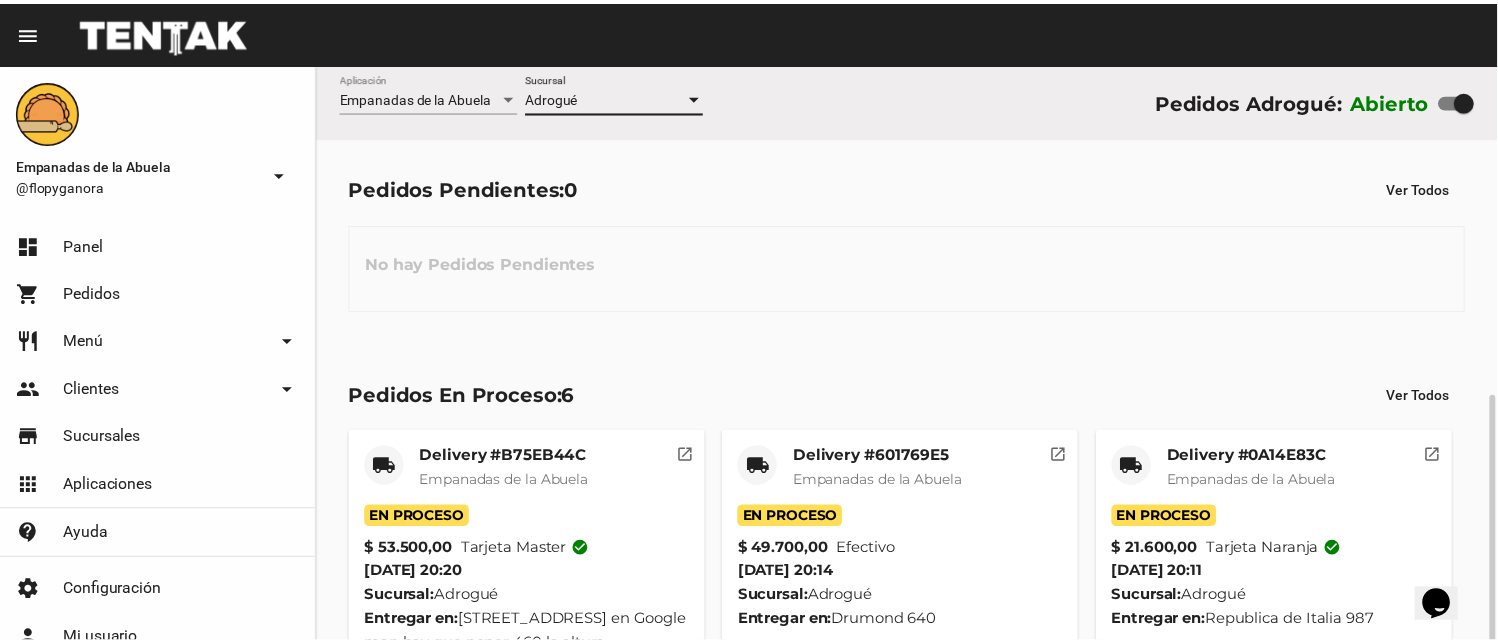 scroll, scrollTop: 300, scrollLeft: 0, axis: vertical 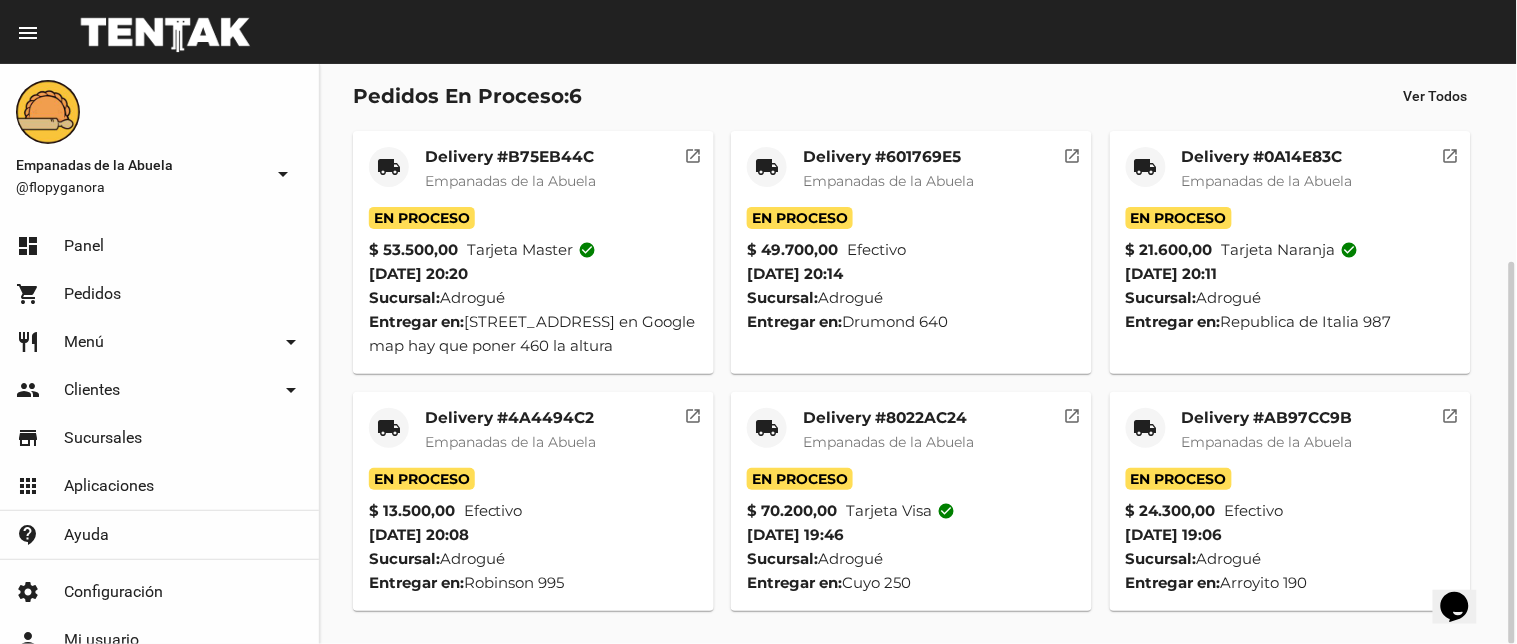 click on "local_shipping" 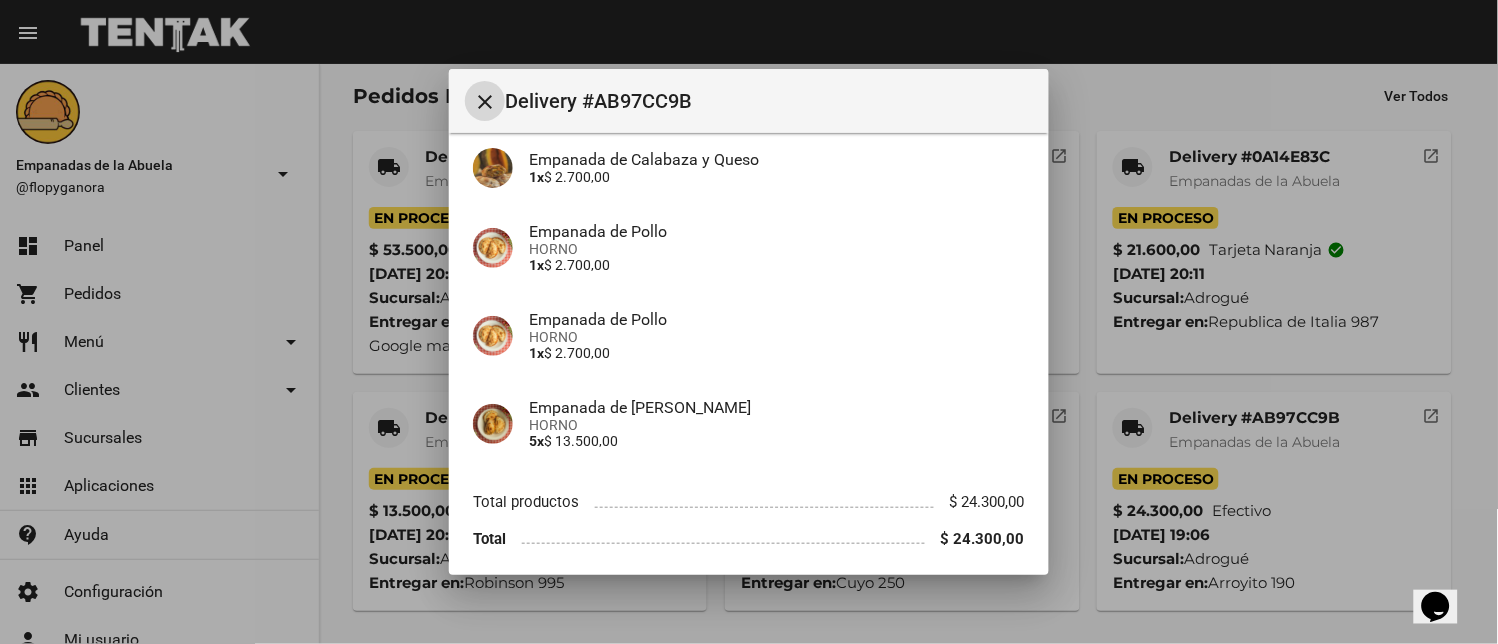 scroll, scrollTop: 314, scrollLeft: 0, axis: vertical 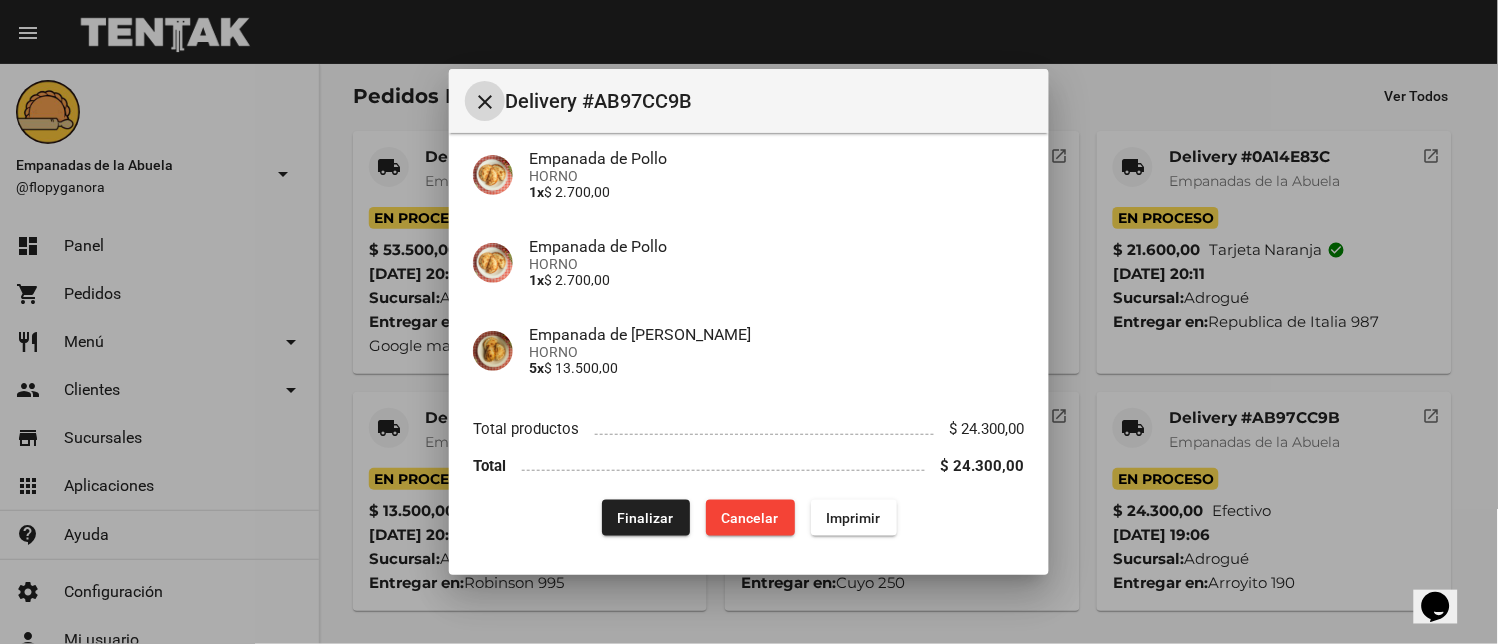 click on "Finalizar" 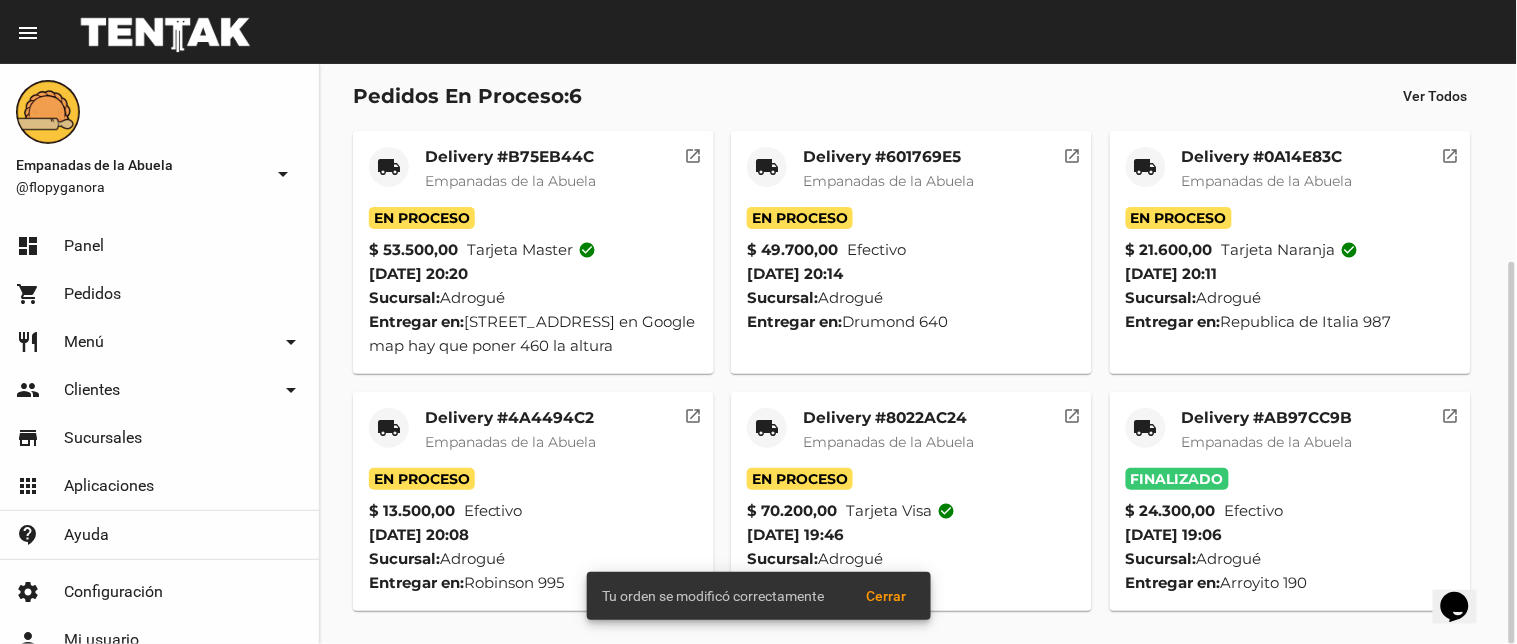 click on "local_shipping" 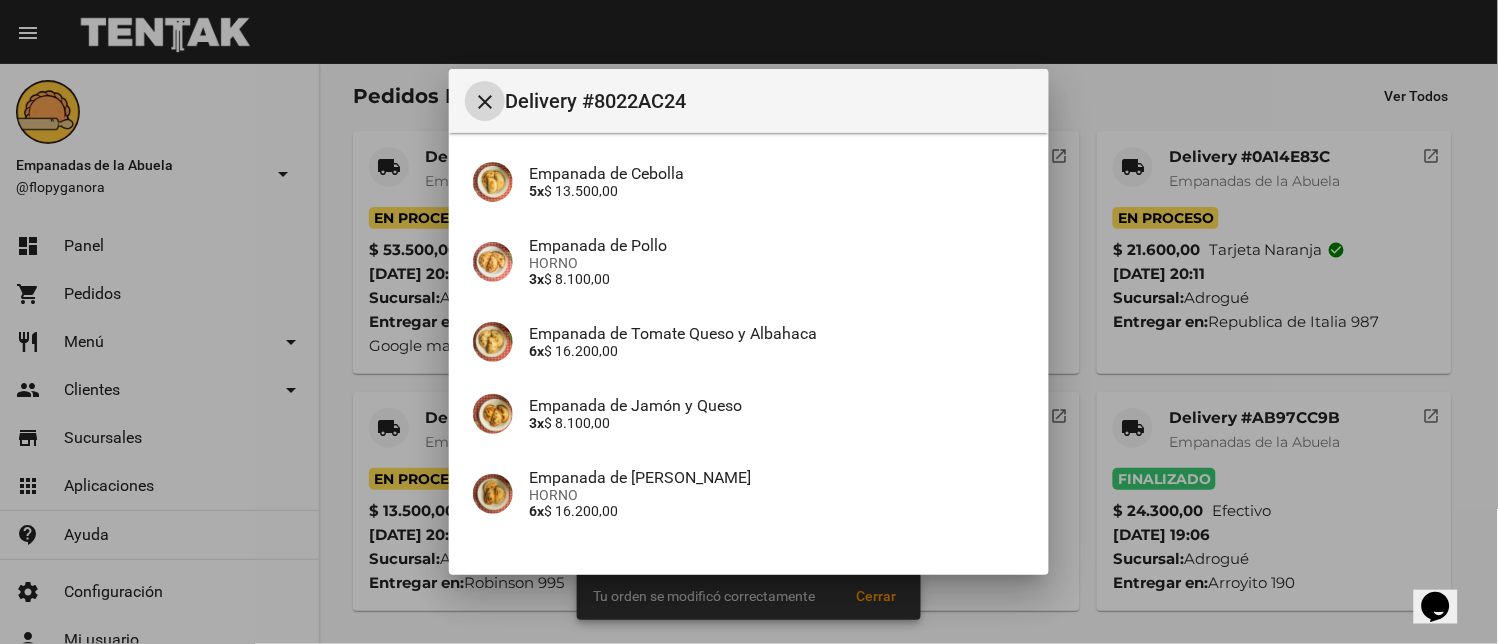 scroll, scrollTop: 470, scrollLeft: 0, axis: vertical 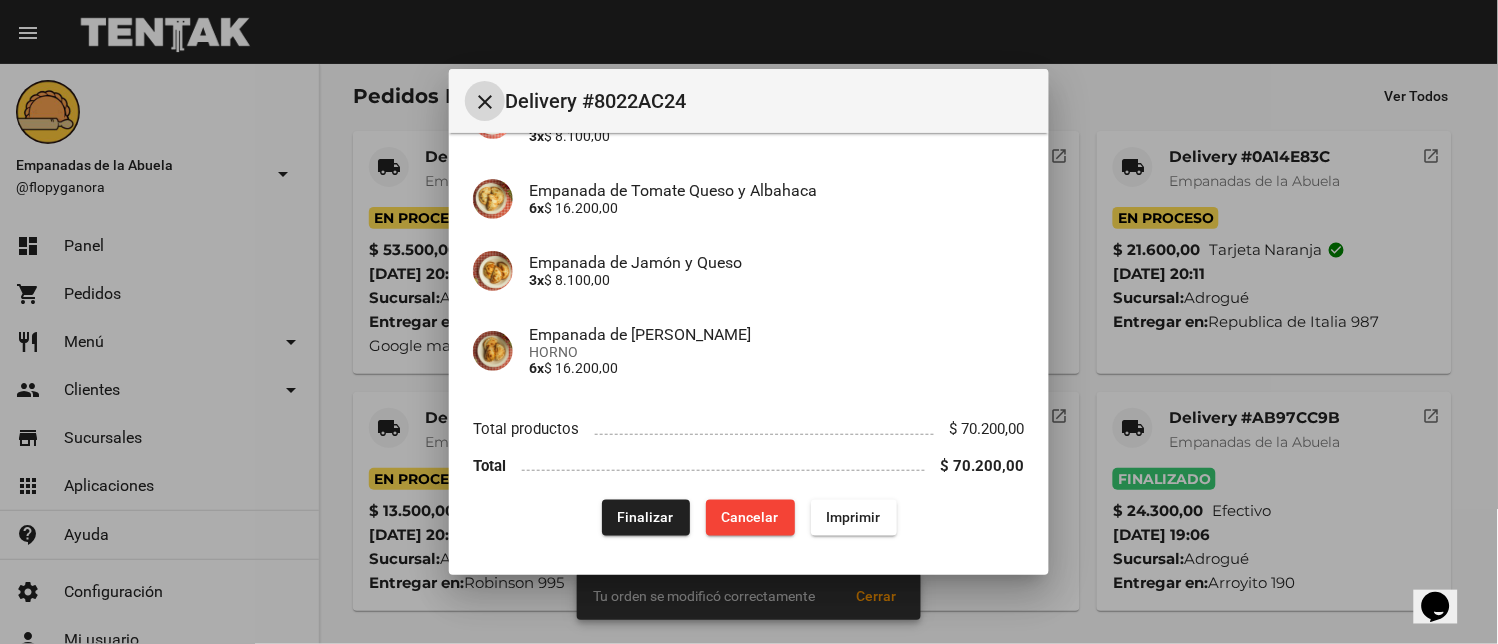 click on "Finalizar" 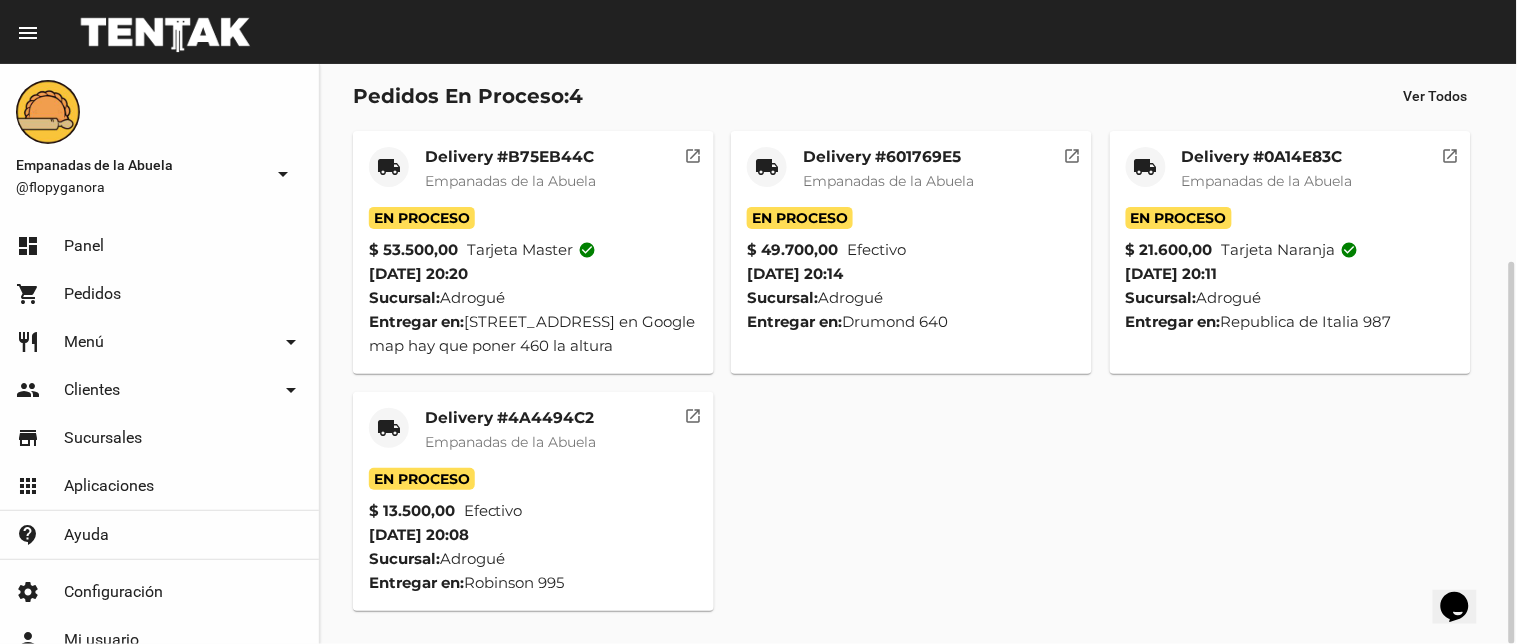 click on "local_shipping" 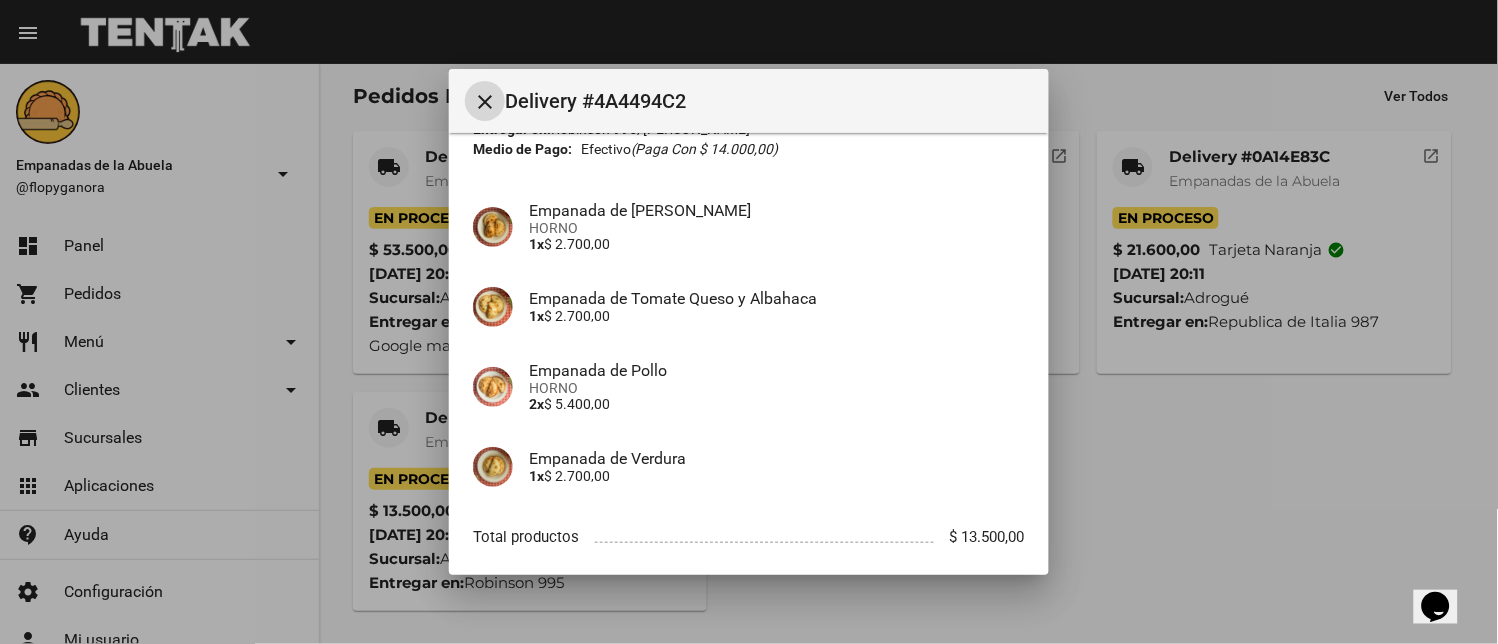 scroll, scrollTop: 225, scrollLeft: 0, axis: vertical 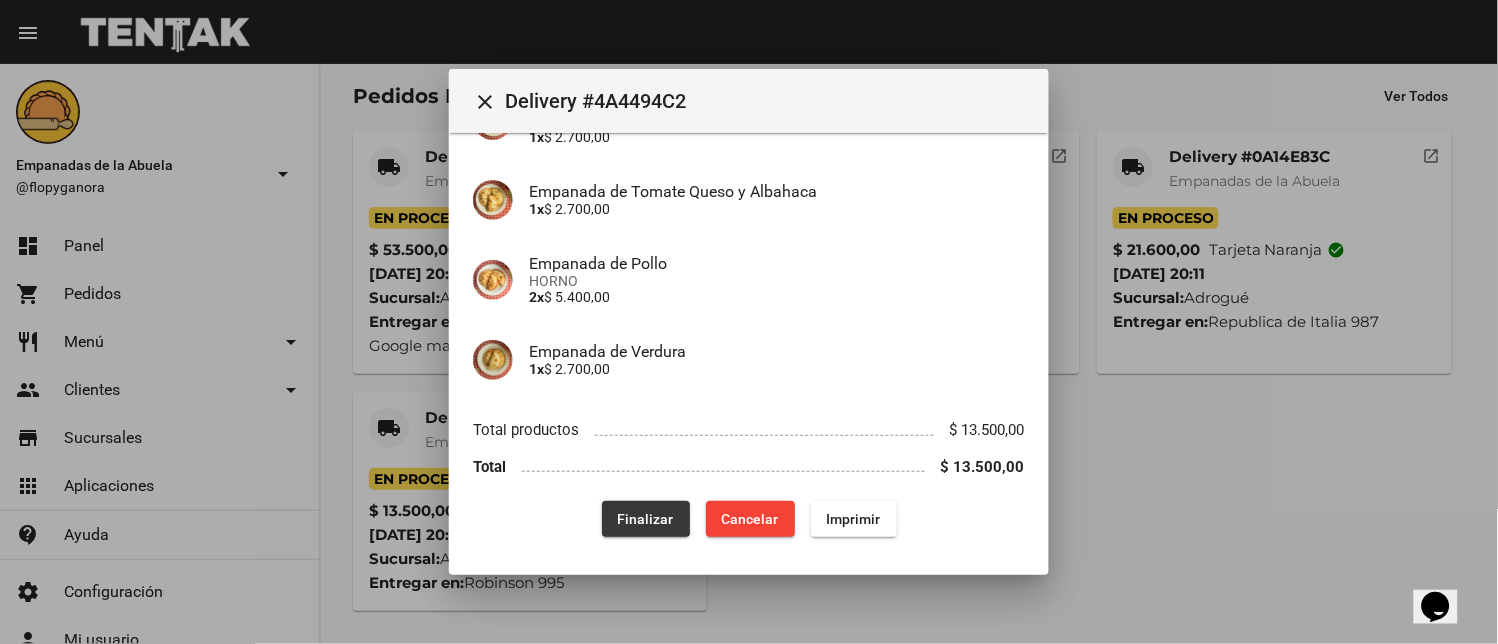click on "Finalizar" 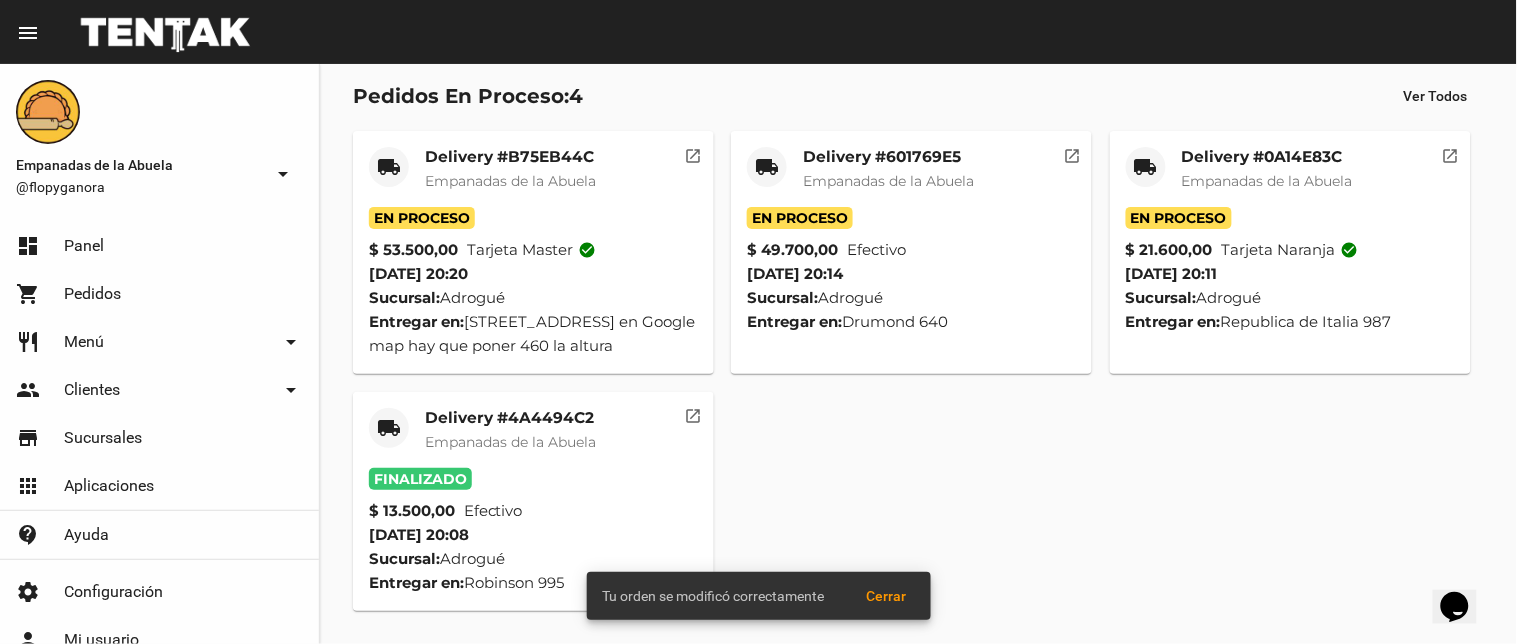 click on "local_shipping" 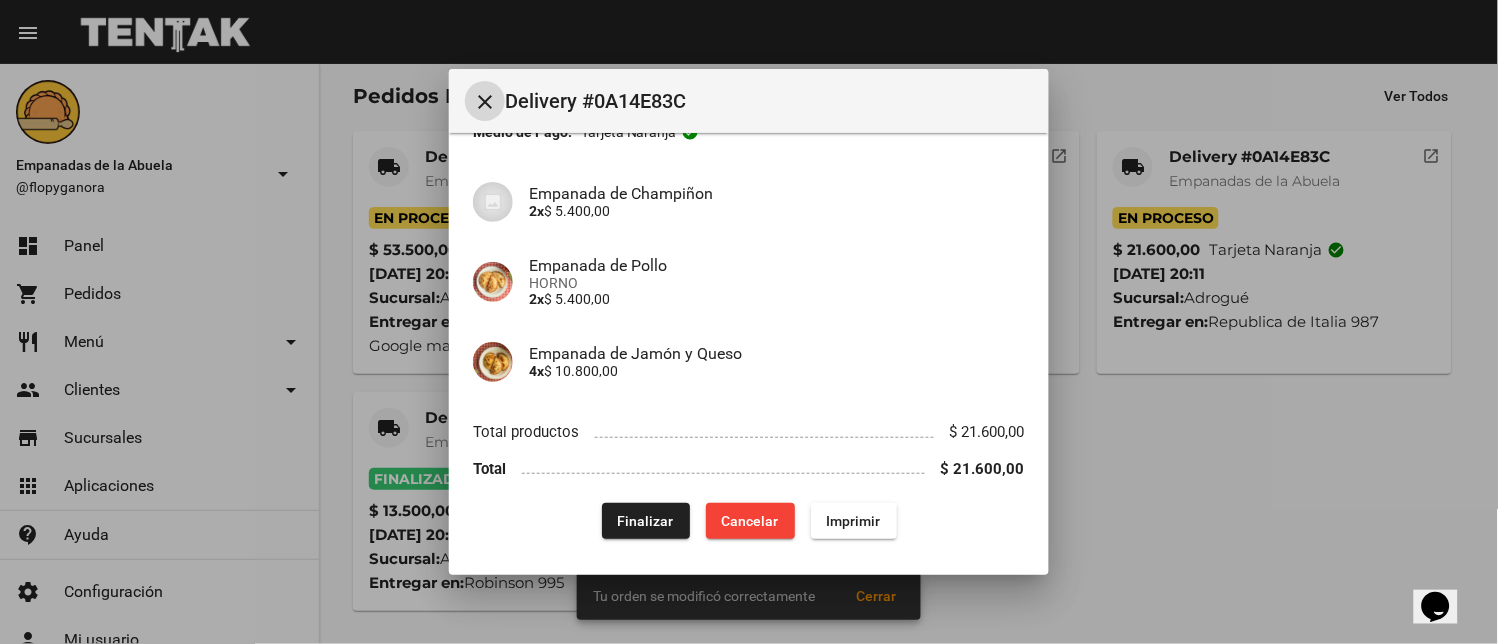 scroll, scrollTop: 137, scrollLeft: 0, axis: vertical 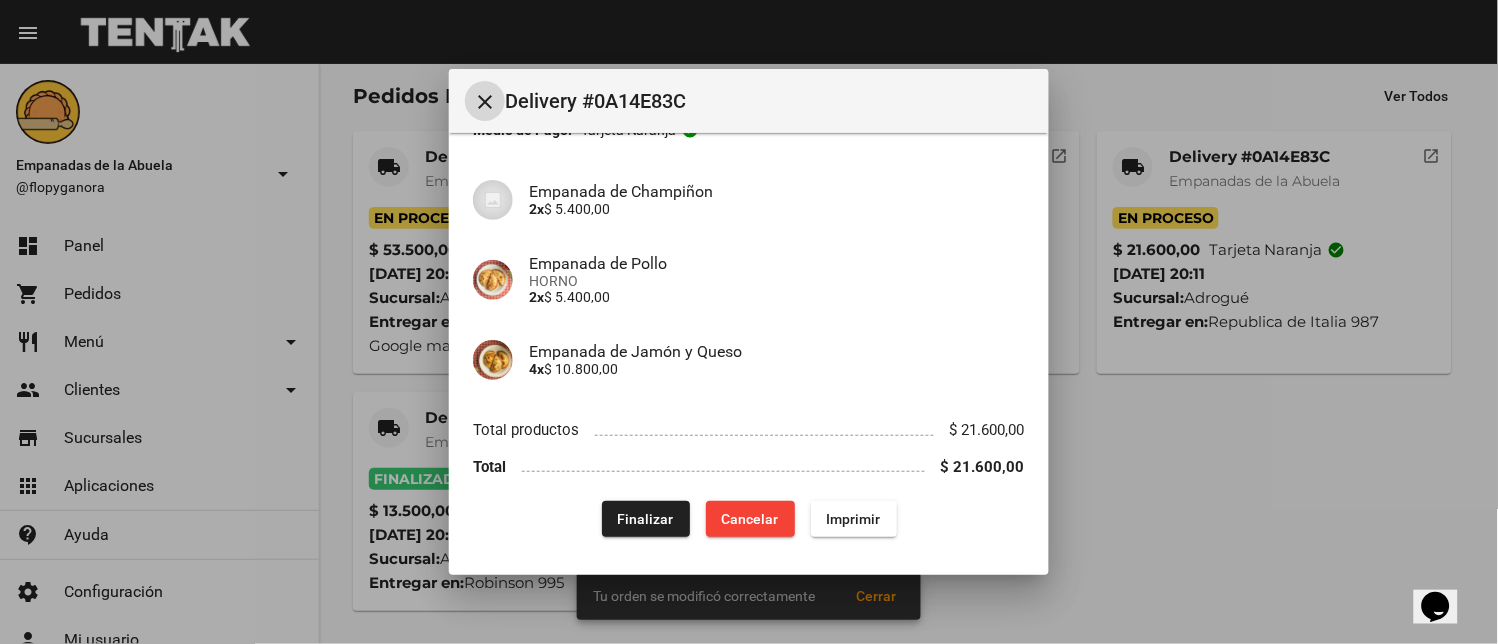 click on "Finalizar" 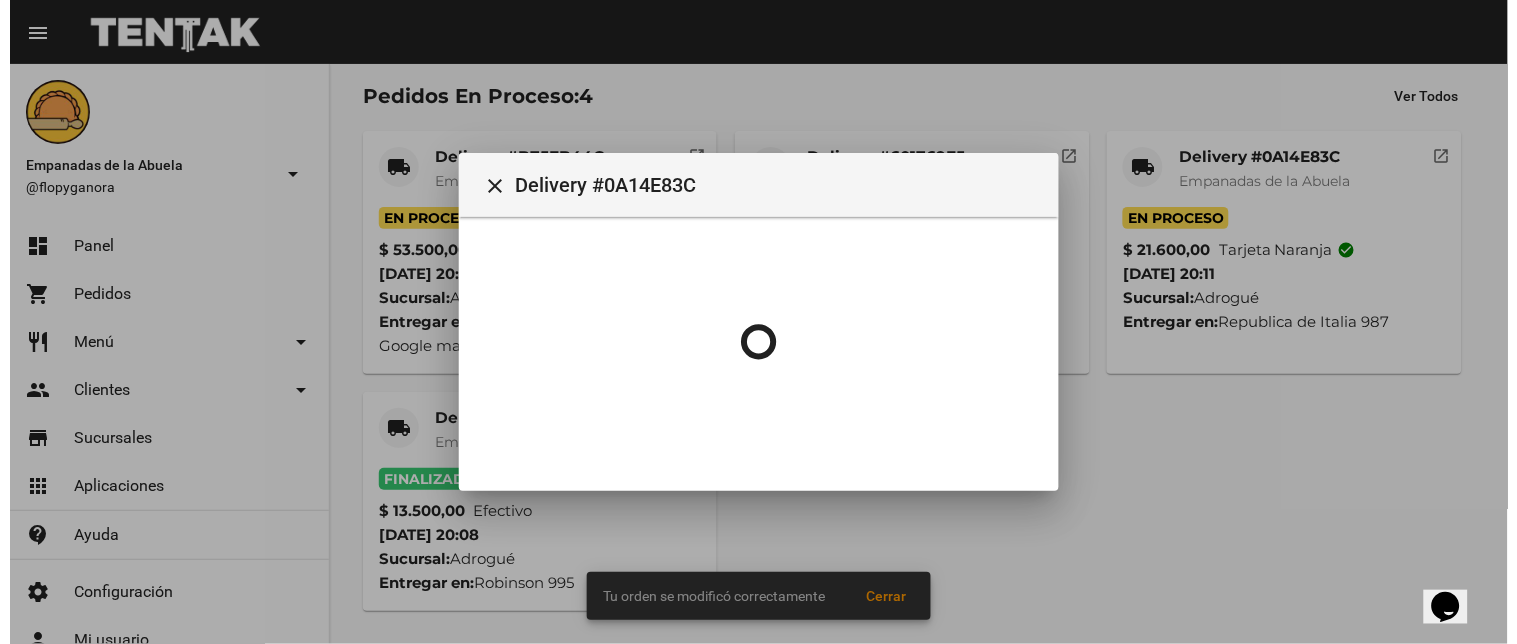 scroll, scrollTop: 0, scrollLeft: 0, axis: both 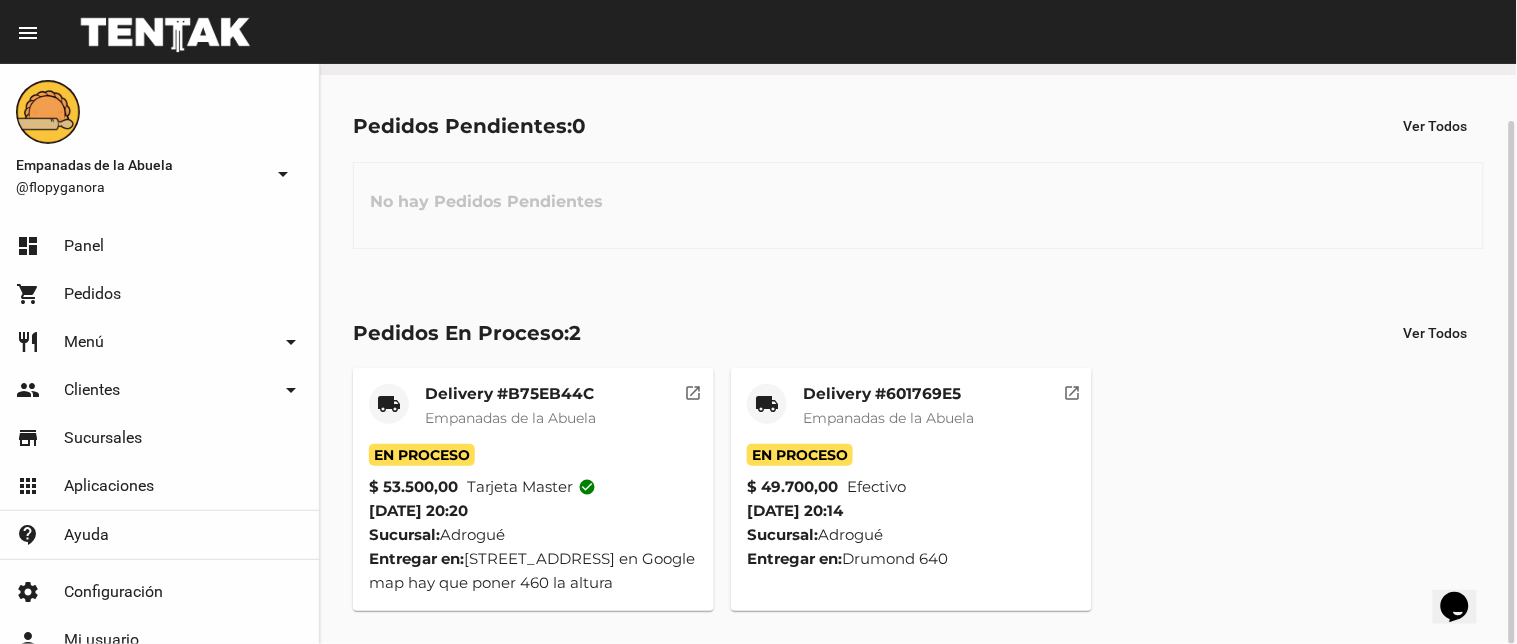 click on "Empanadas de la Abuela" 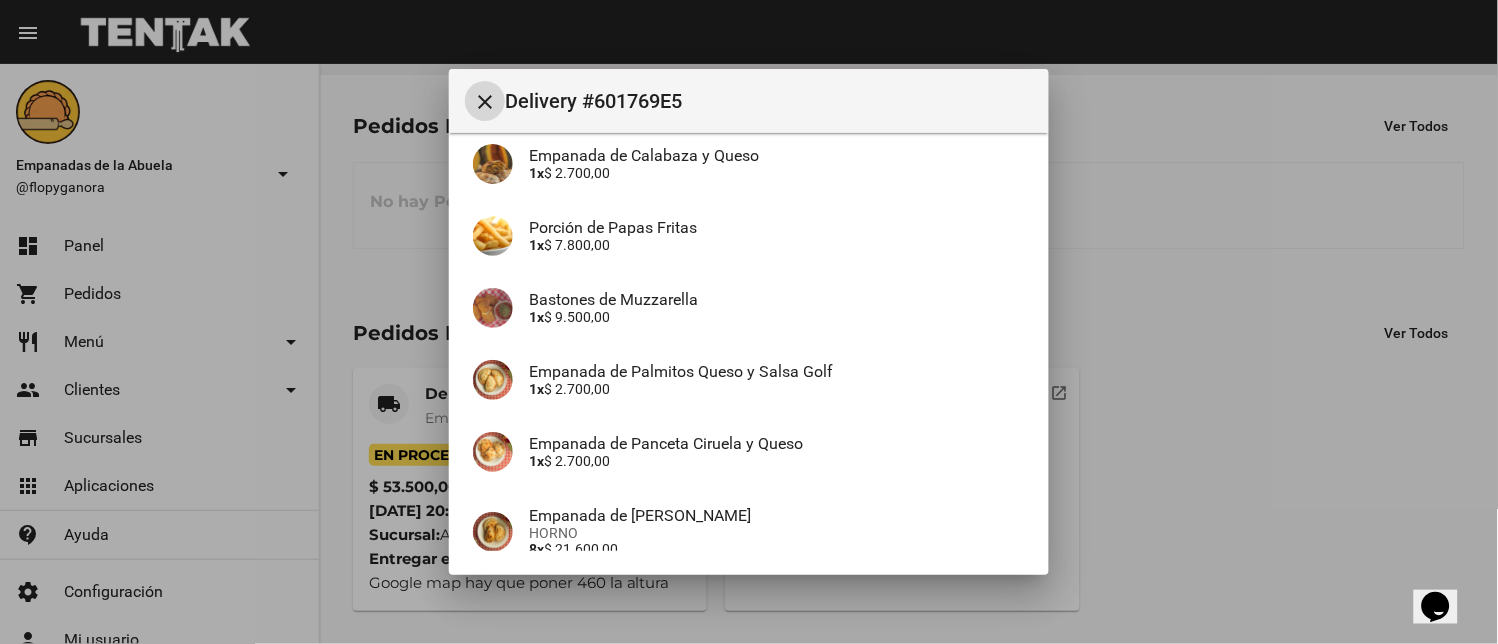 scroll, scrollTop: 425, scrollLeft: 0, axis: vertical 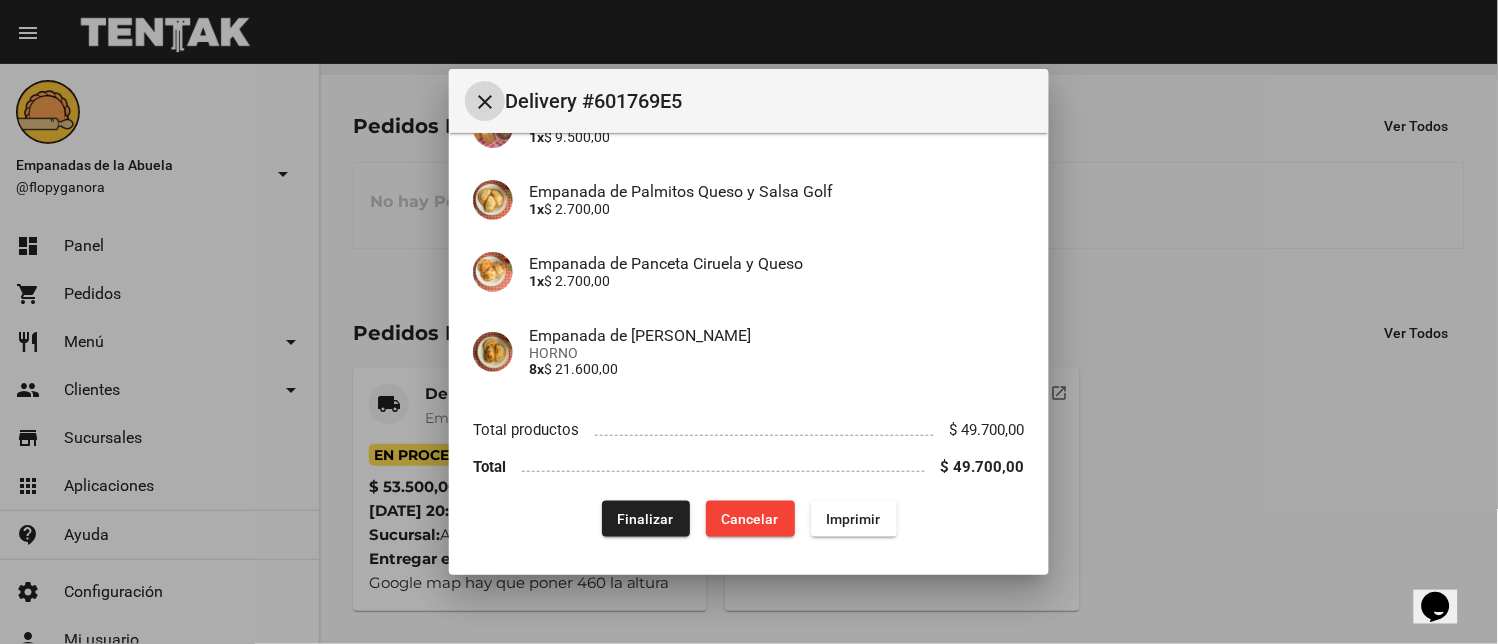 click on "Finalizar" 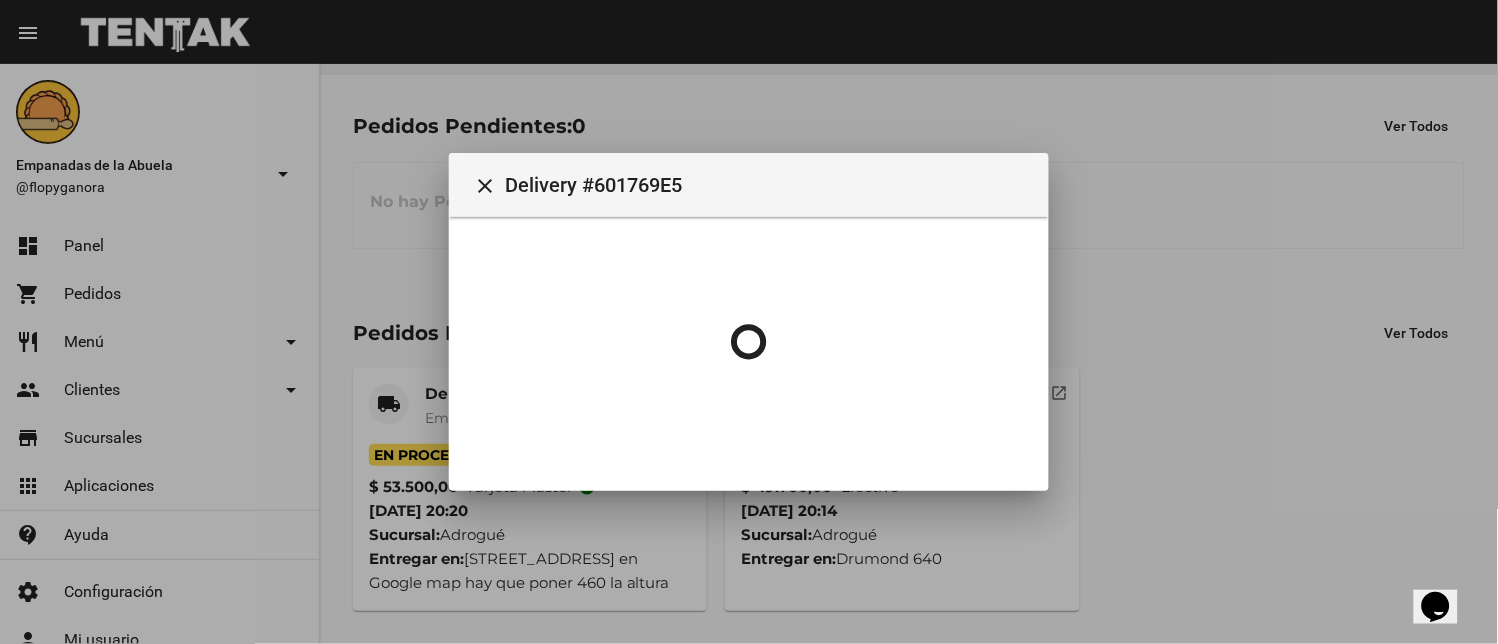 scroll, scrollTop: 0, scrollLeft: 0, axis: both 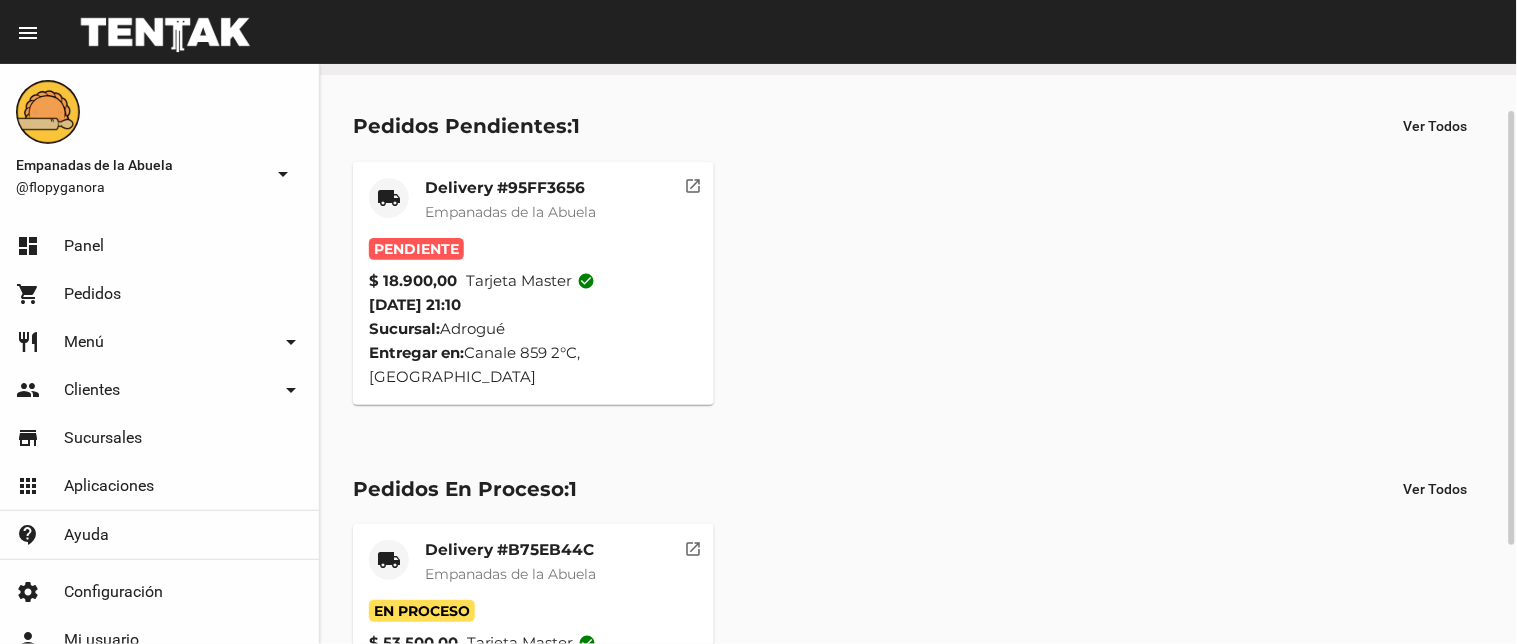 click on "Delivery #95FF3656" 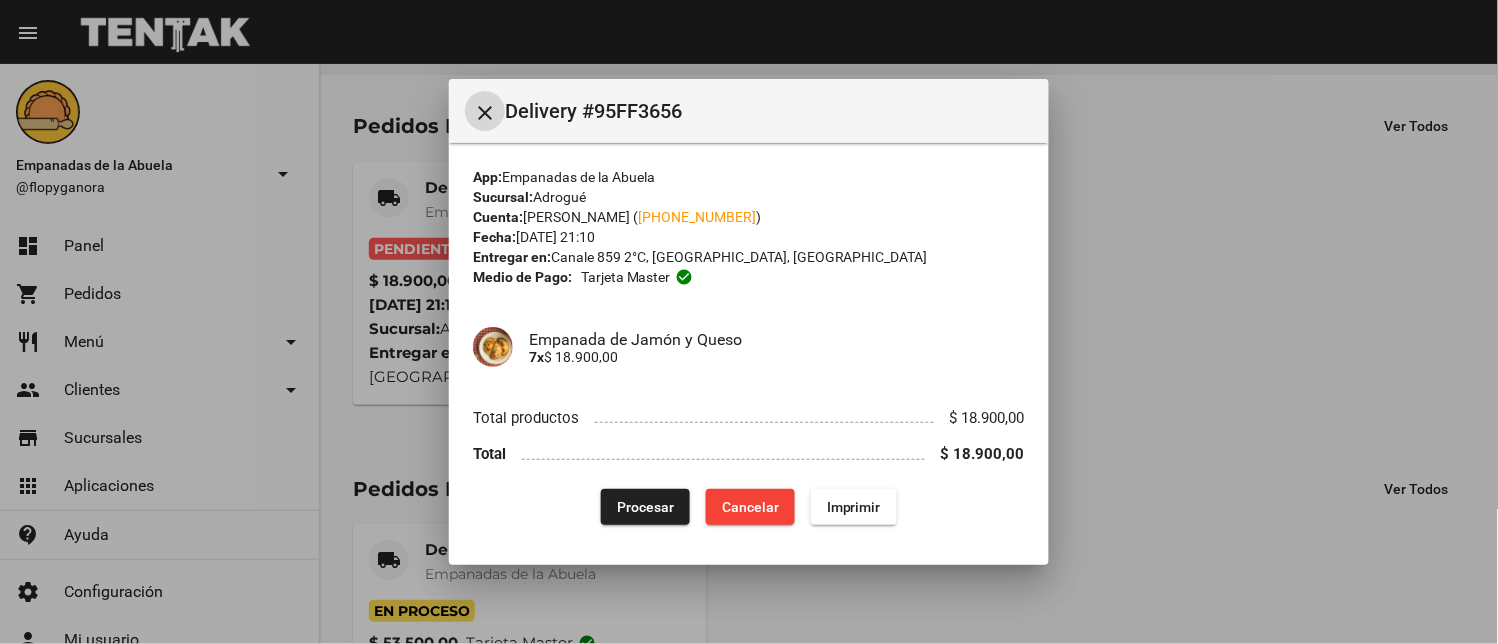 click on "Imprimir" 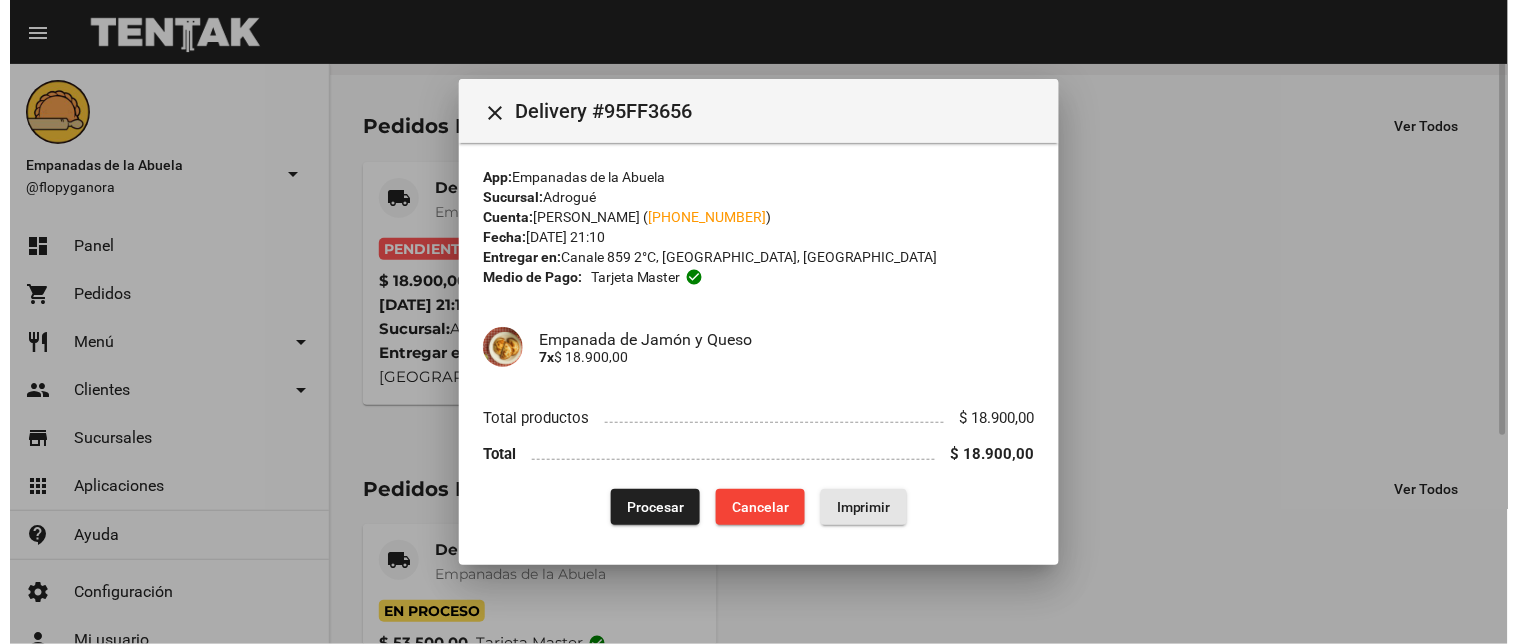 scroll, scrollTop: 0, scrollLeft: 0, axis: both 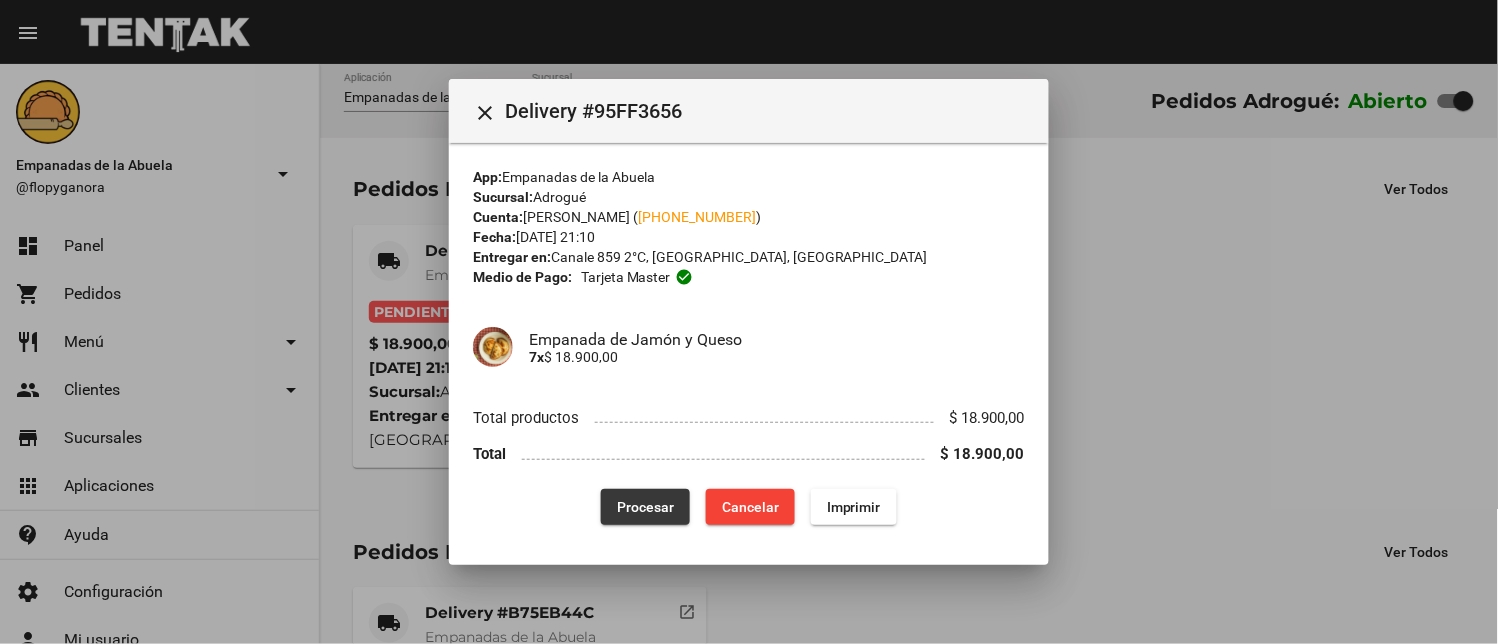 drag, startPoint x: 678, startPoint y: 500, endPoint x: 570, endPoint y: 588, distance: 139.31259 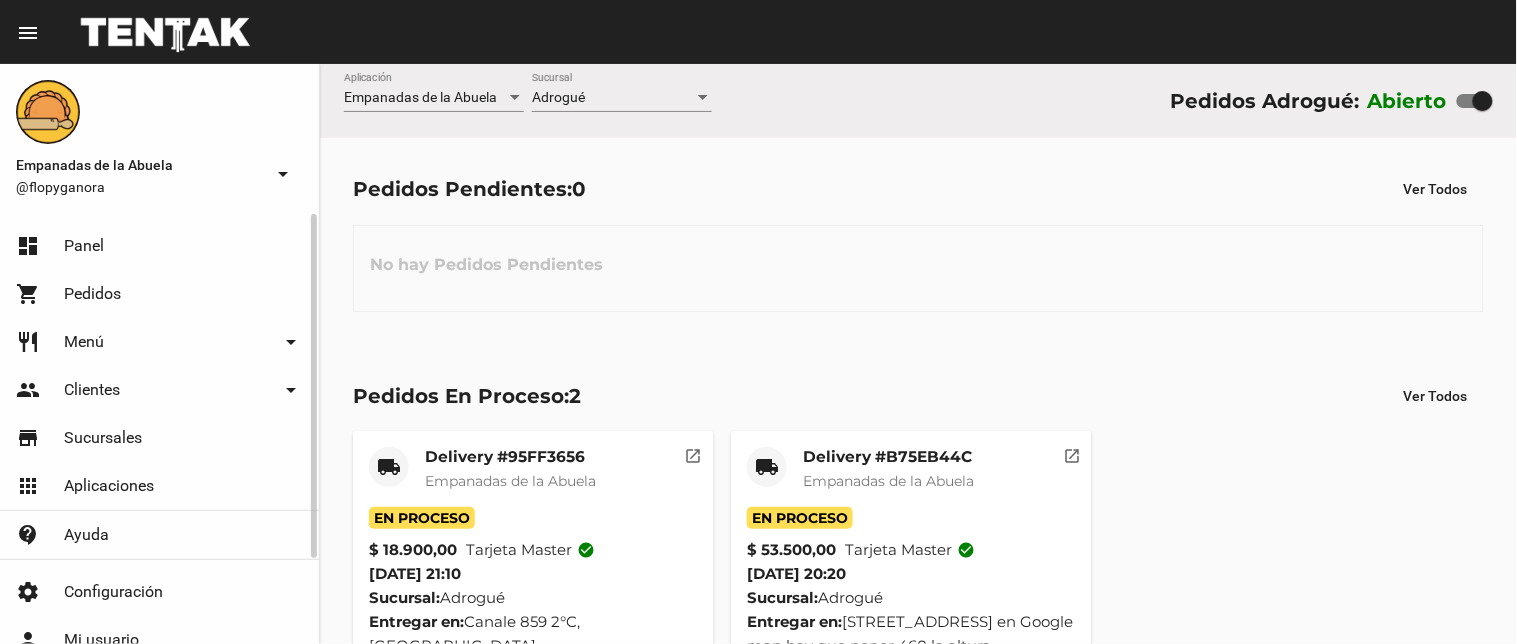 click on "Menú" 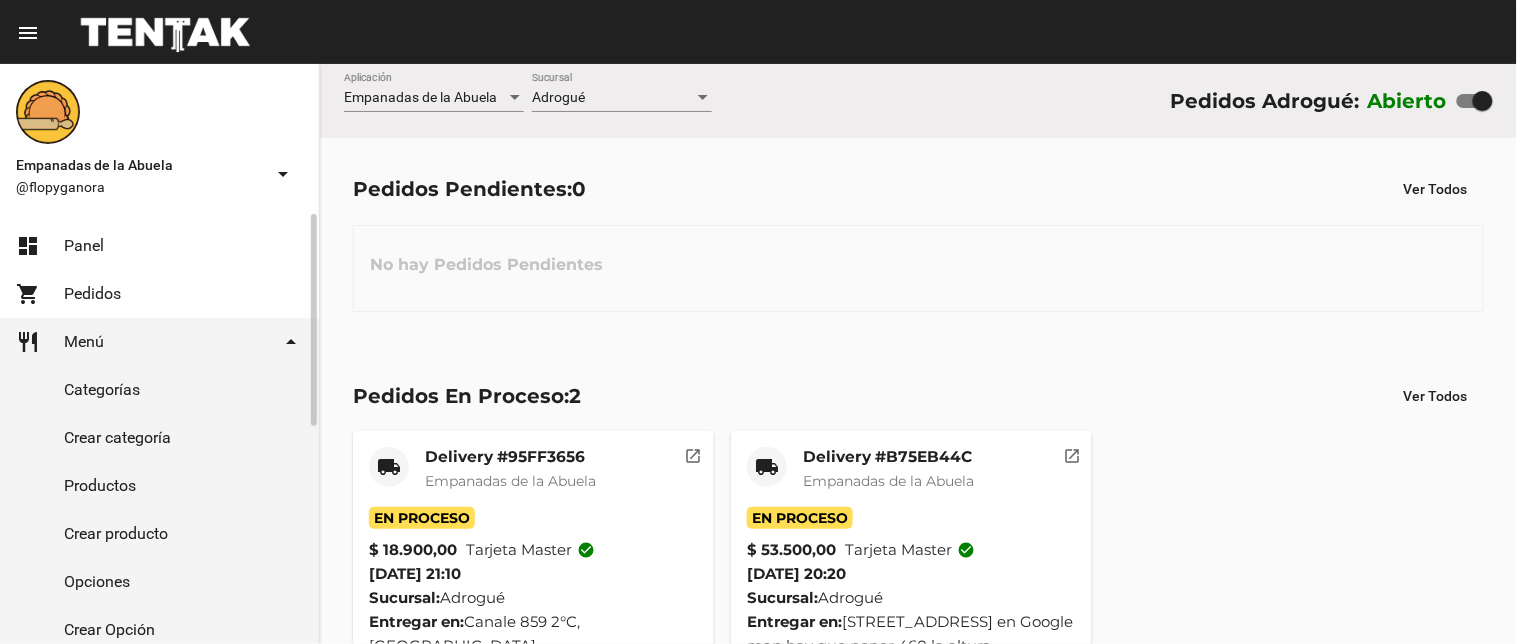 click on "Productos" 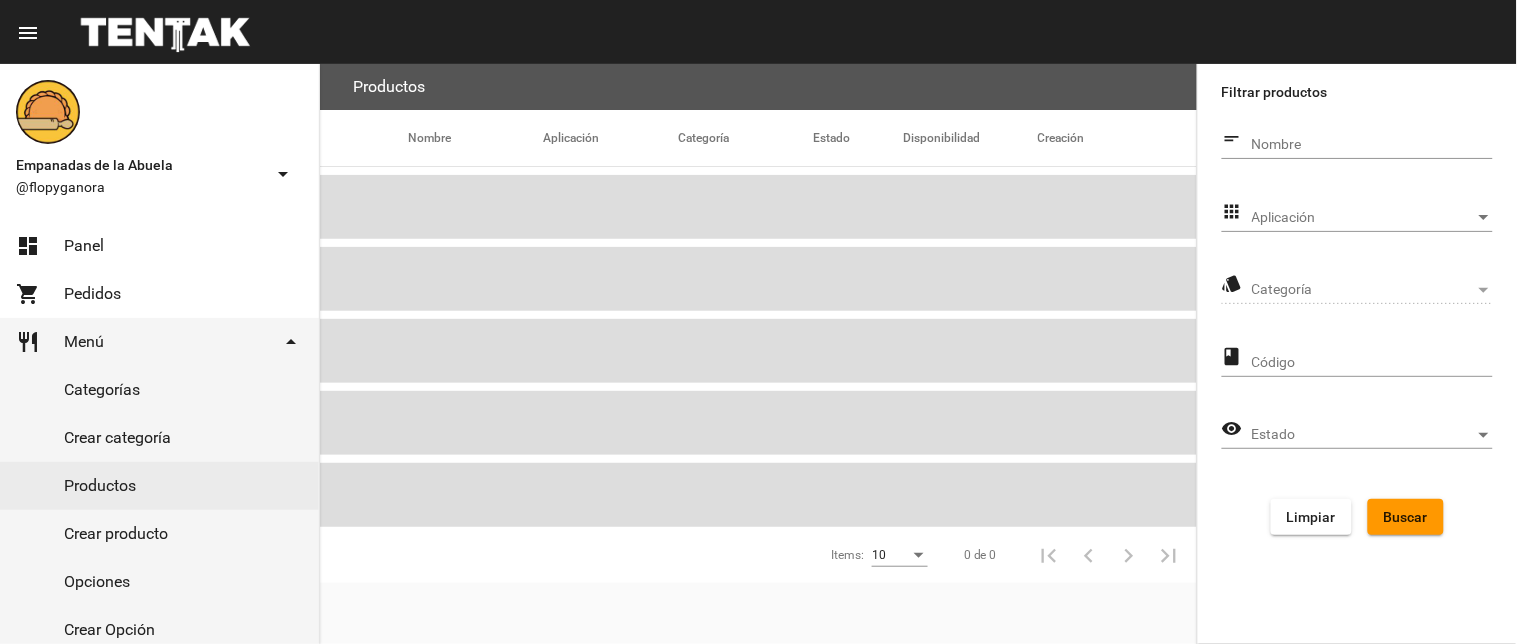 click on "Aplicación" at bounding box center [1363, 218] 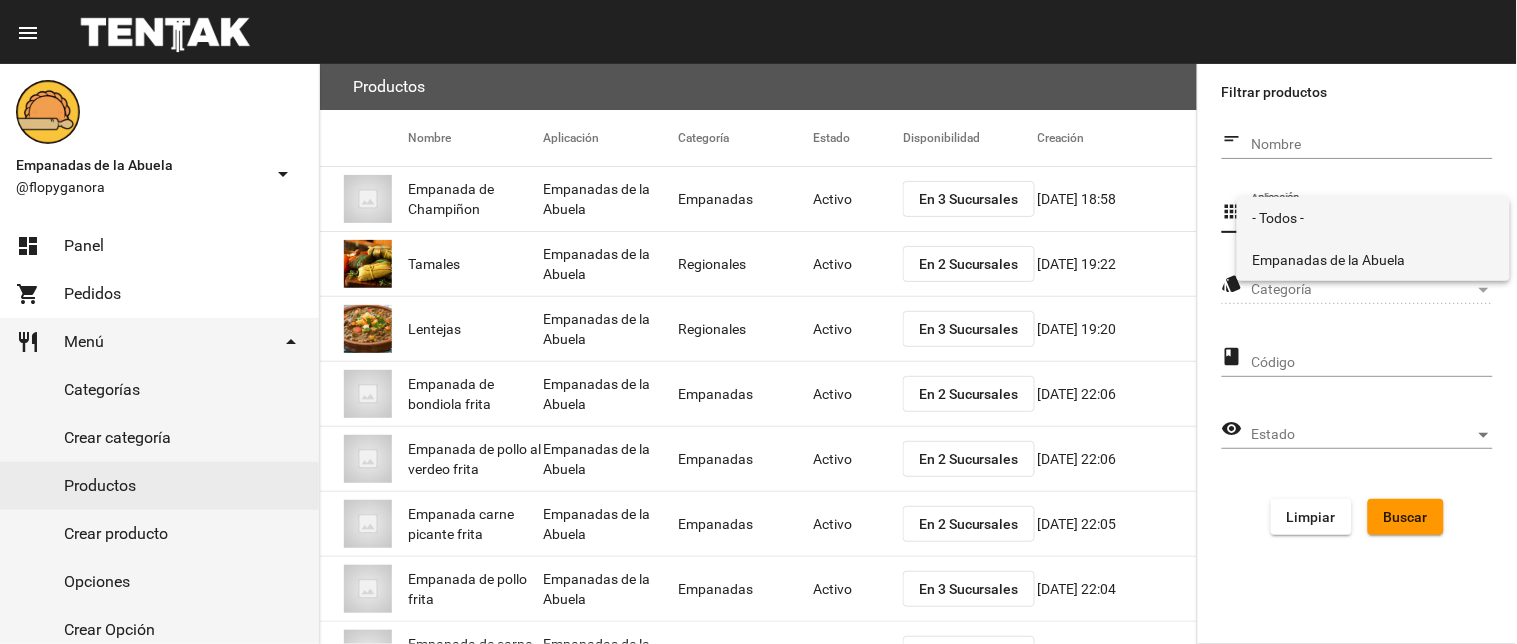 click on "Empanadas de la Abuela" at bounding box center (1373, 260) 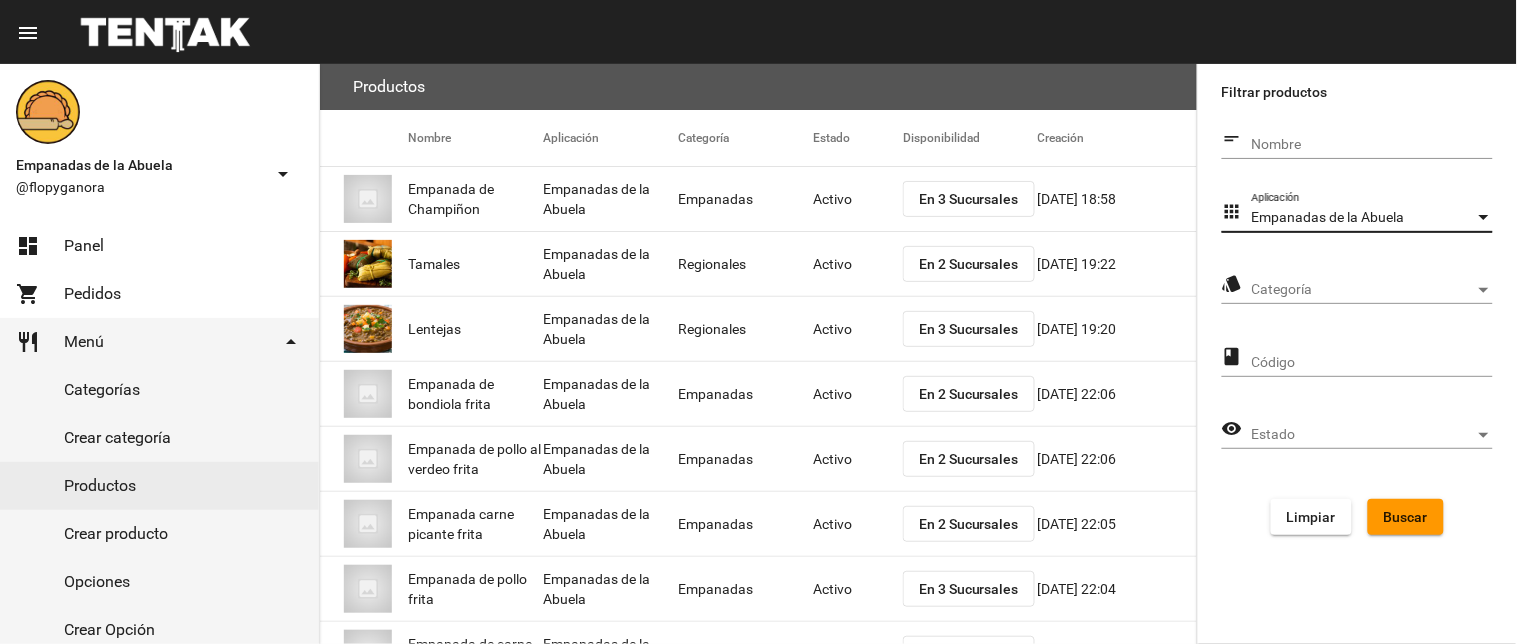 click on "Categoría" at bounding box center (1363, 290) 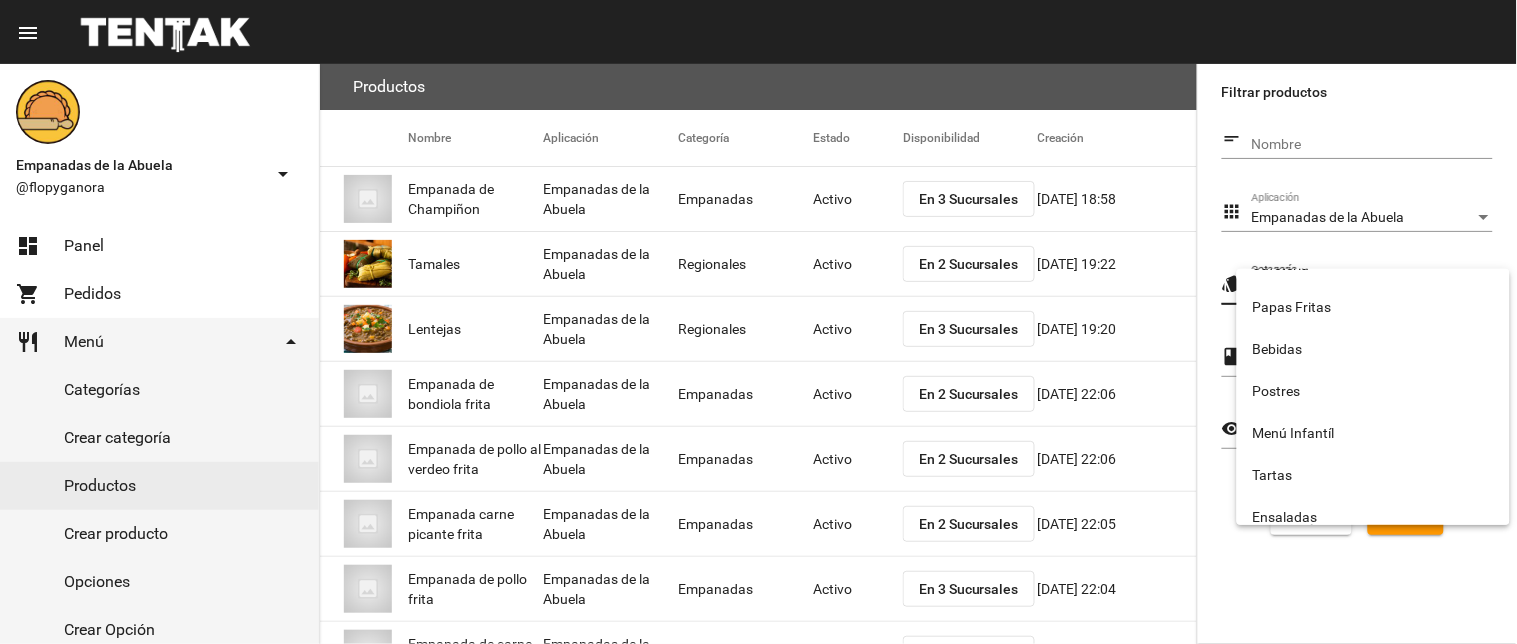 scroll, scrollTop: 332, scrollLeft: 0, axis: vertical 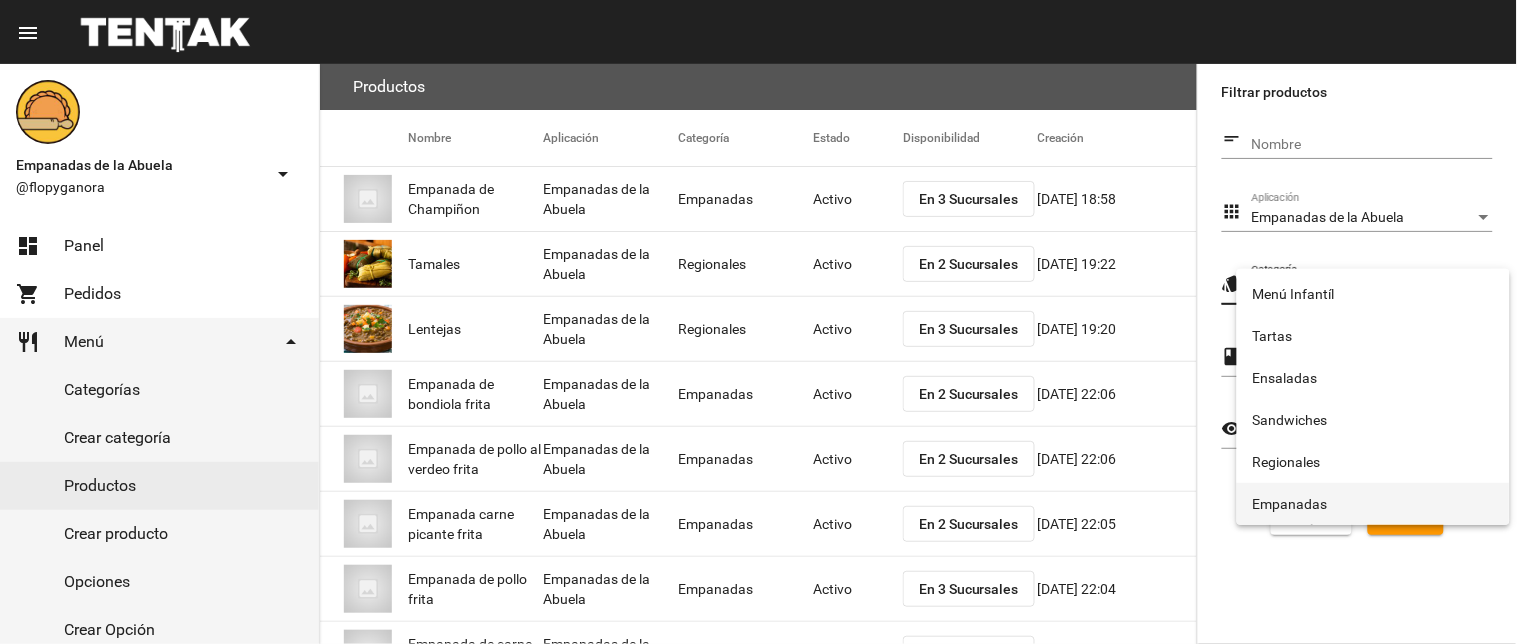 click on "Empanadas" at bounding box center [1373, 504] 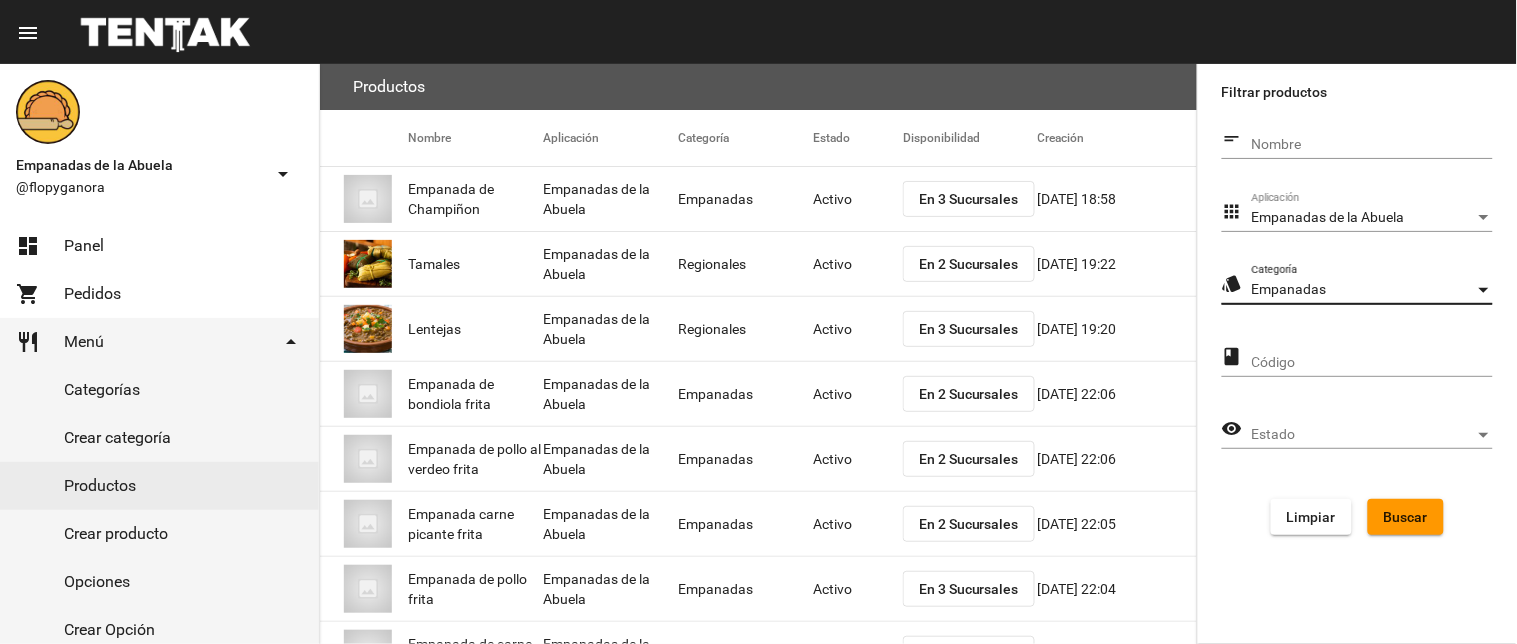 click on "Buscar" 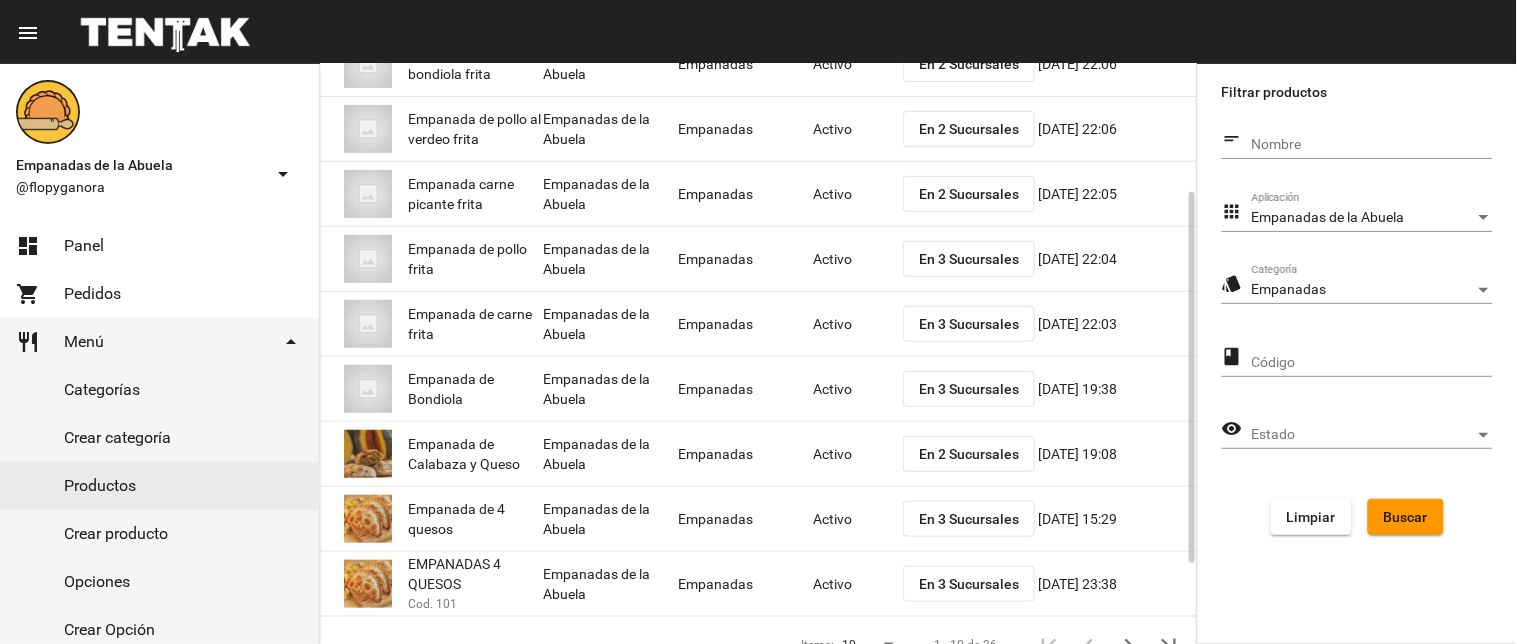 scroll, scrollTop: 325, scrollLeft: 0, axis: vertical 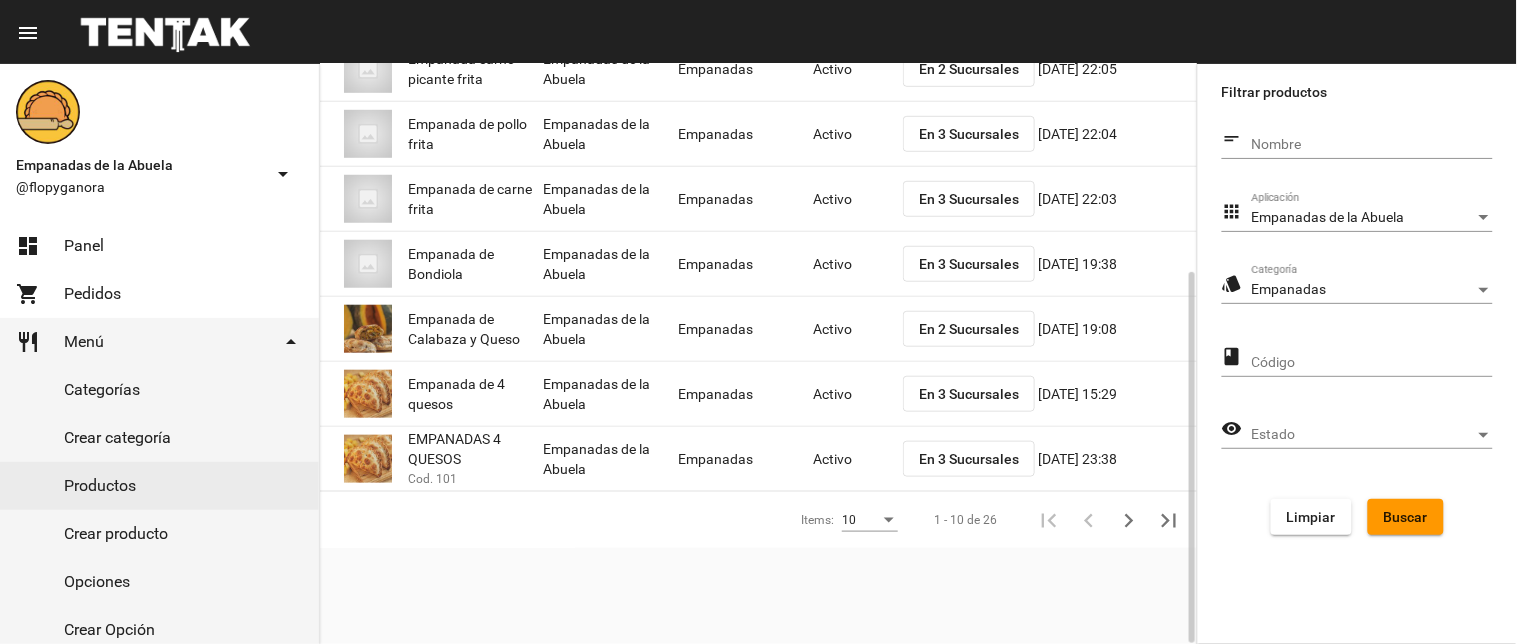 click on "En 2 Sucursales" 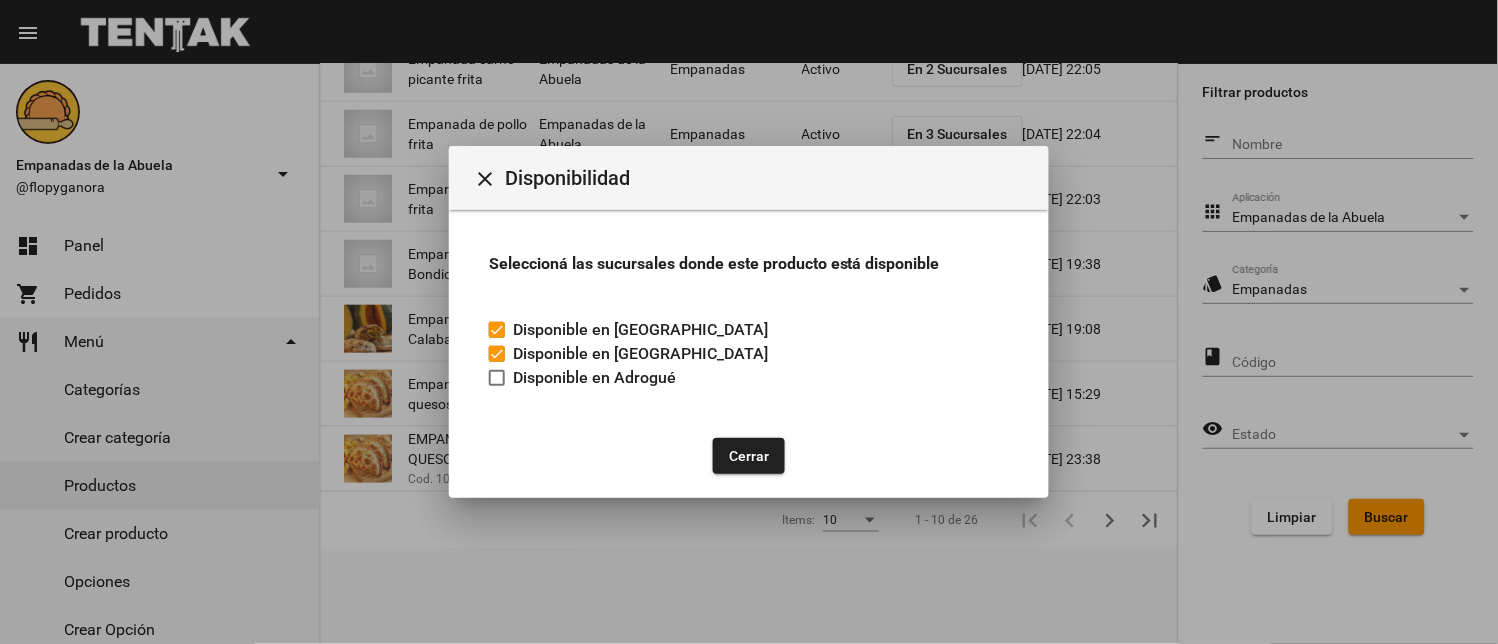 drag, startPoint x: 727, startPoint y: 455, endPoint x: 805, endPoint y: 336, distance: 142.28493 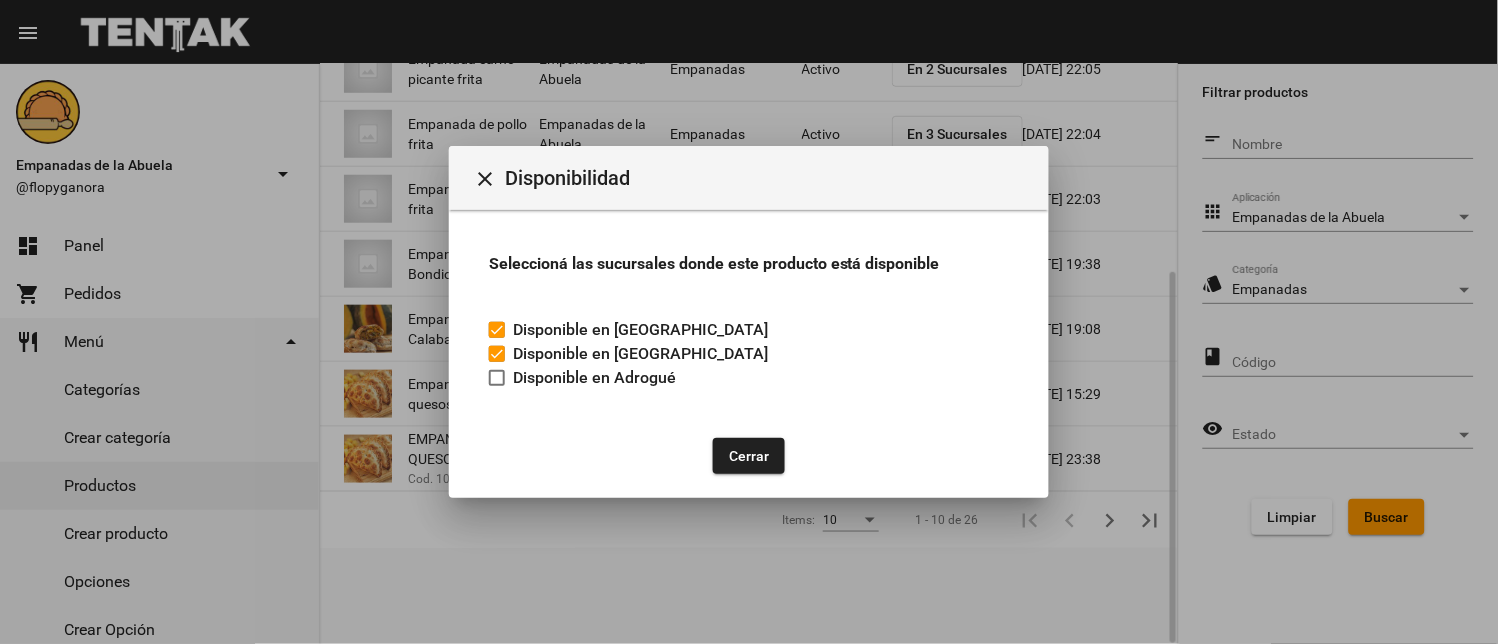 click on "Cerrar" 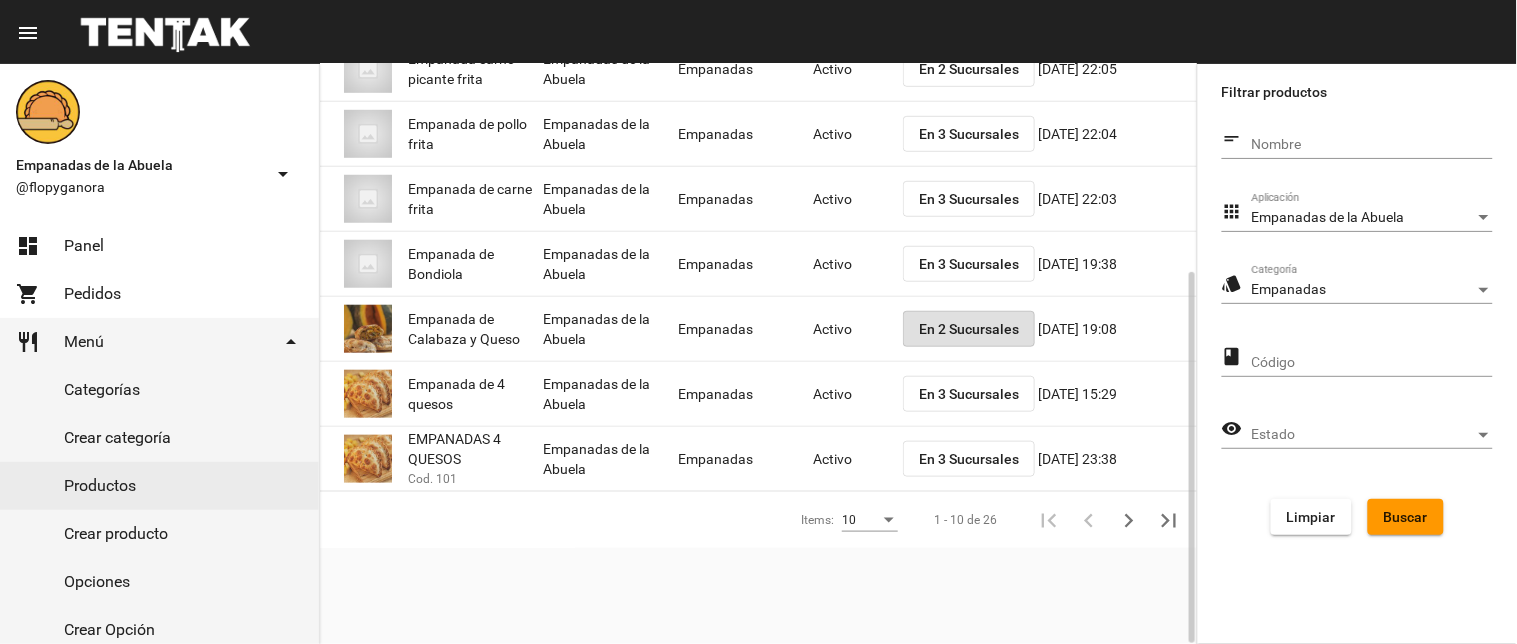 click on "Activo" 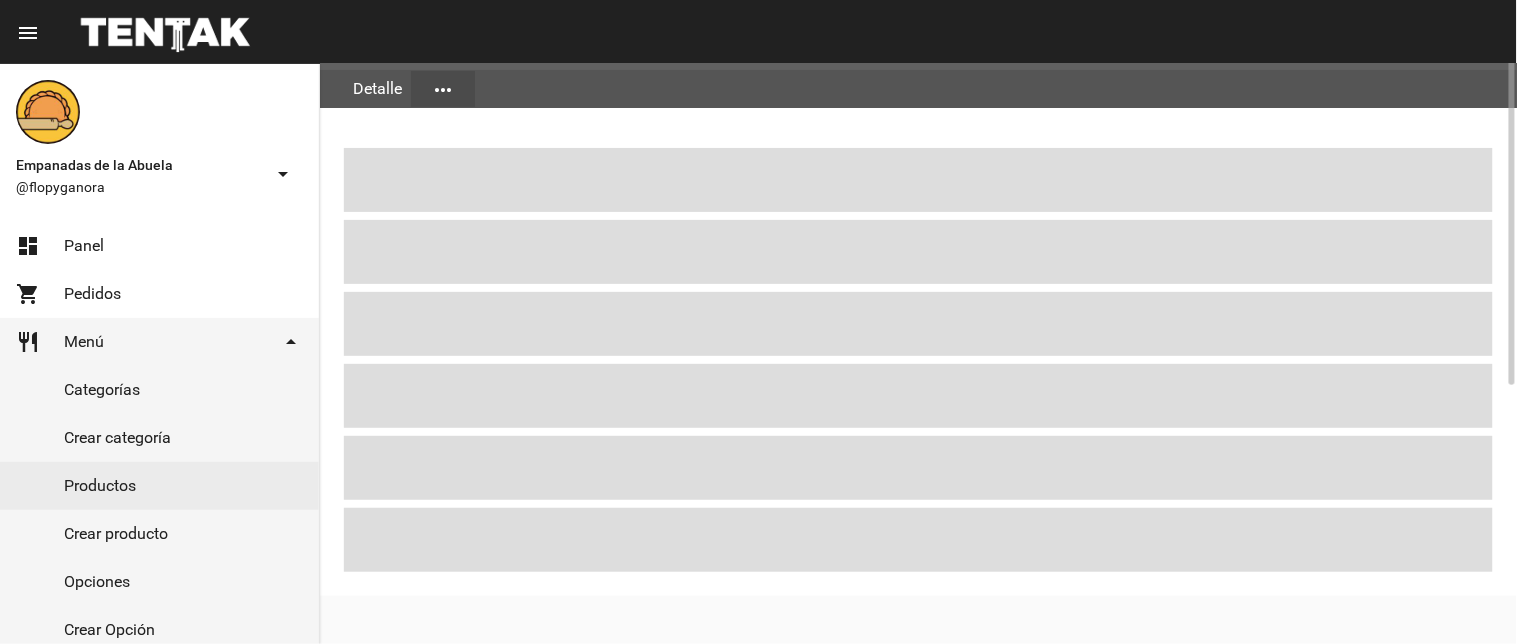 scroll, scrollTop: 0, scrollLeft: 0, axis: both 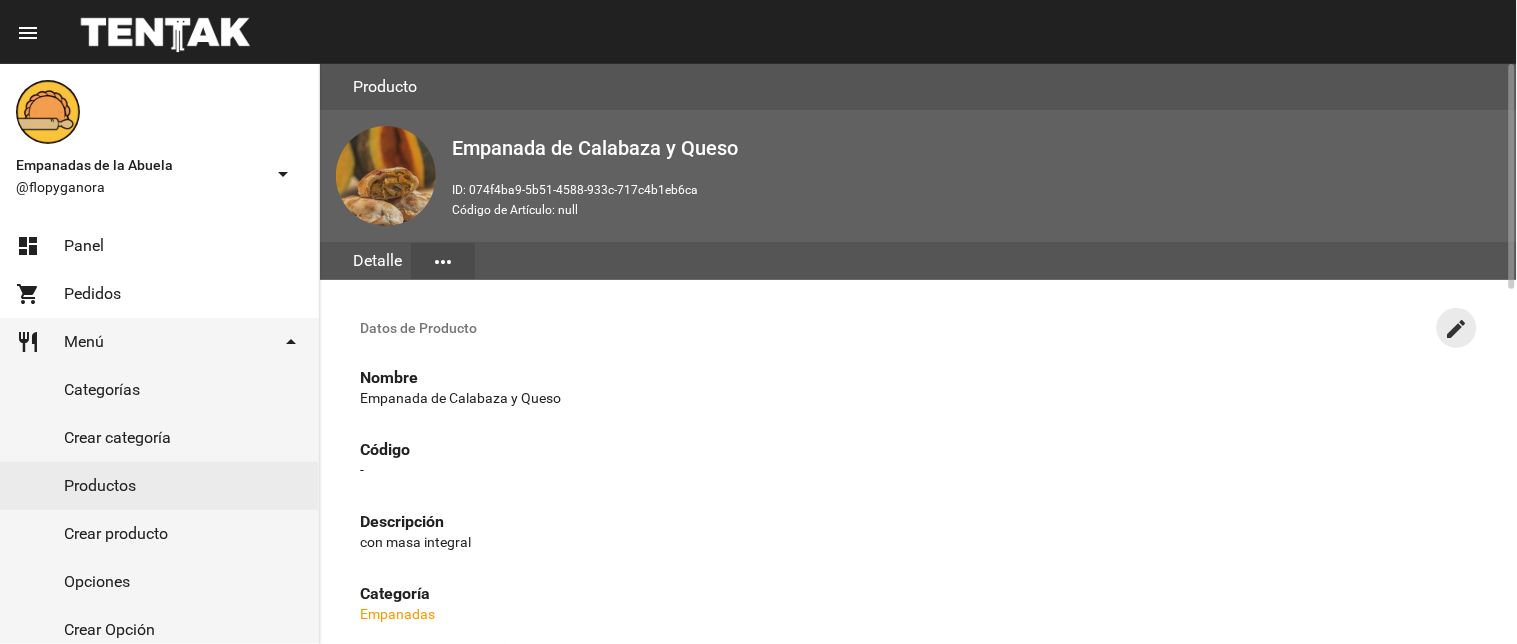 click on "create" 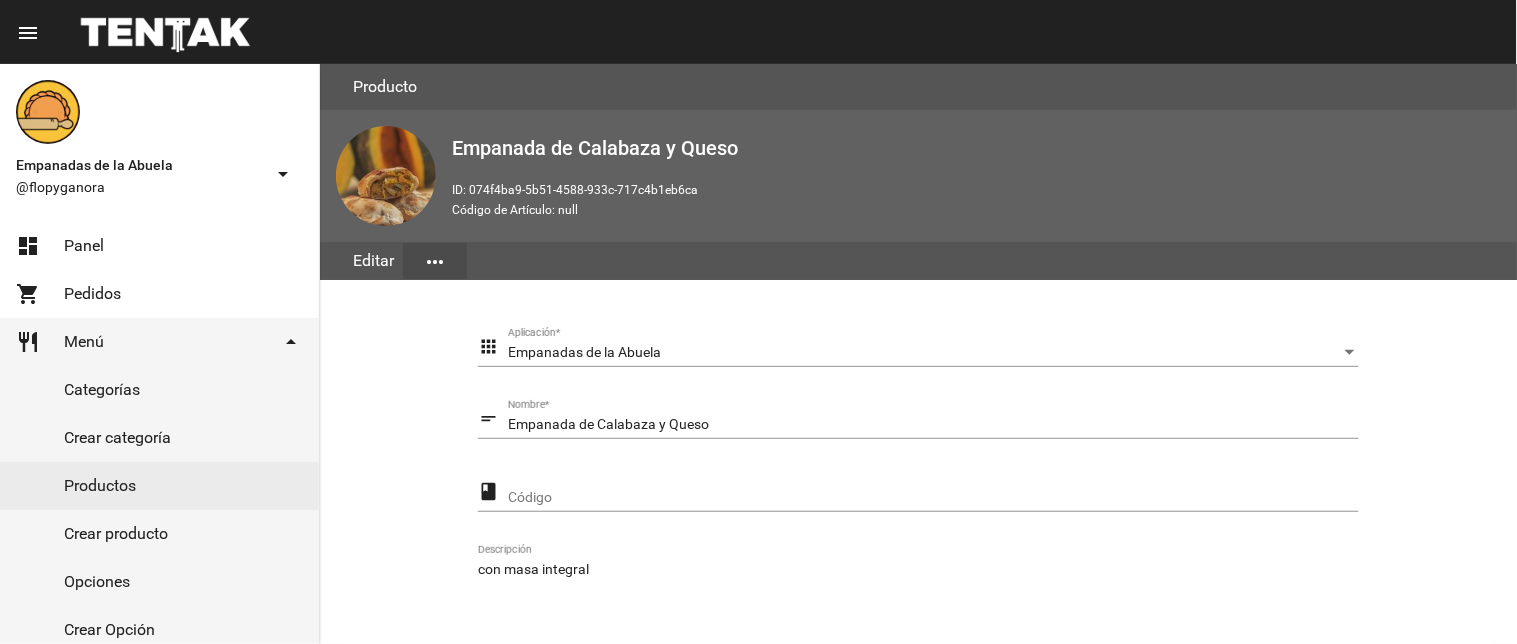 scroll, scrollTop: 408, scrollLeft: 0, axis: vertical 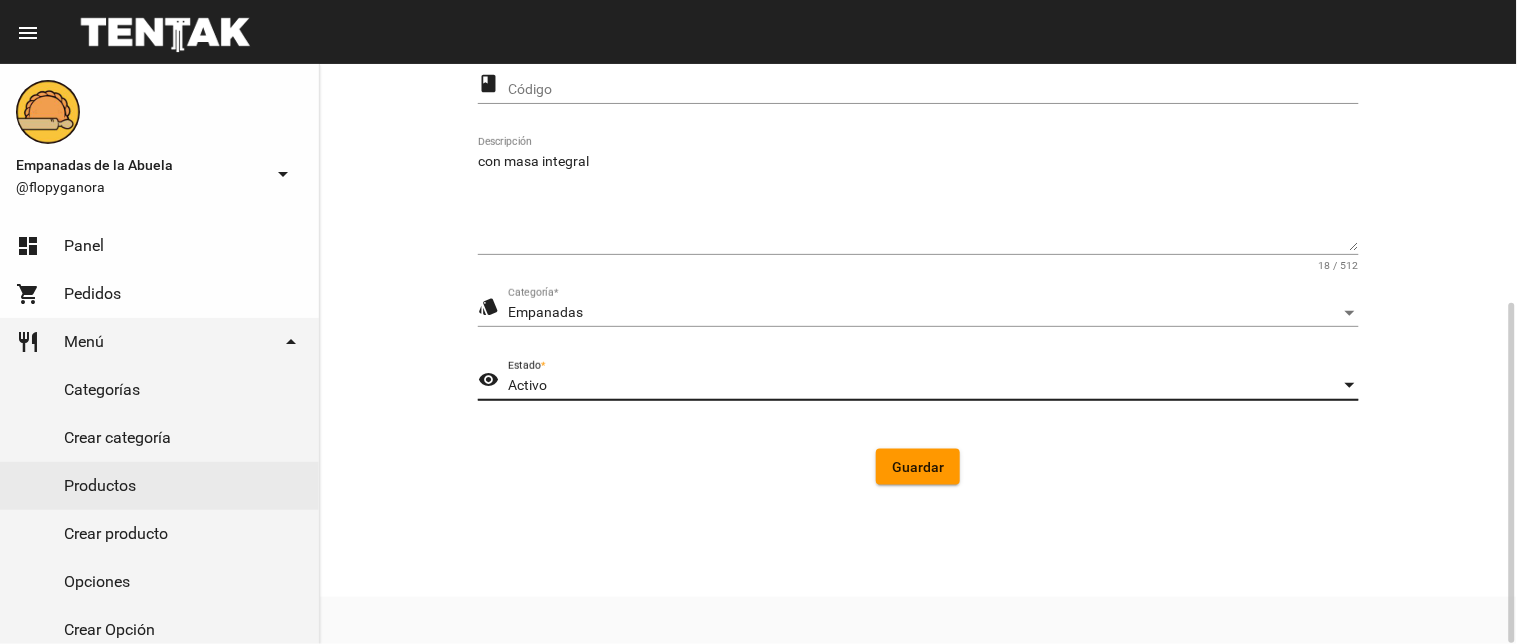 click on "Activo" at bounding box center [924, 386] 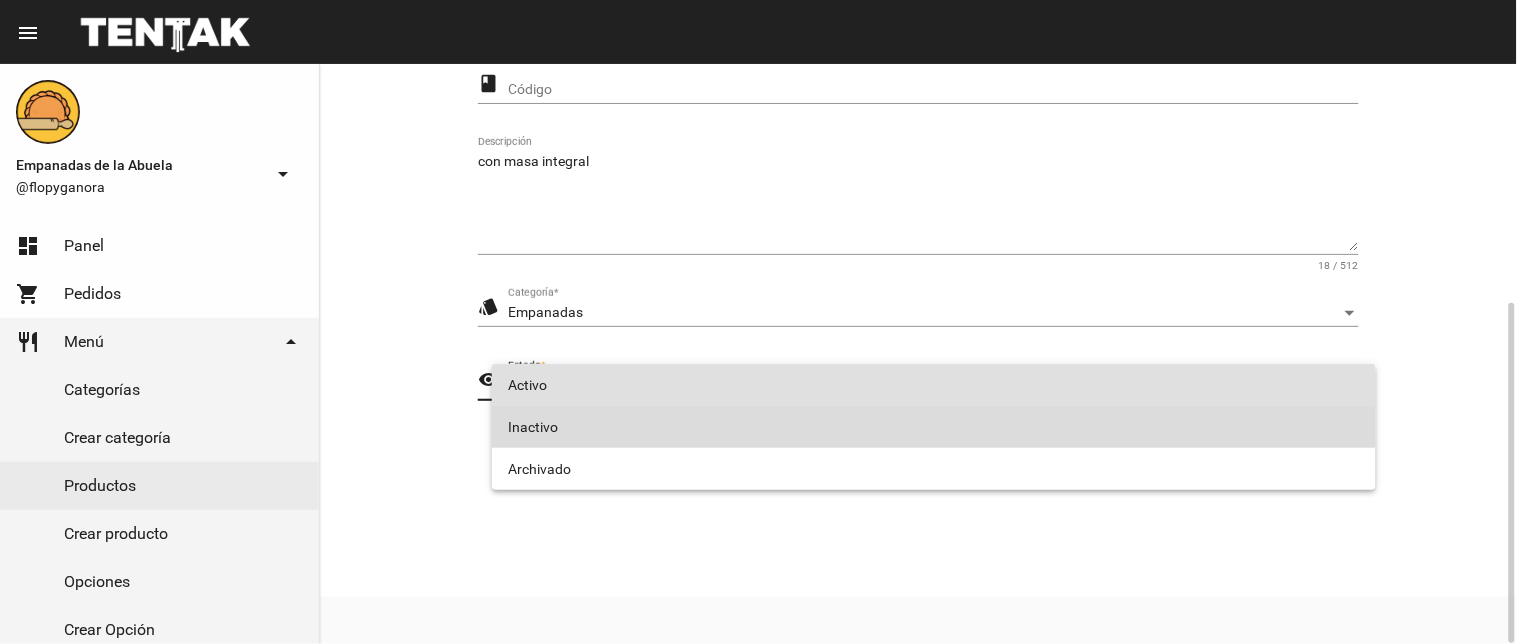 click on "Inactivo" at bounding box center (934, 427) 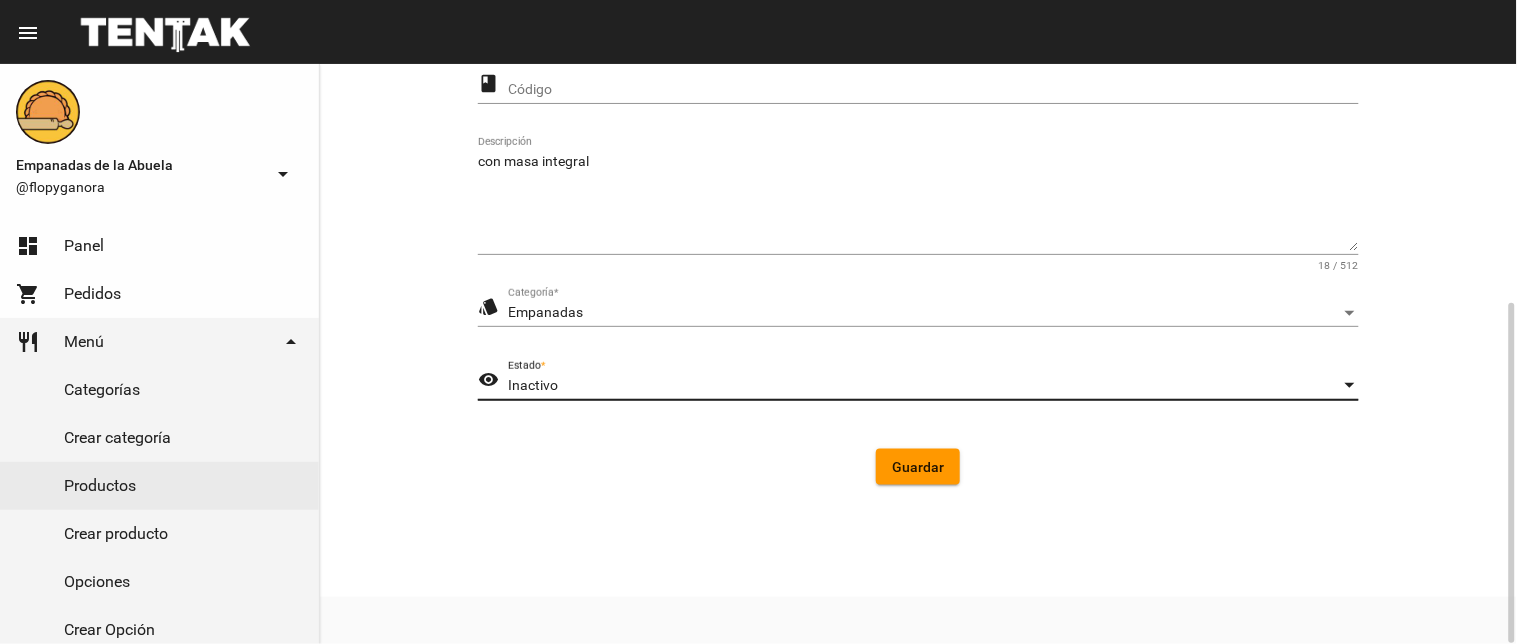 click on "Guardar" 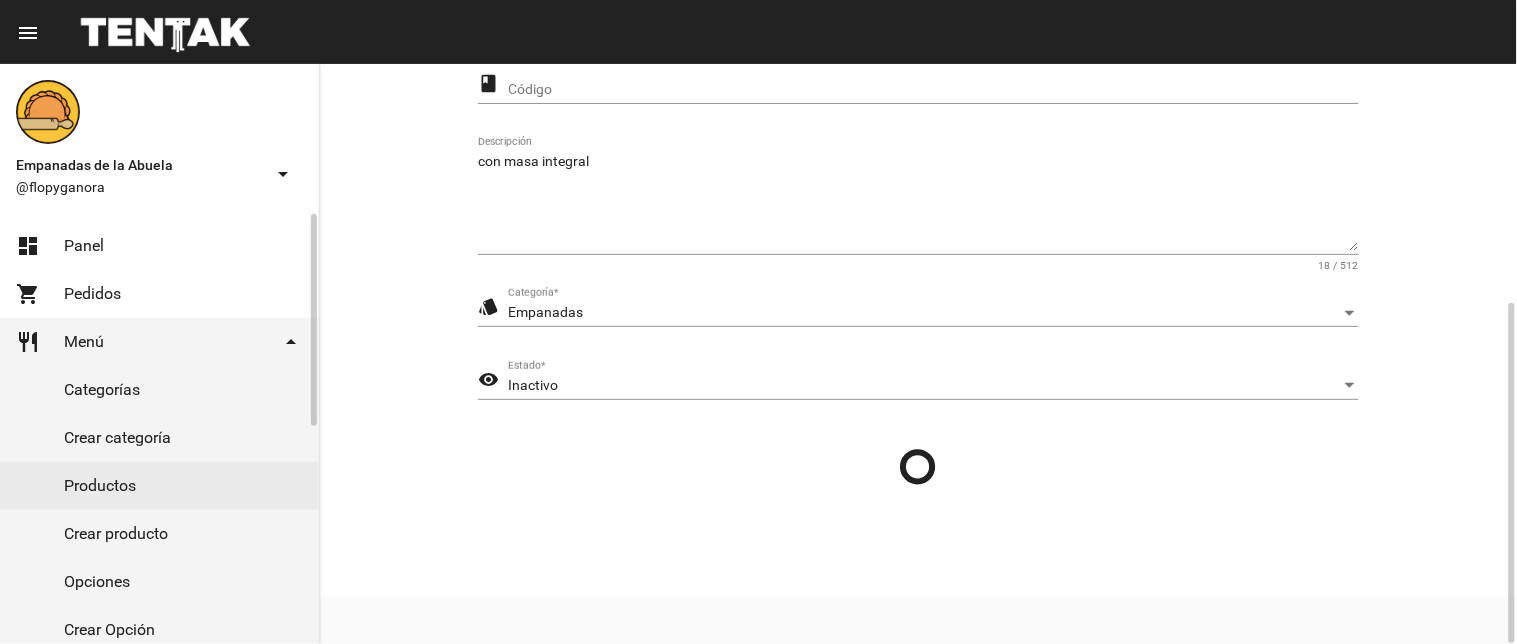 click on "dashboard Panel" 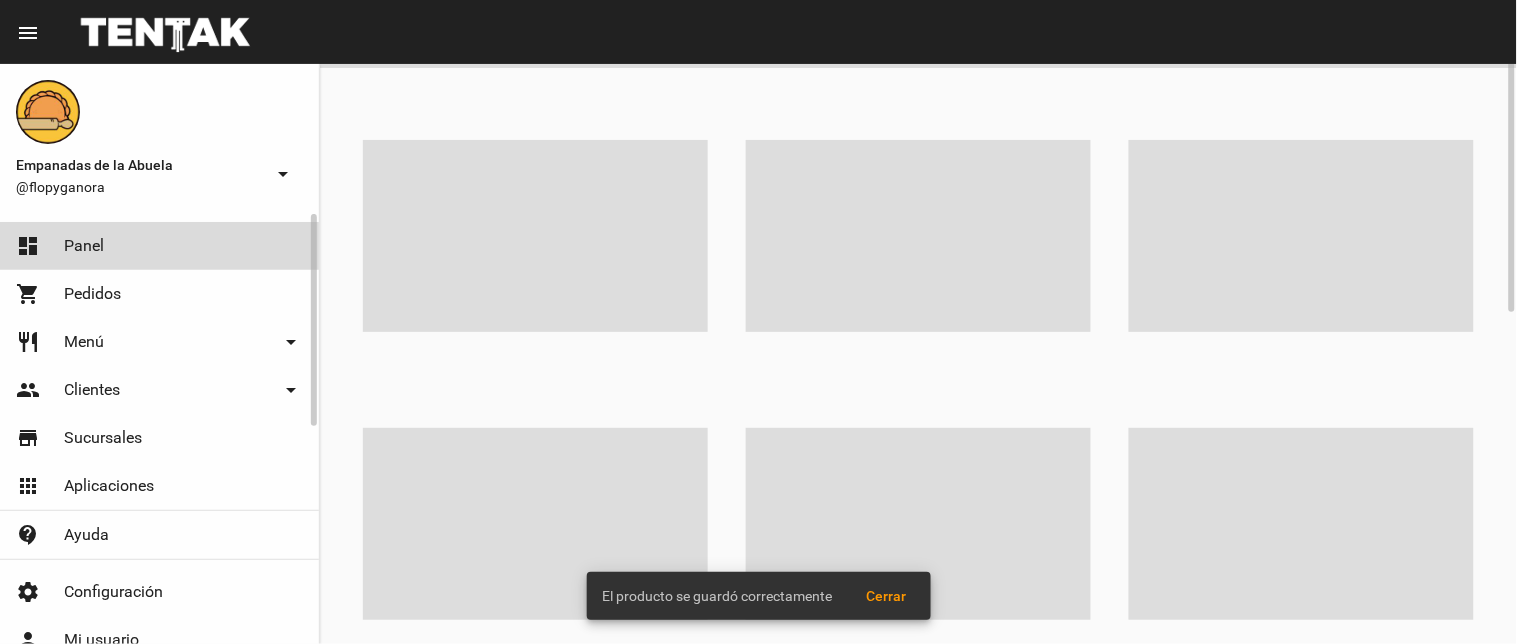 scroll, scrollTop: 0, scrollLeft: 0, axis: both 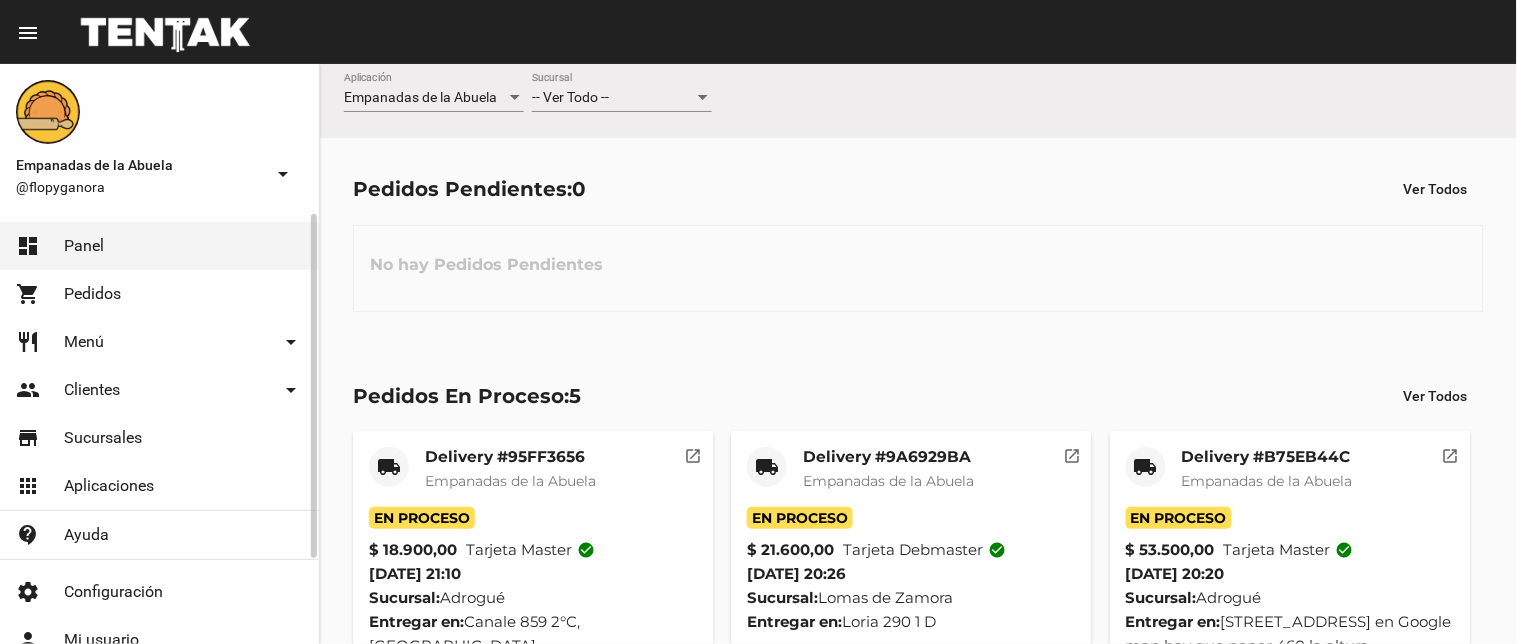 click on "restaurant Menú arrow_drop_down" 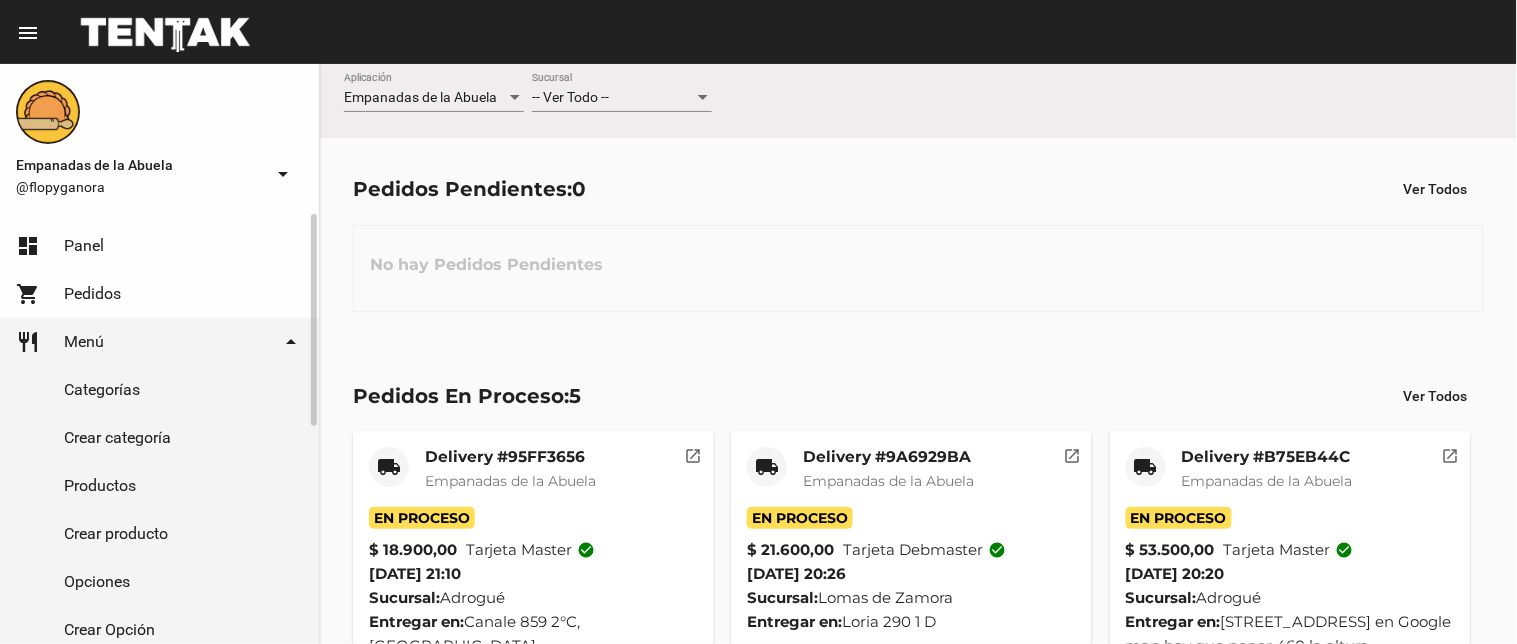 click on "Productos" 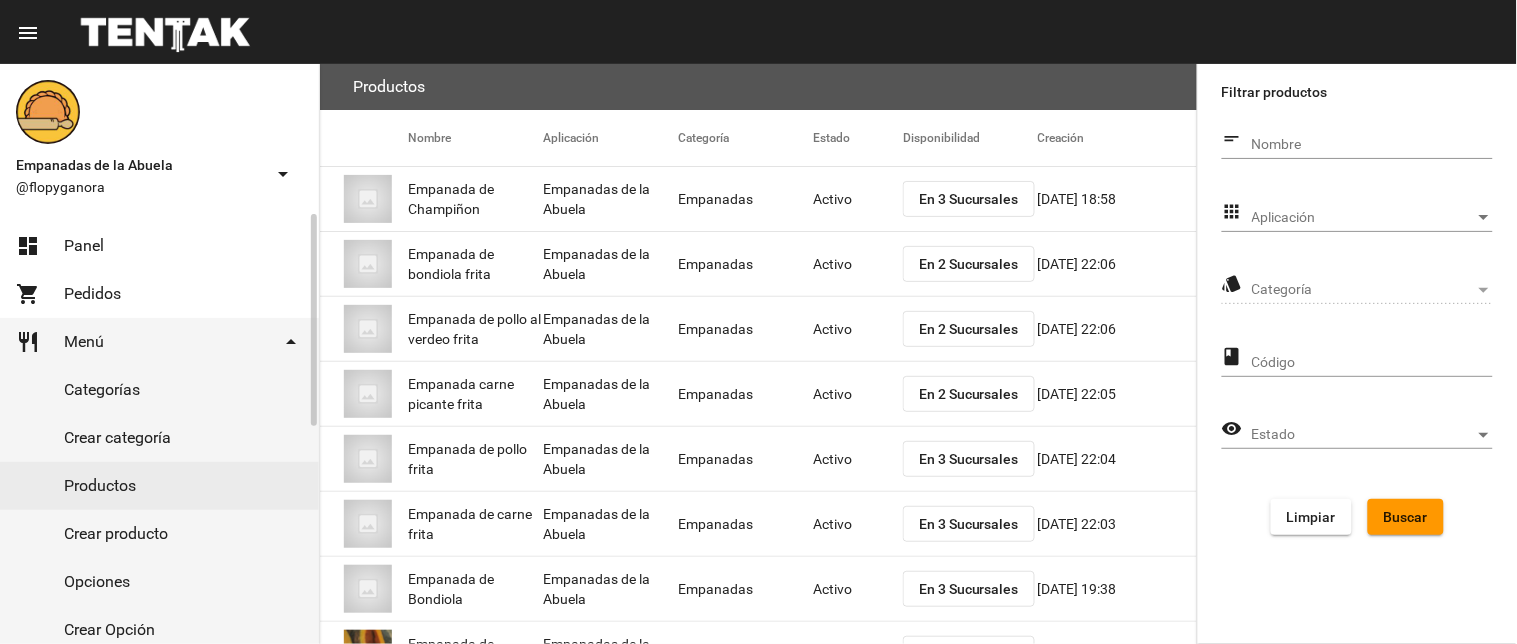 click on "dashboard Panel" 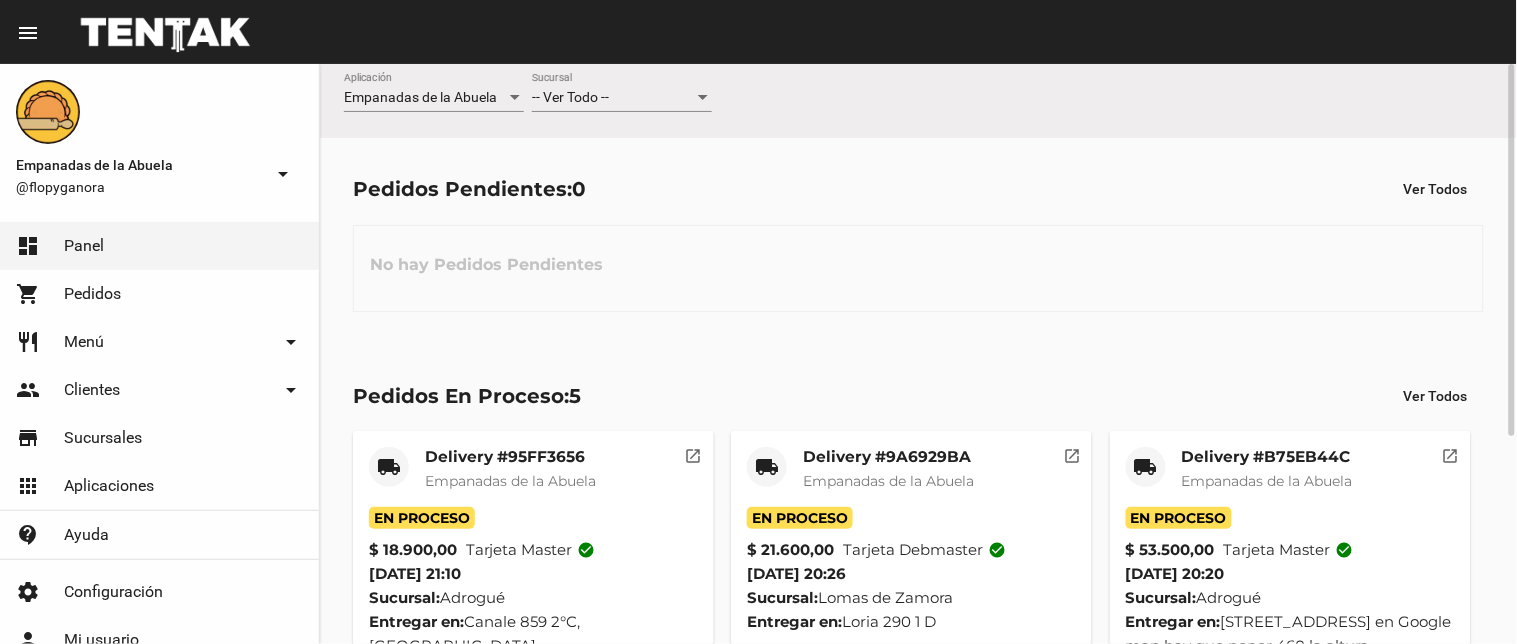 scroll, scrollTop: 323, scrollLeft: 0, axis: vertical 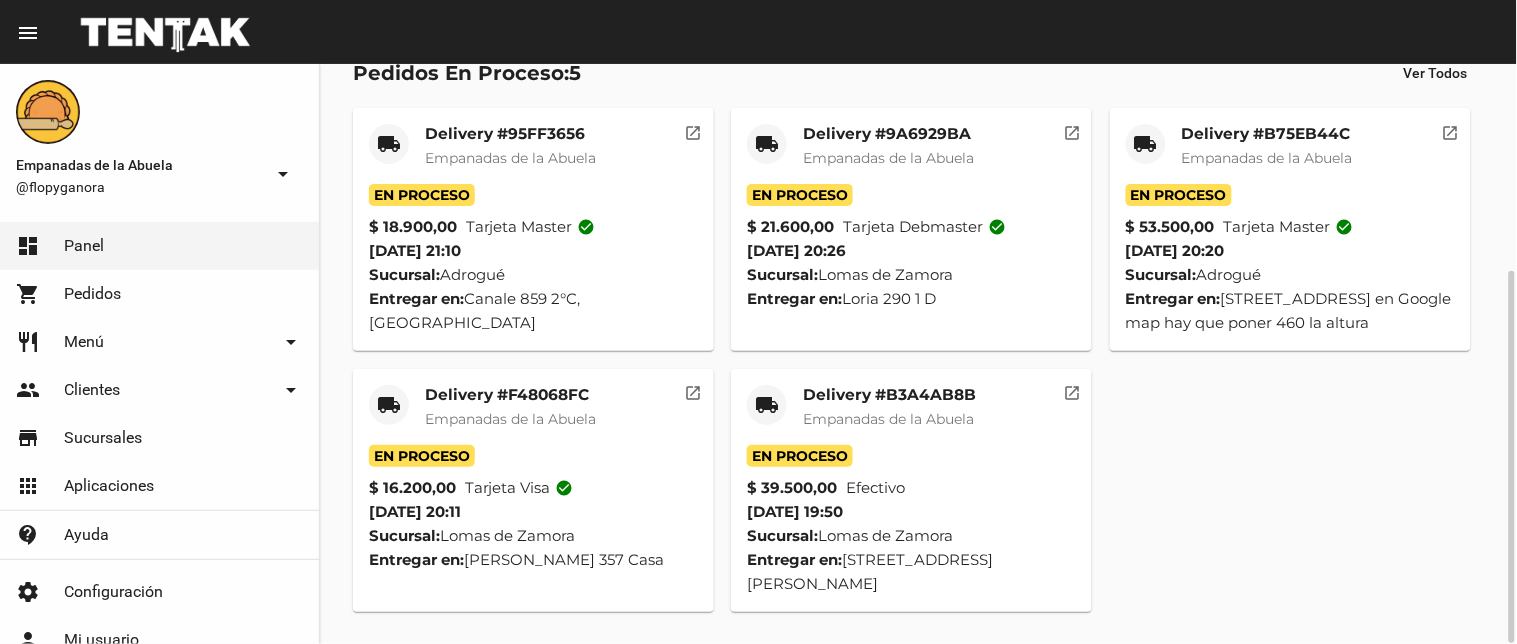 click on "local_shipping" 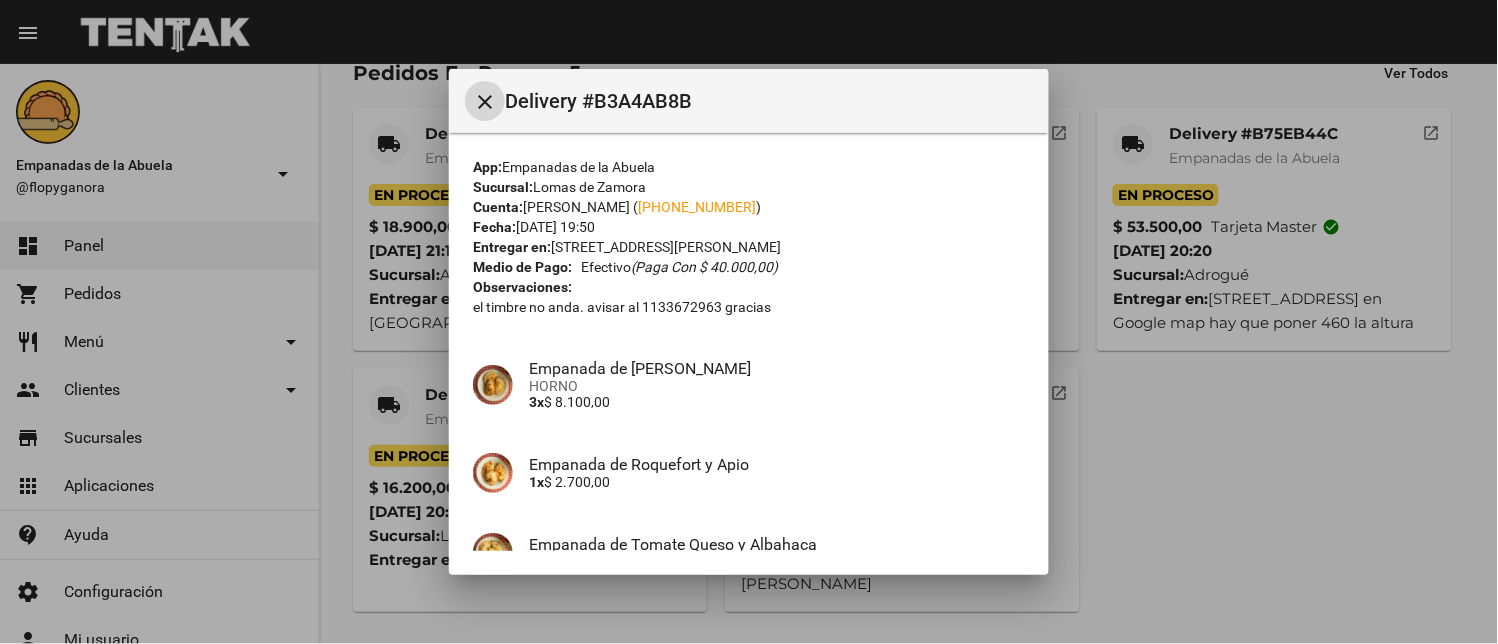 click on "close" at bounding box center (485, 102) 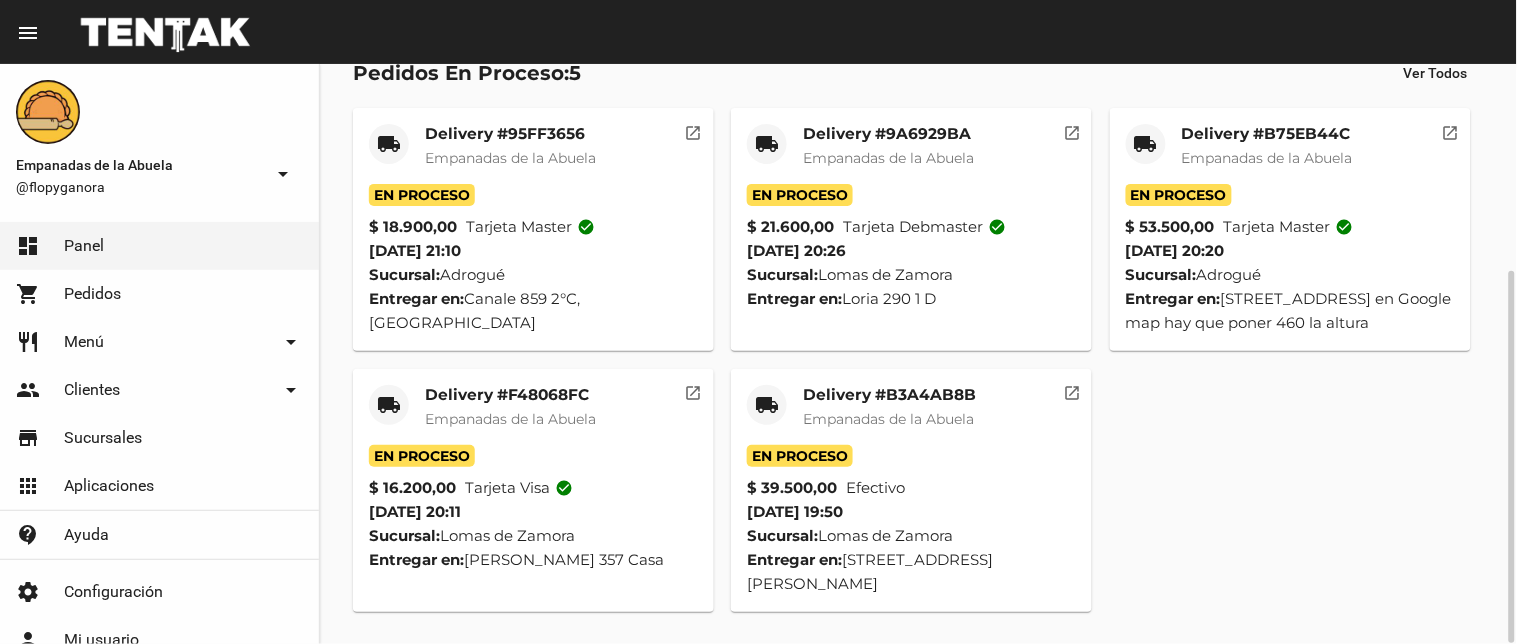 scroll, scrollTop: 0, scrollLeft: 0, axis: both 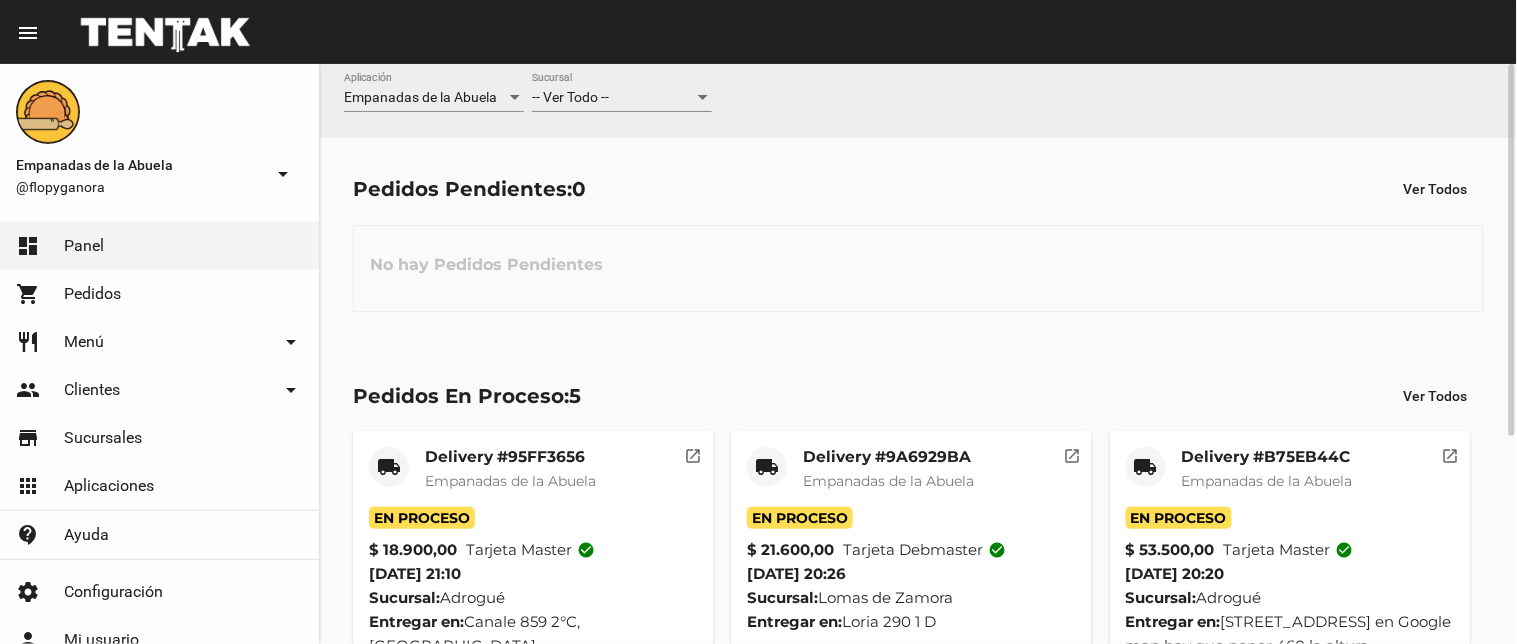 click on "-- Ver Todo --" at bounding box center [613, 98] 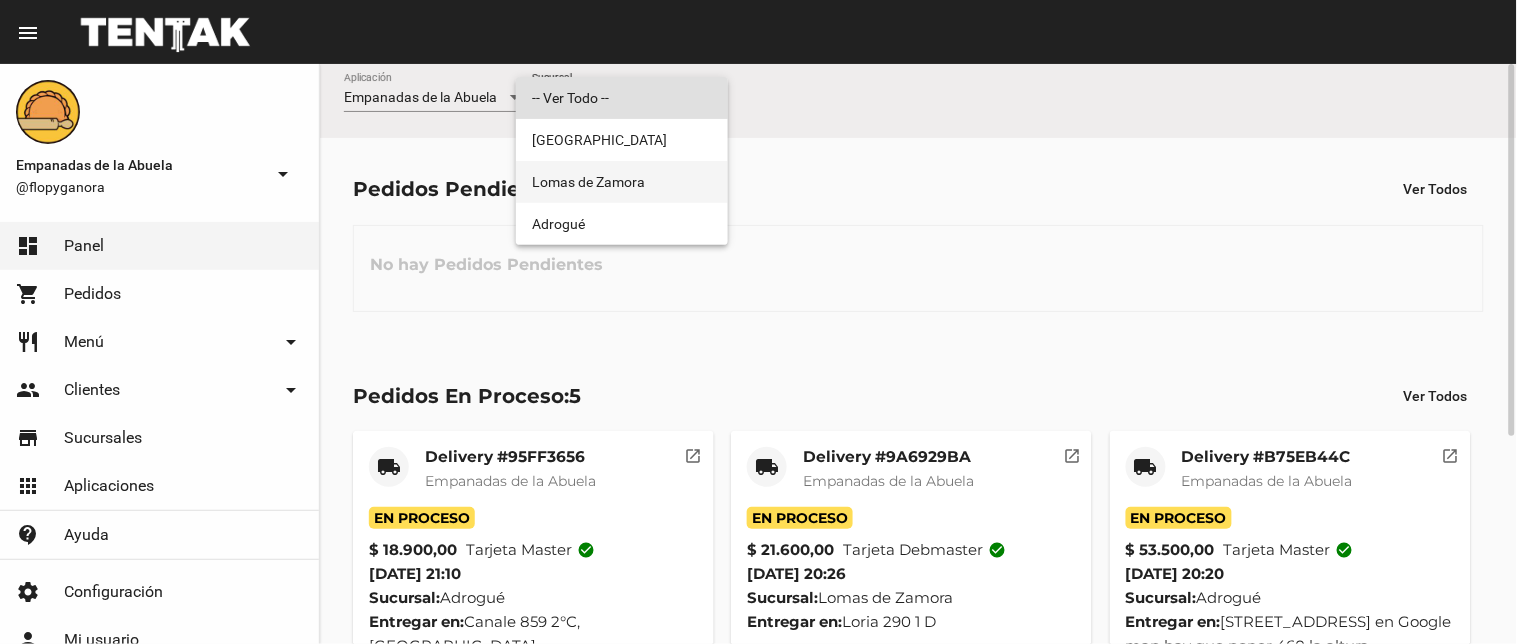 click on "Lomas de Zamora" at bounding box center (622, 182) 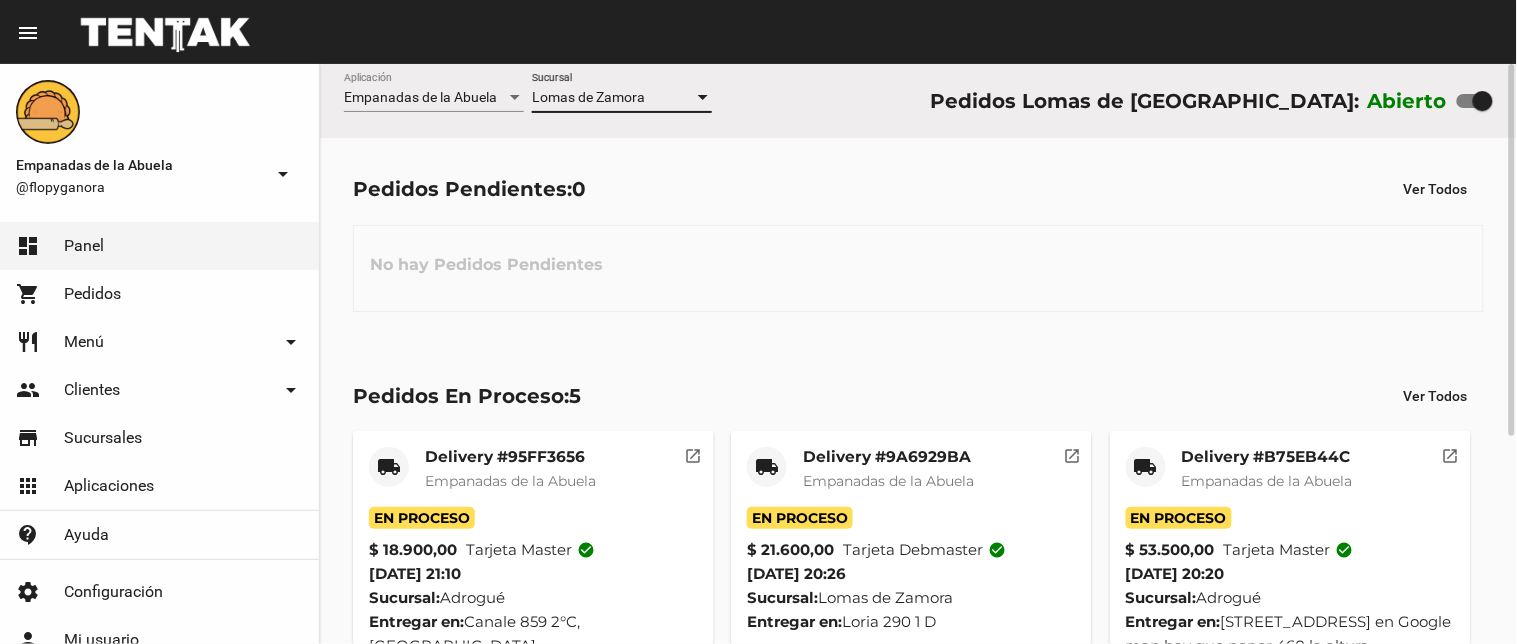 click on "Lomas de Zamora Sucursal" 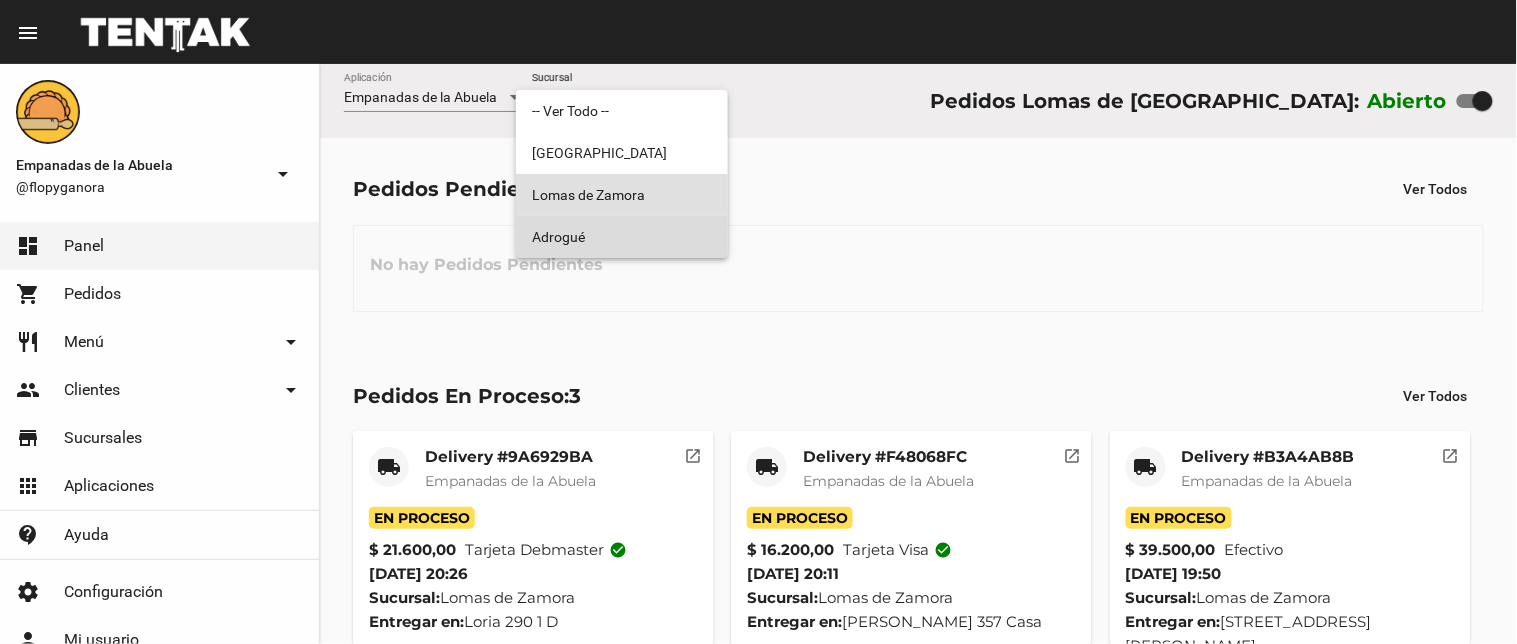 click on "Adrogué" at bounding box center (622, 237) 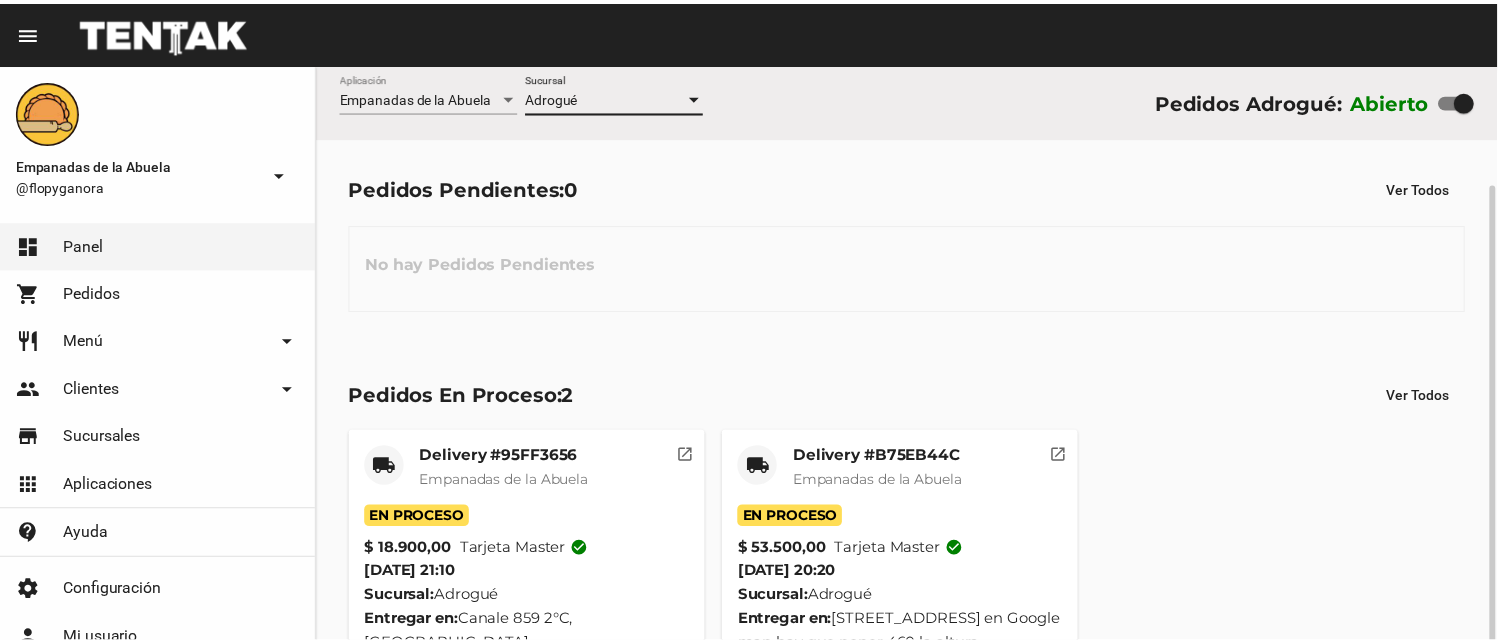 scroll, scrollTop: 63, scrollLeft: 0, axis: vertical 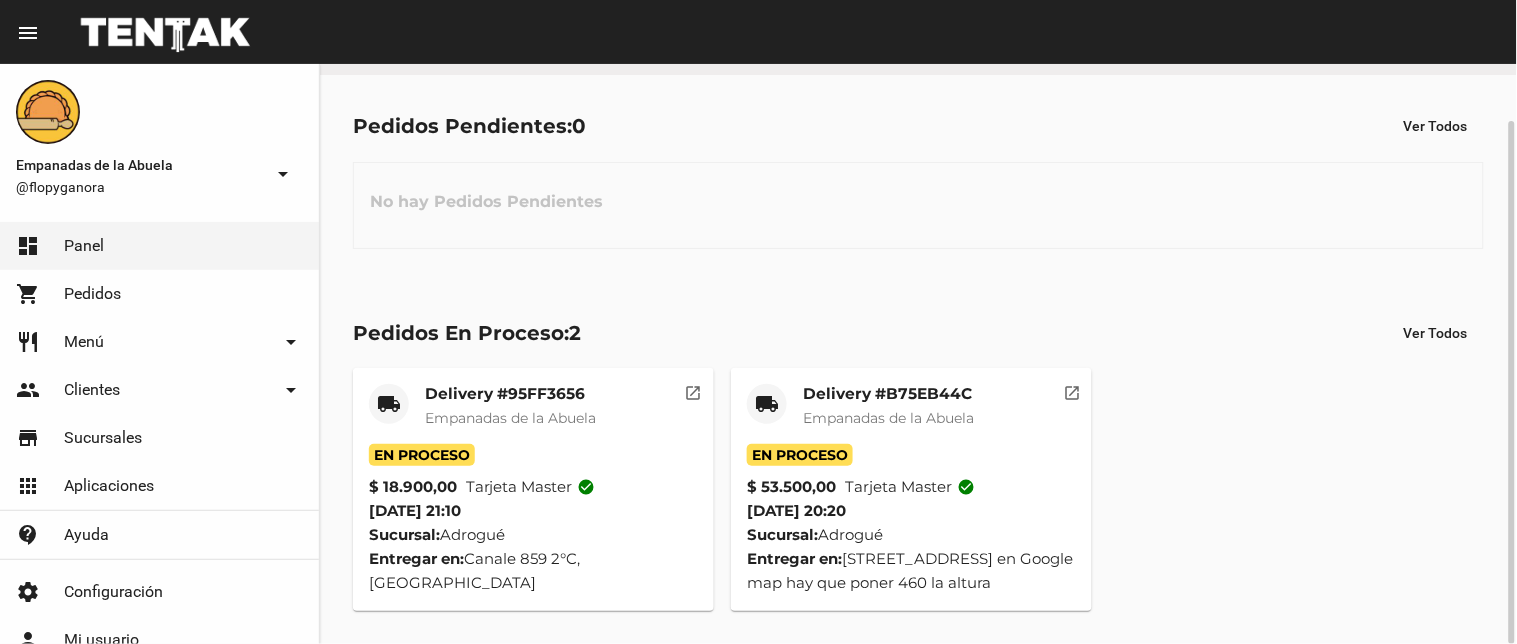 click on "local_shipping" 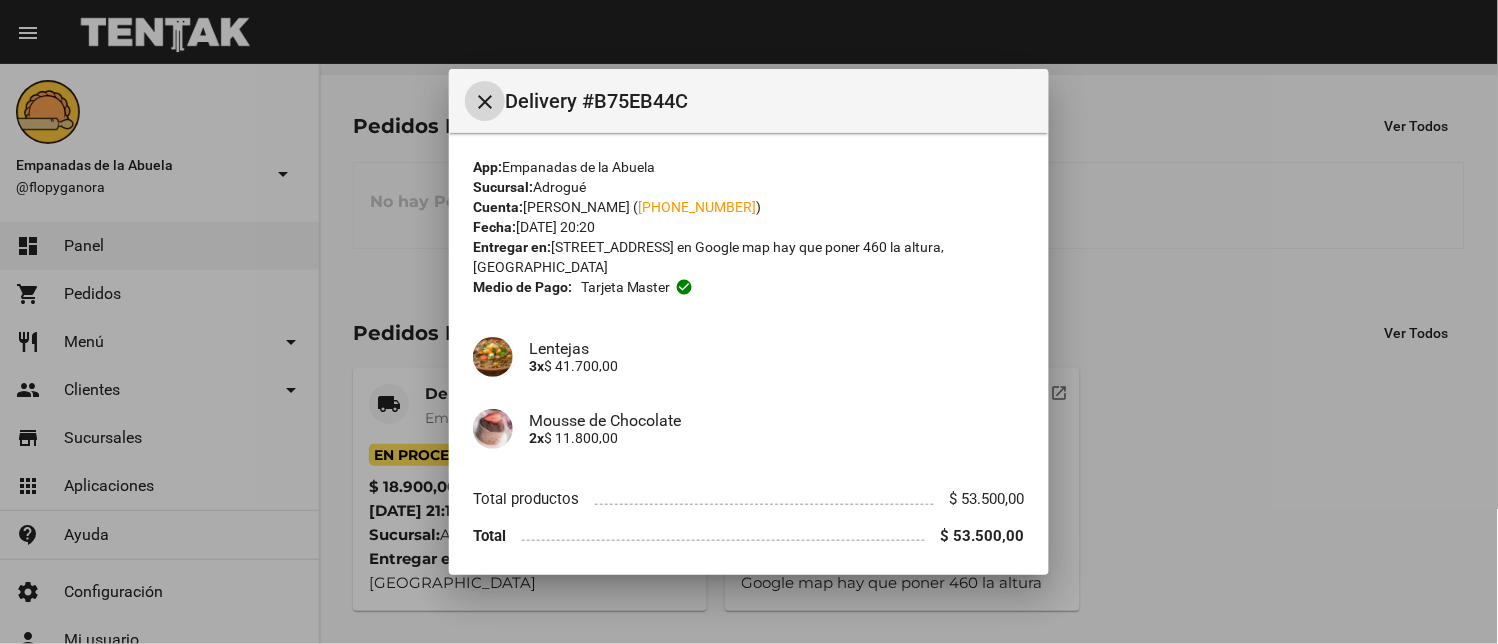 scroll, scrollTop: 70, scrollLeft: 0, axis: vertical 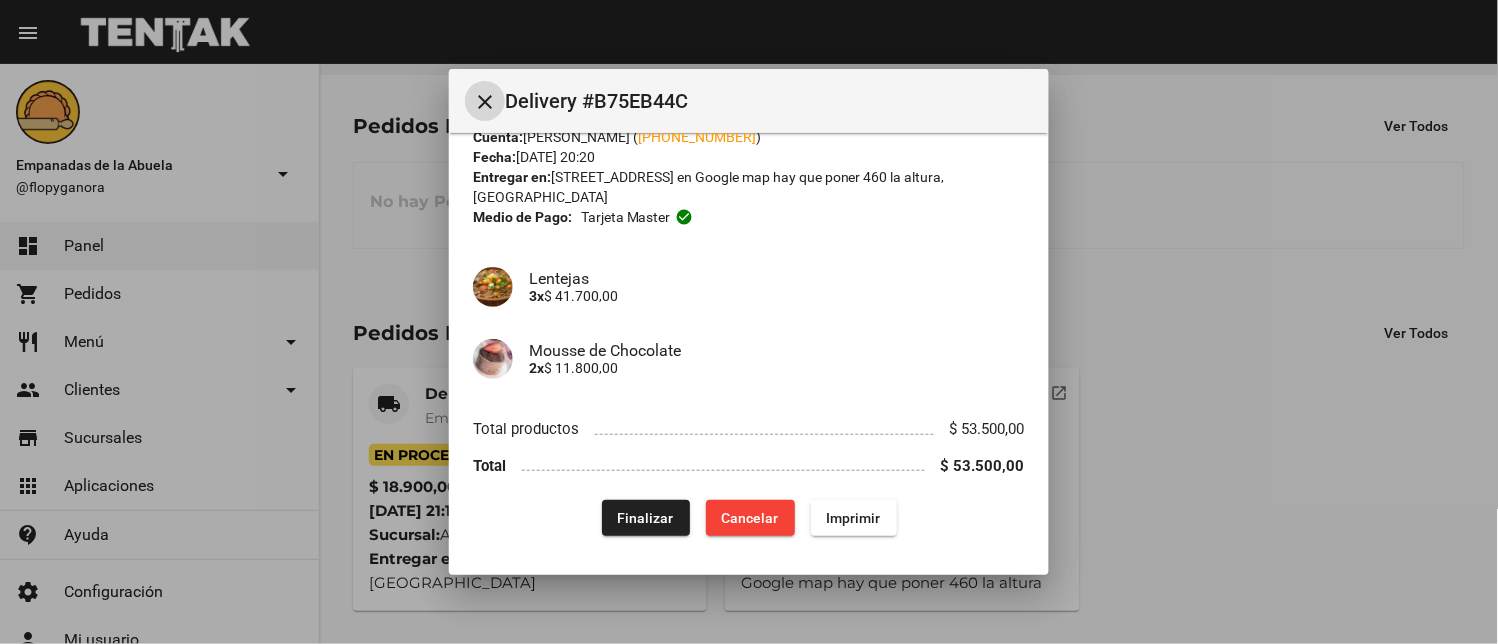 click on "Finalizar" 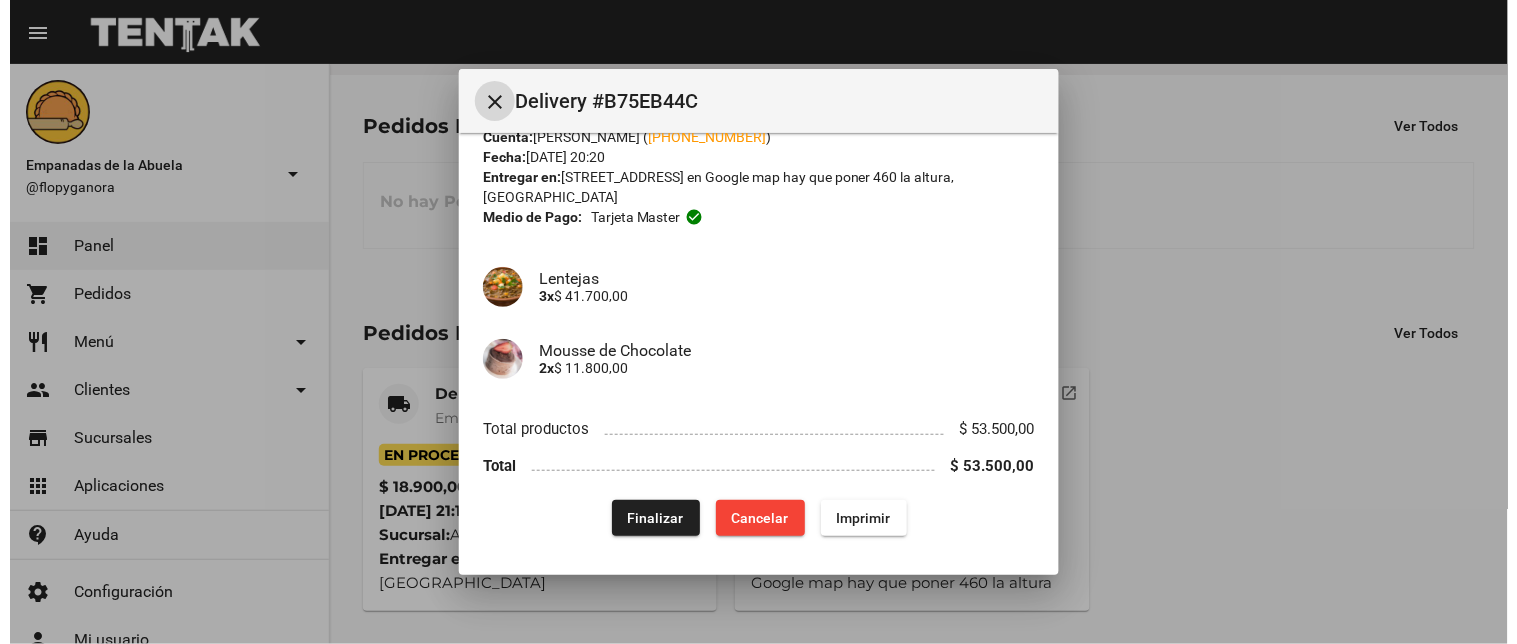 scroll, scrollTop: 0, scrollLeft: 0, axis: both 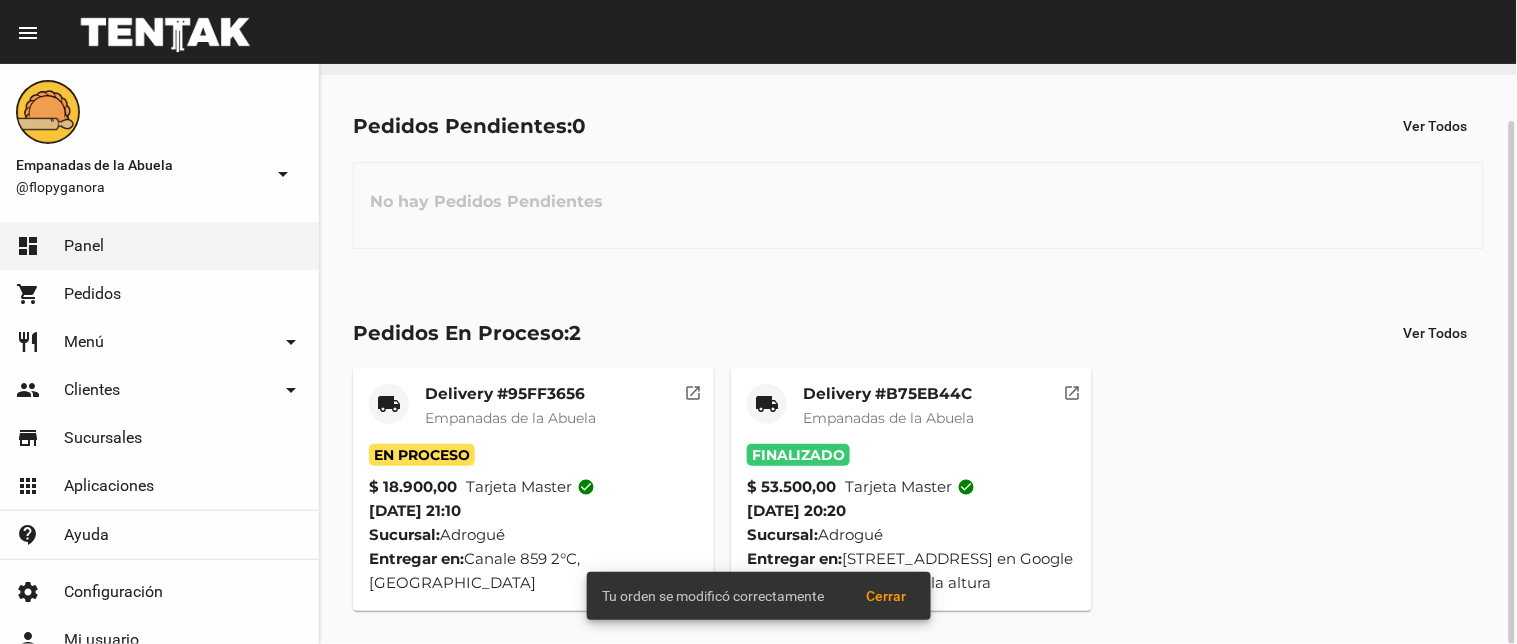 click on "local_shipping" 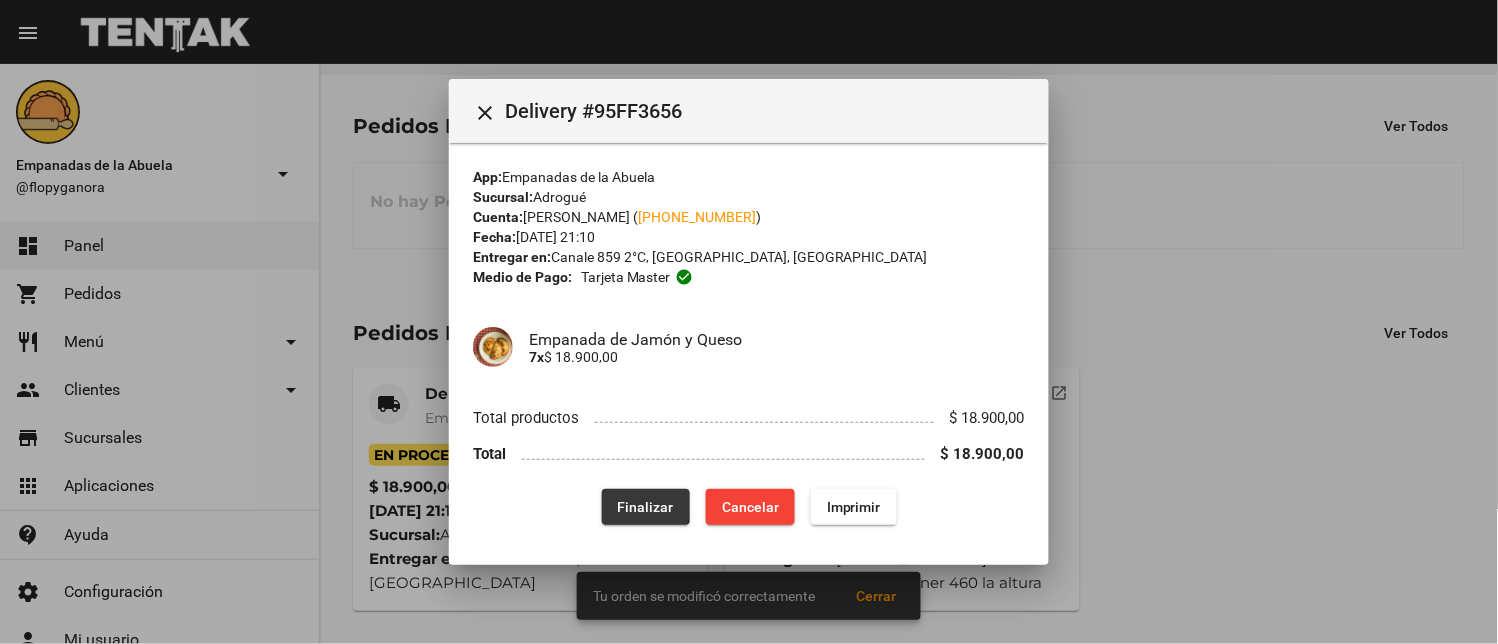 click on "Finalizar" 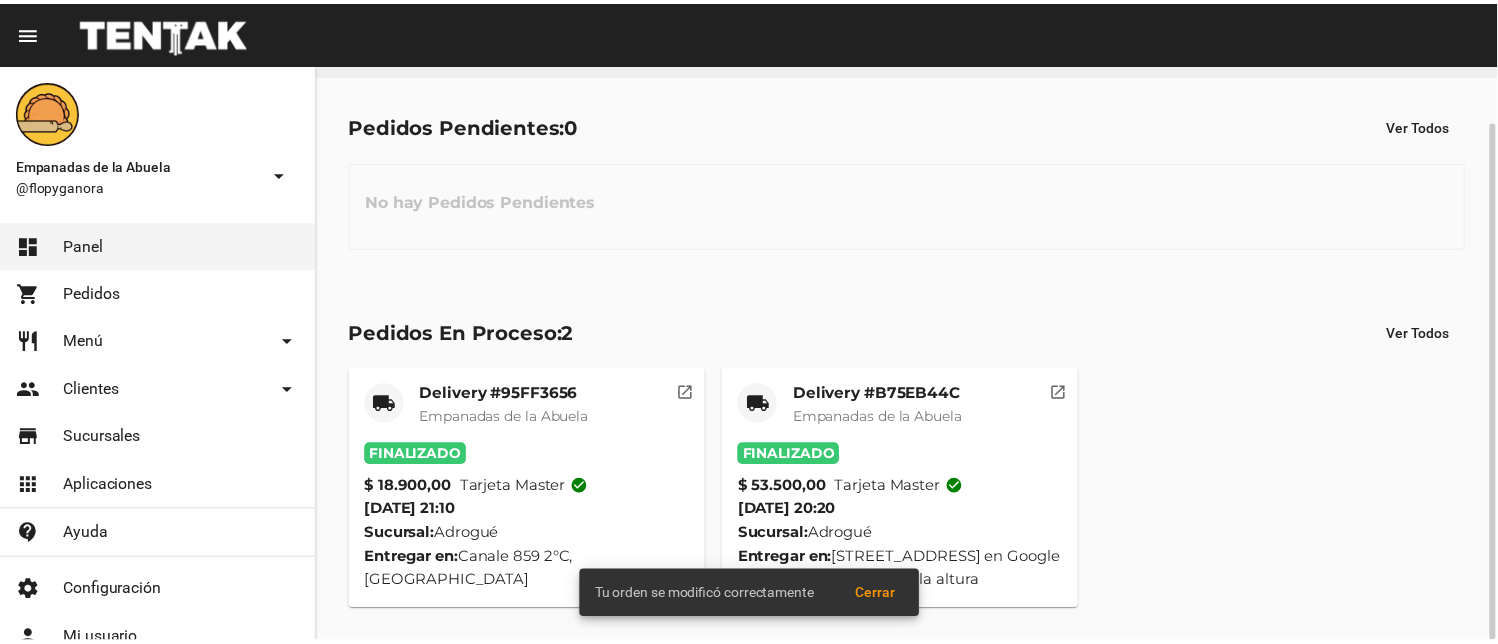 scroll, scrollTop: 0, scrollLeft: 0, axis: both 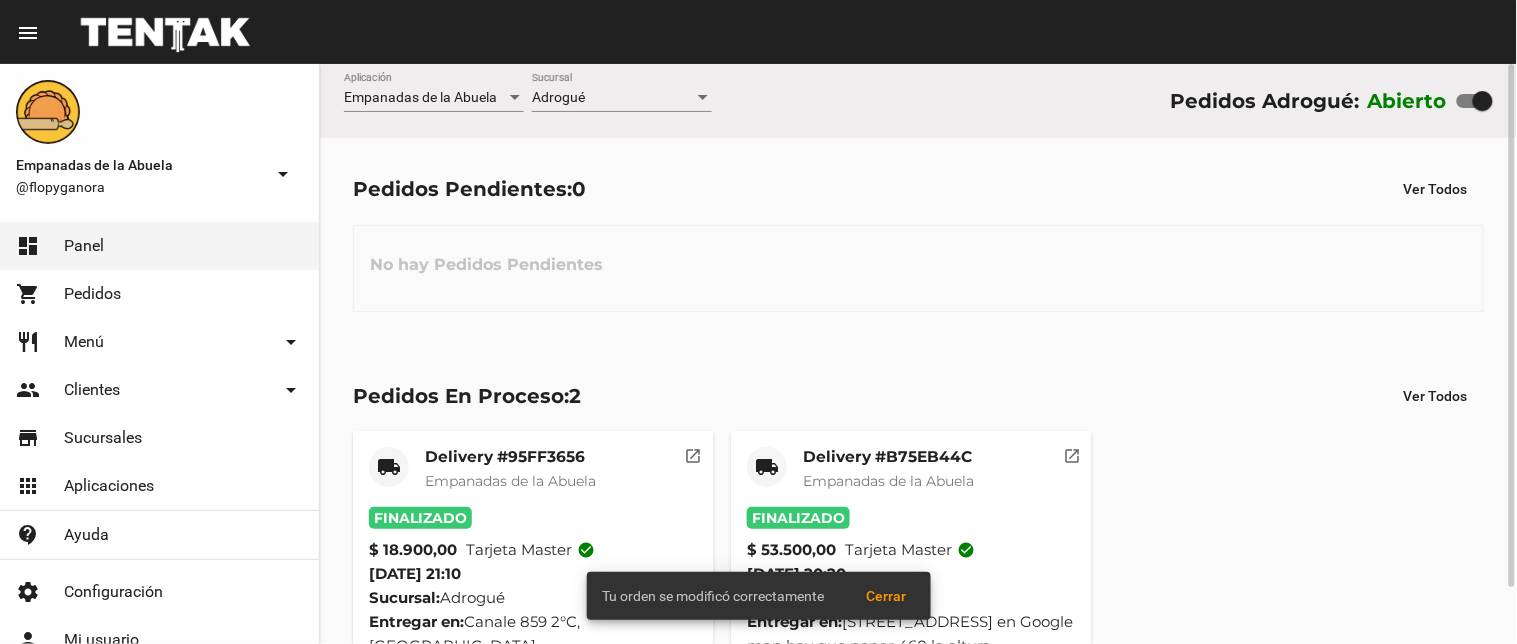 click on "Adrogué Sucursal" 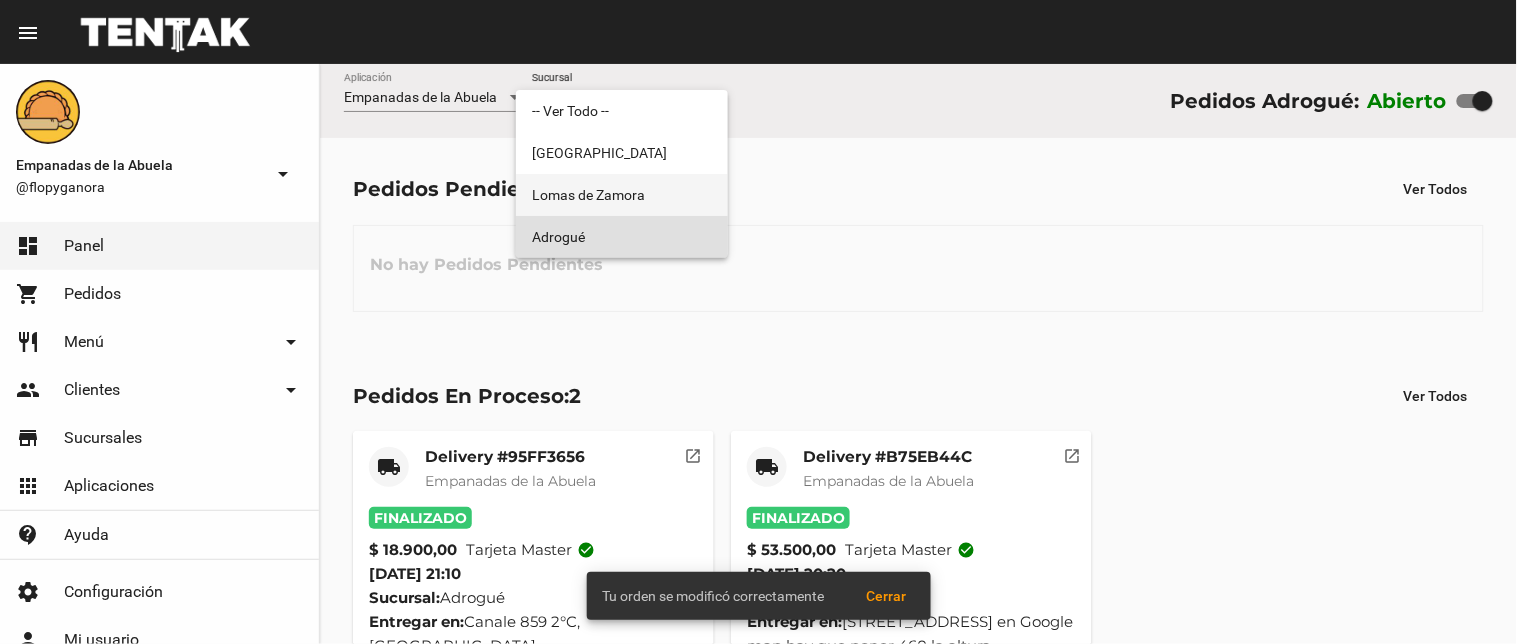 click on "Lomas de Zamora" at bounding box center [622, 195] 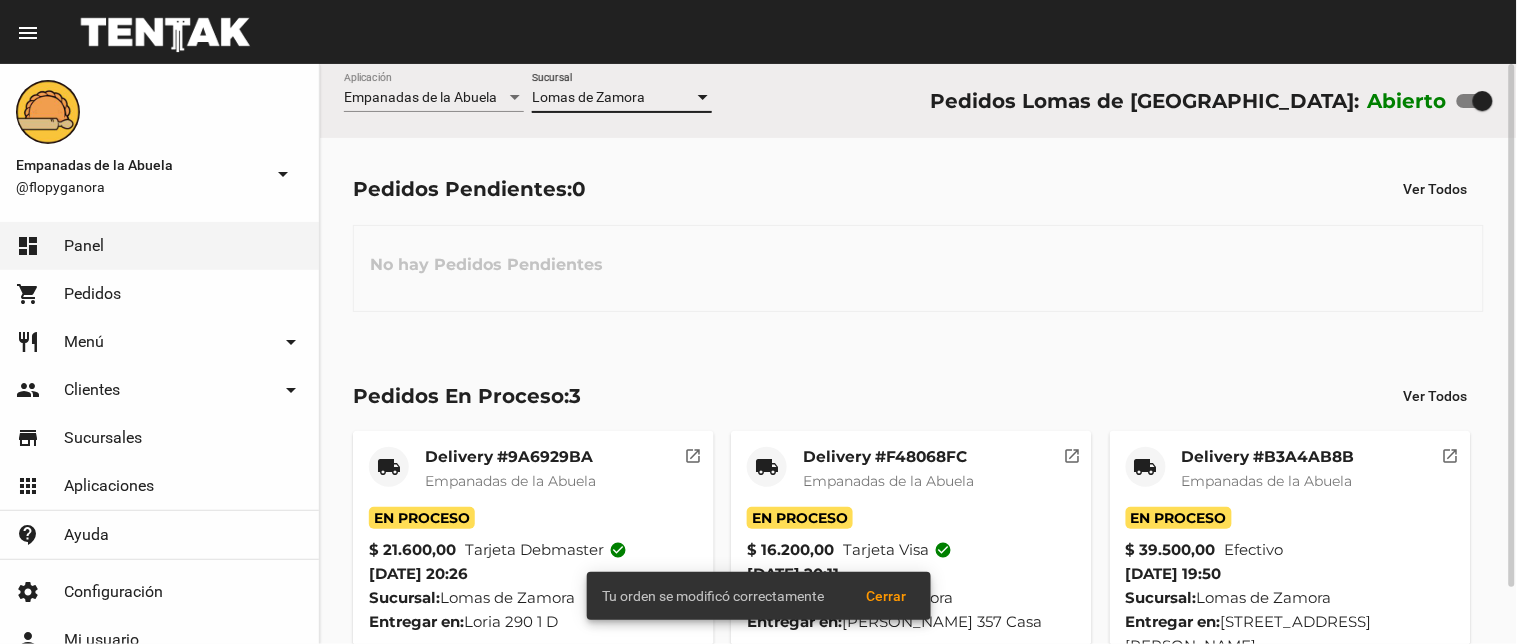 click on "Lomas de Zamora Sucursal" 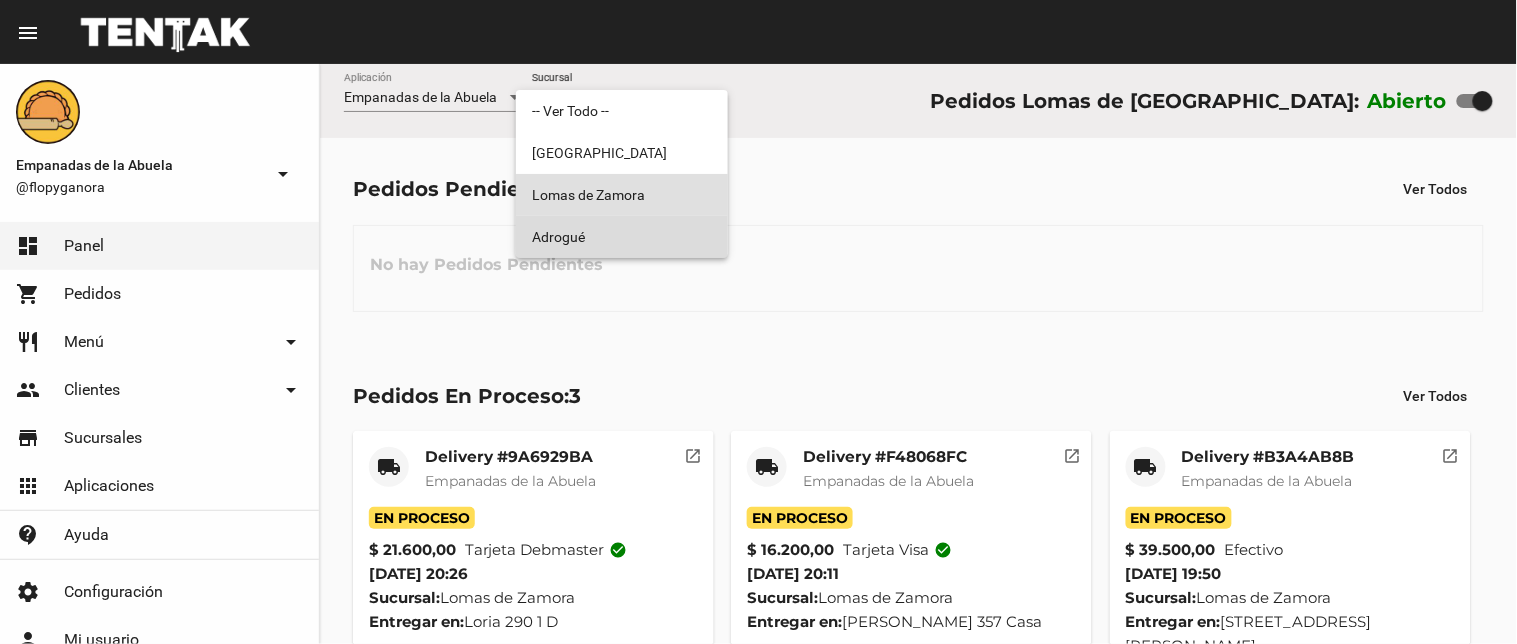 drag, startPoint x: 597, startPoint y: 238, endPoint x: 880, endPoint y: 217, distance: 283.77808 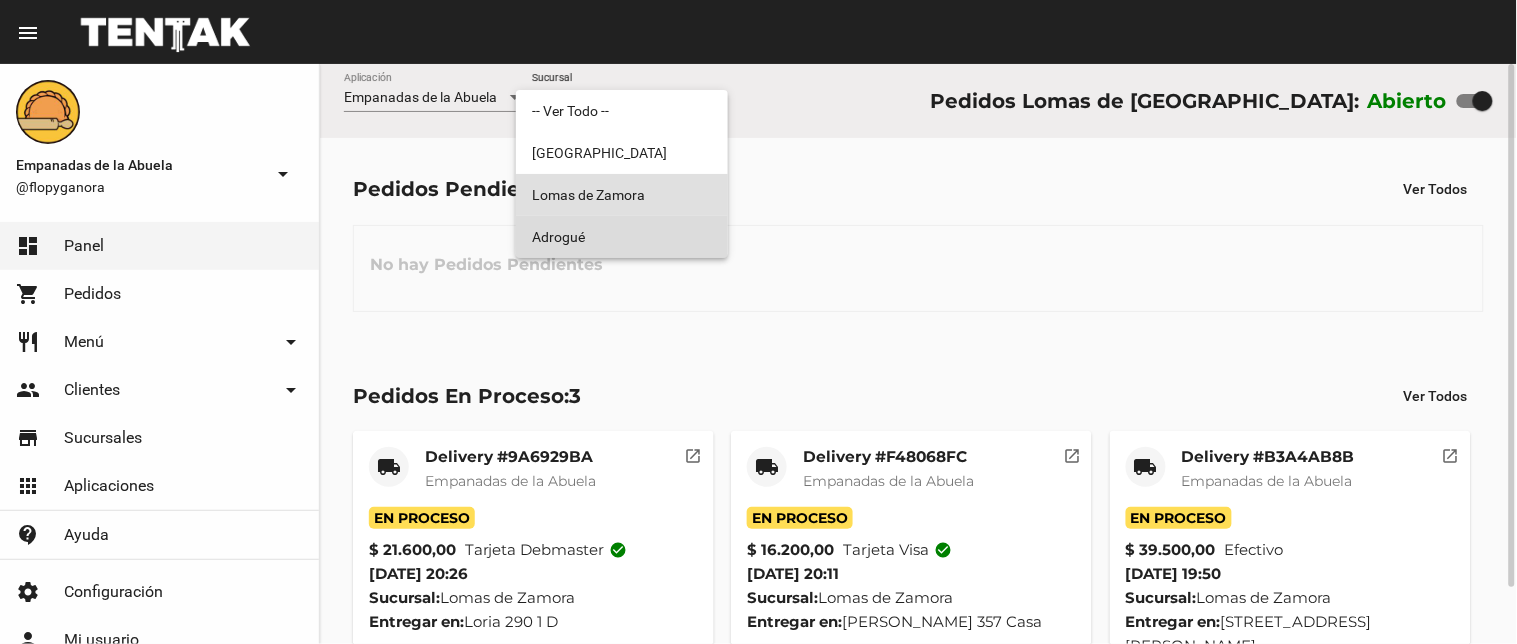 click on "Adrogué" at bounding box center [622, 237] 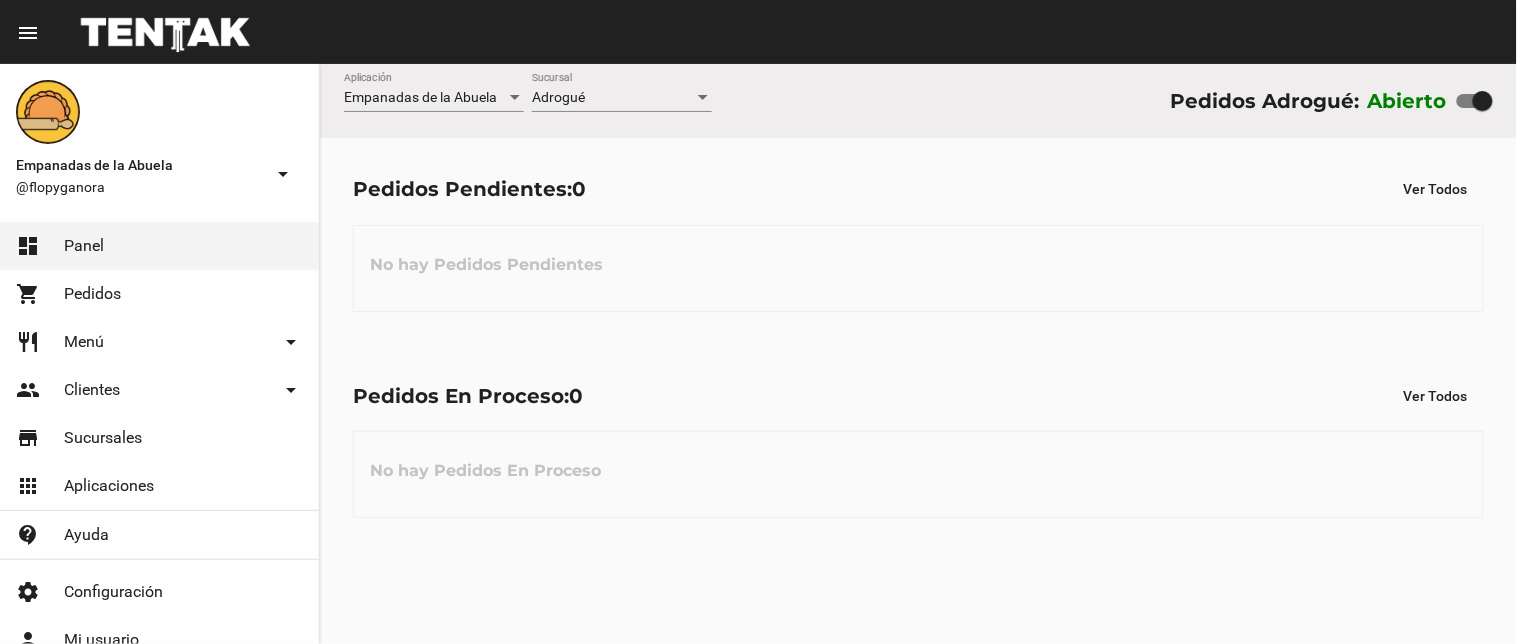 click on "Adrogué Sucursal" 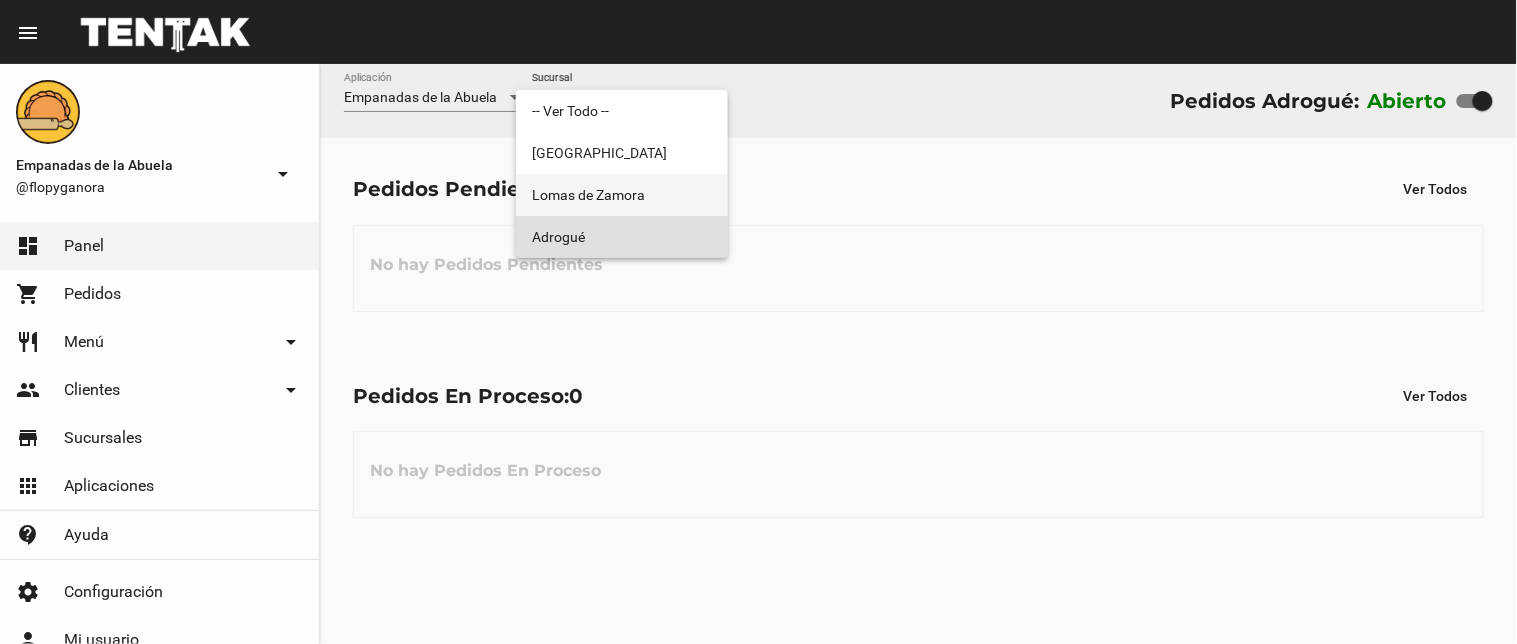 click on "Lomas de Zamora" at bounding box center [622, 195] 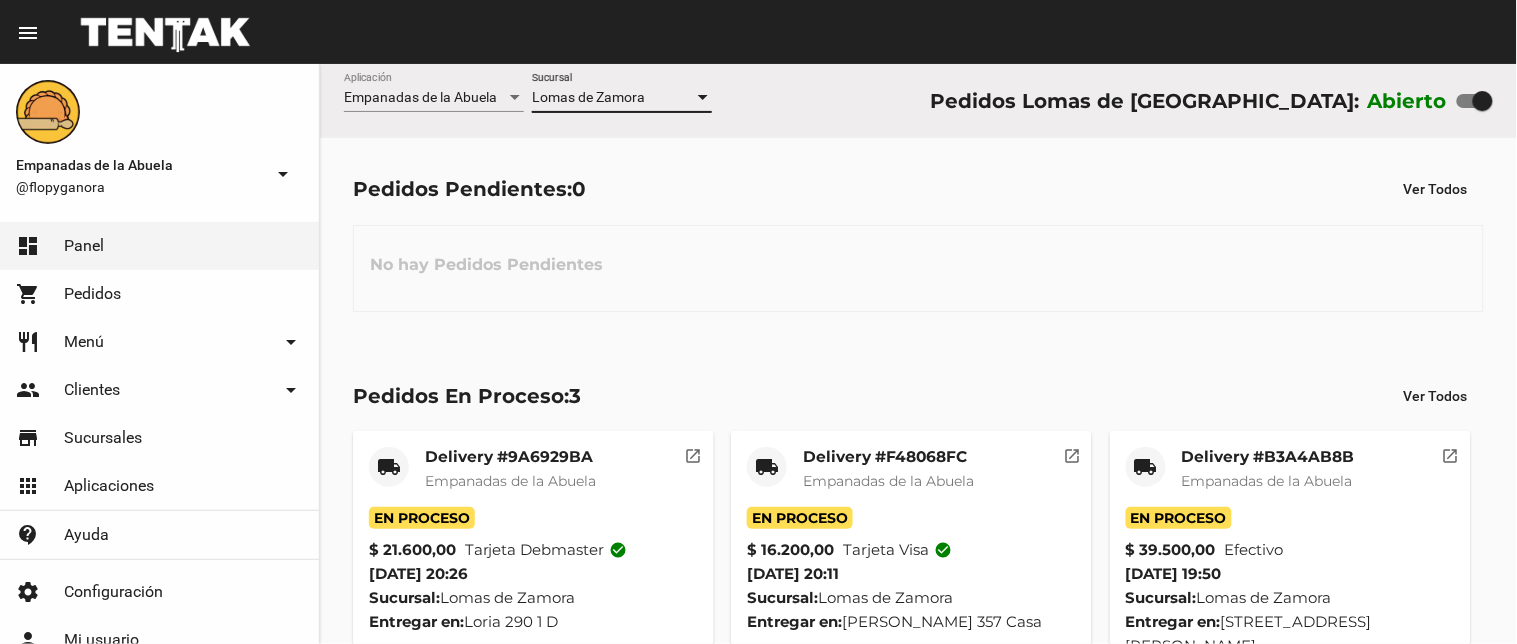 click on "Lomas de Zamora" at bounding box center [588, 97] 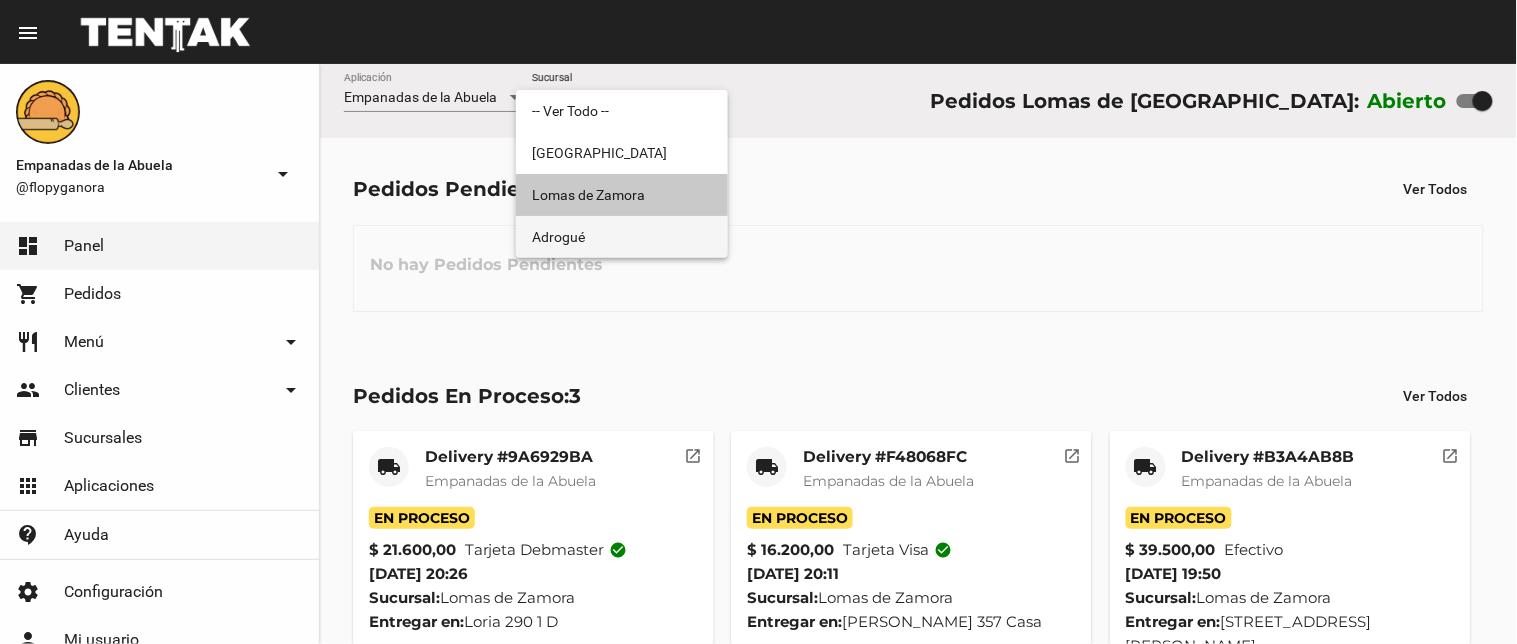 drag, startPoint x: 641, startPoint y: 210, endPoint x: 631, endPoint y: 223, distance: 16.40122 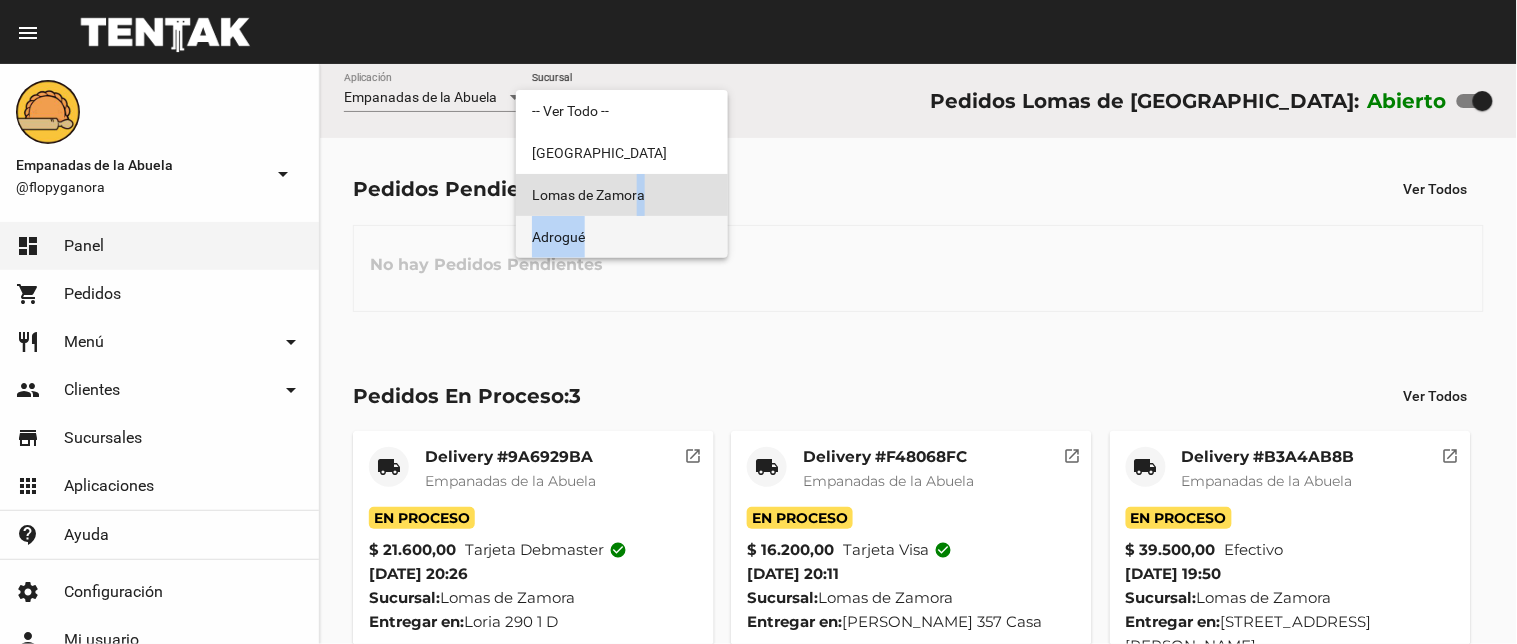 click on "Adrogué" at bounding box center (622, 237) 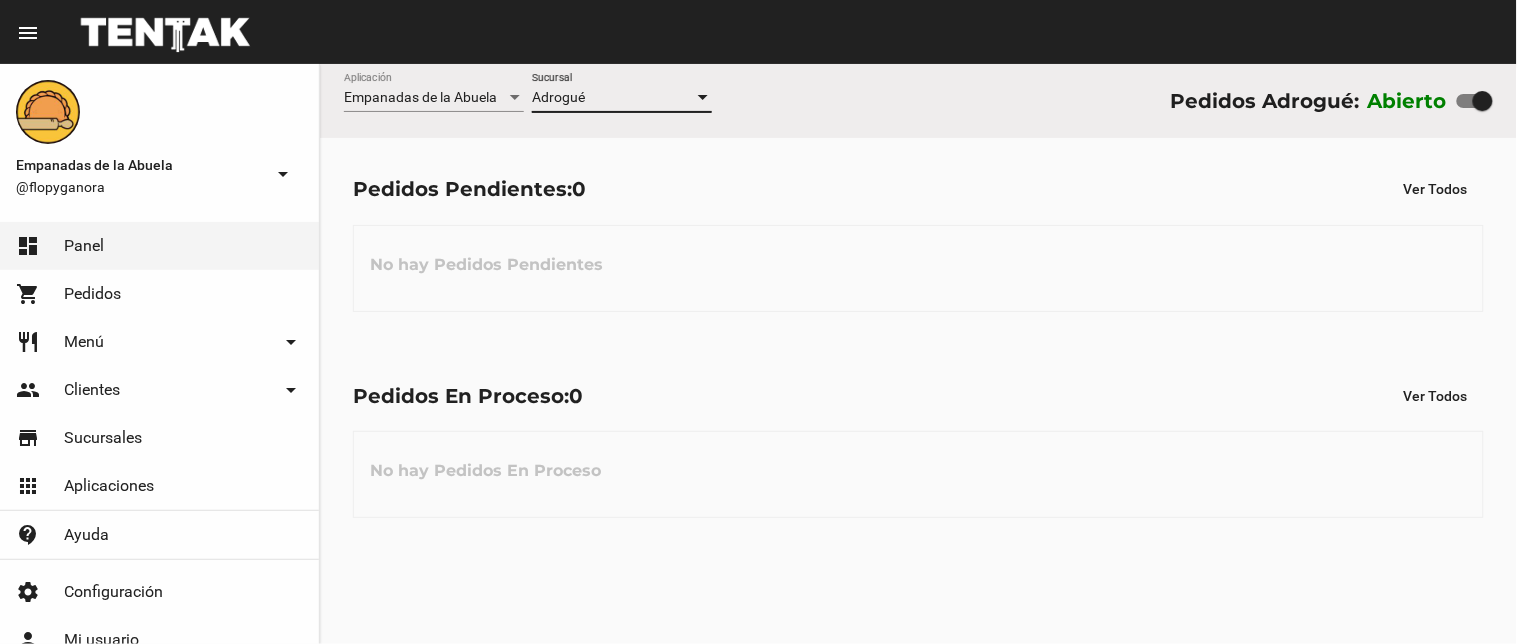 click on "Adrogué Sucursal" 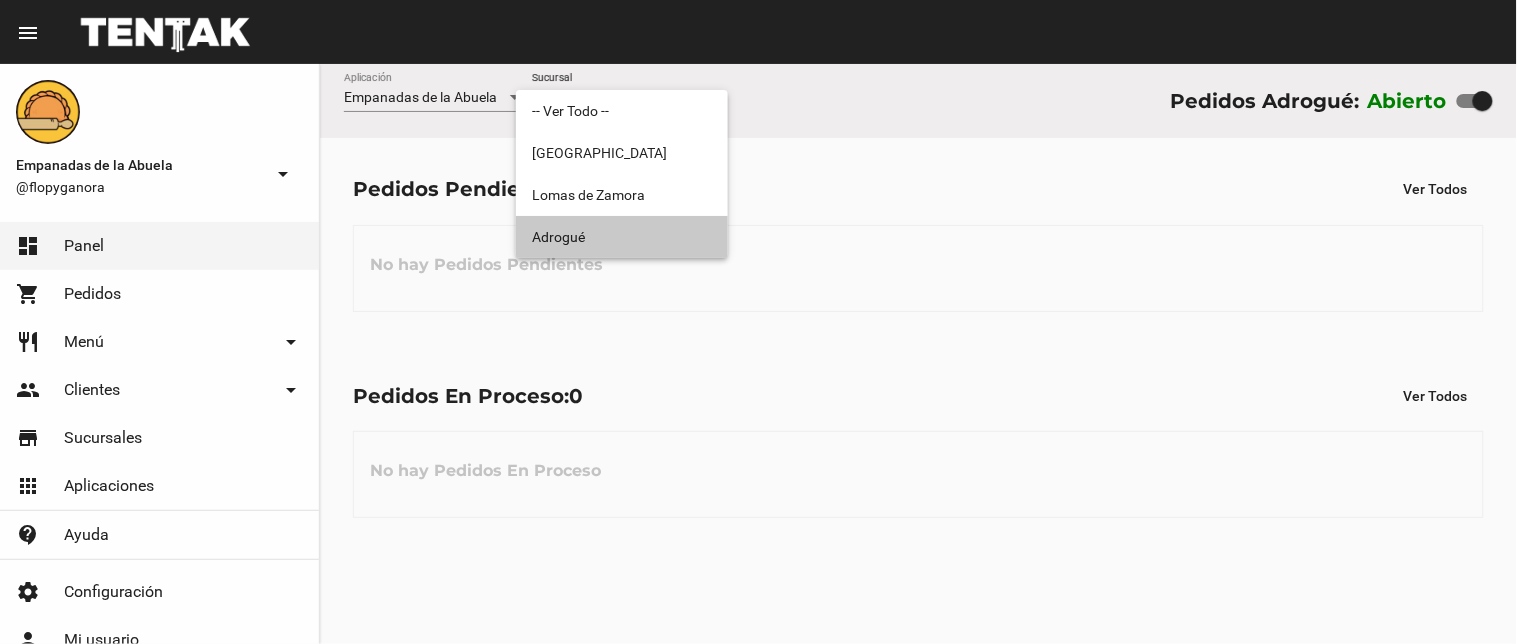 click on "Adrogué" at bounding box center (622, 237) 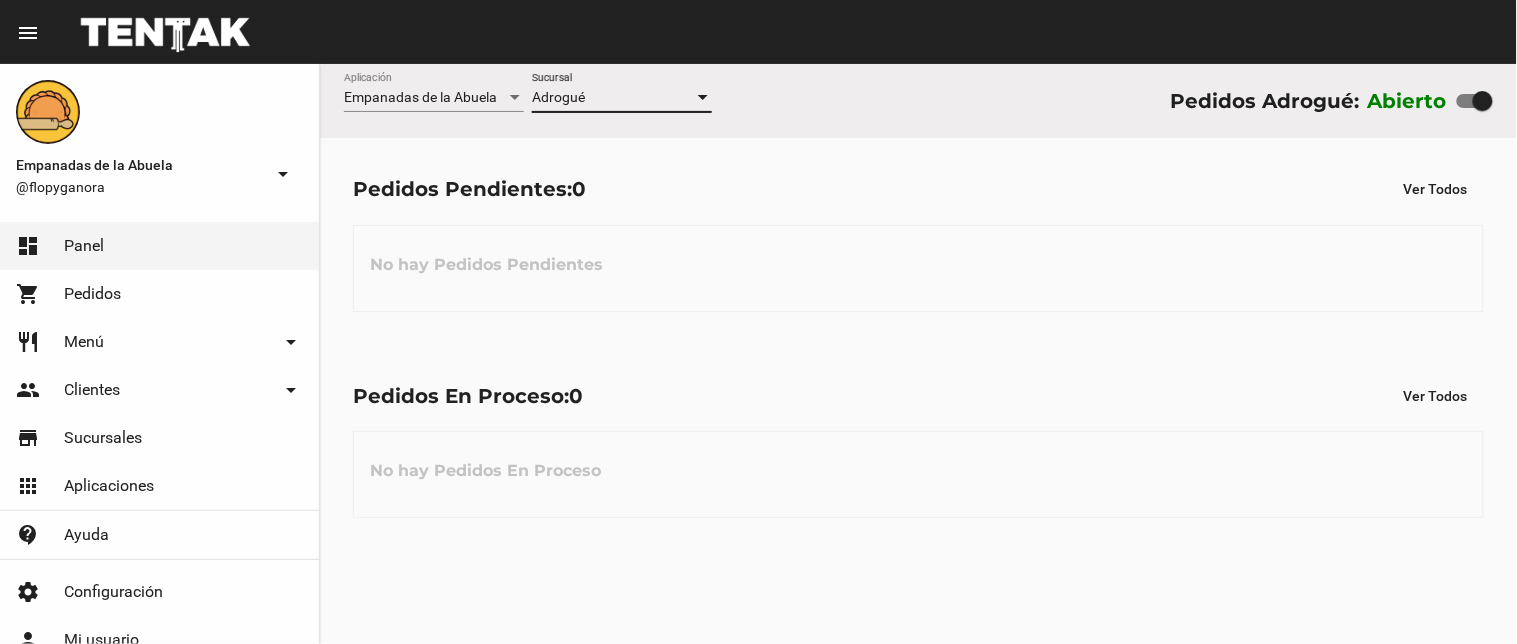 click on "Adrogué Sucursal" 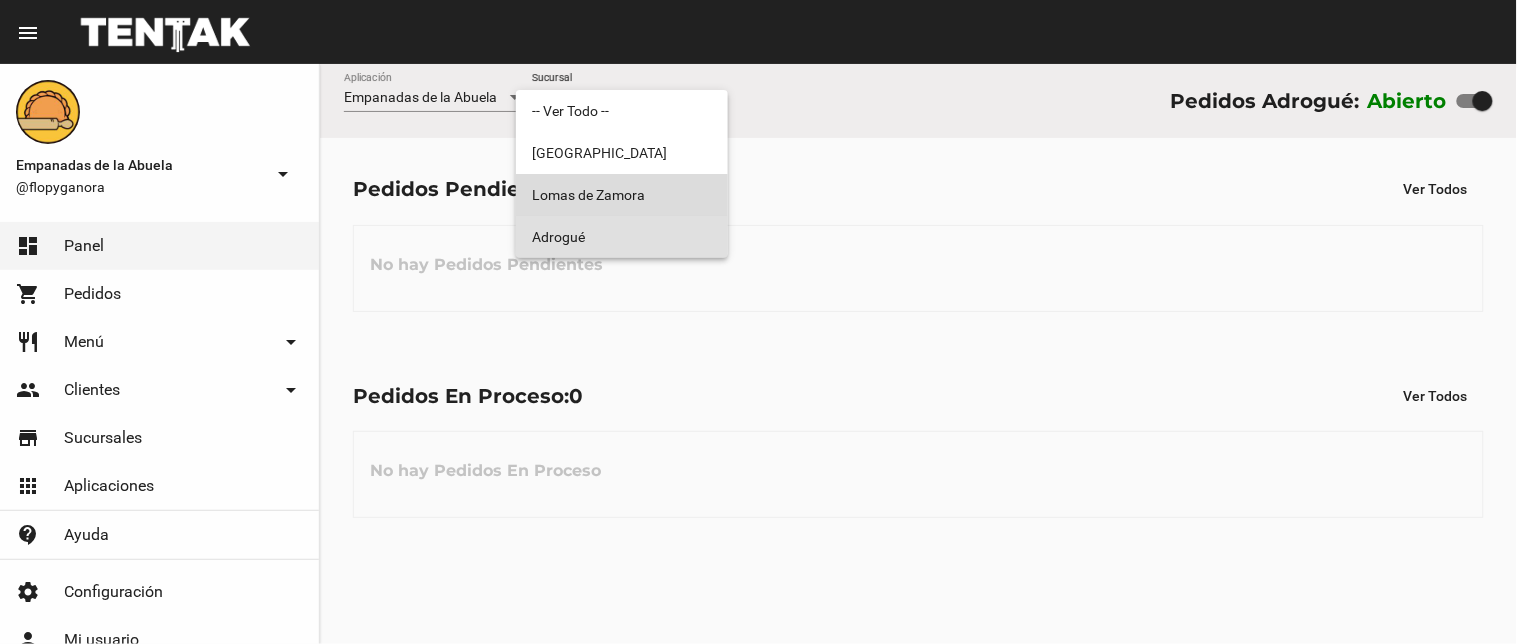 click on "Lomas de Zamora" at bounding box center [622, 195] 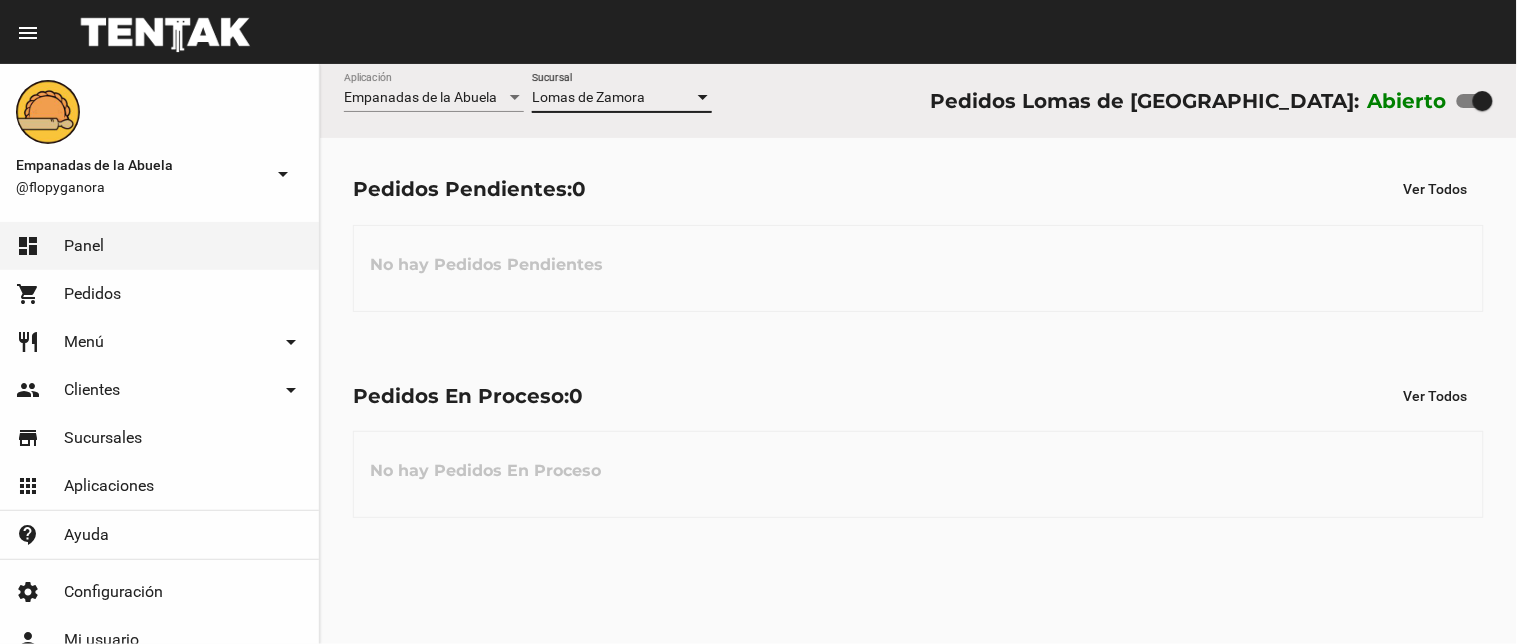 click on "Lomas de Zamora Sucursal" 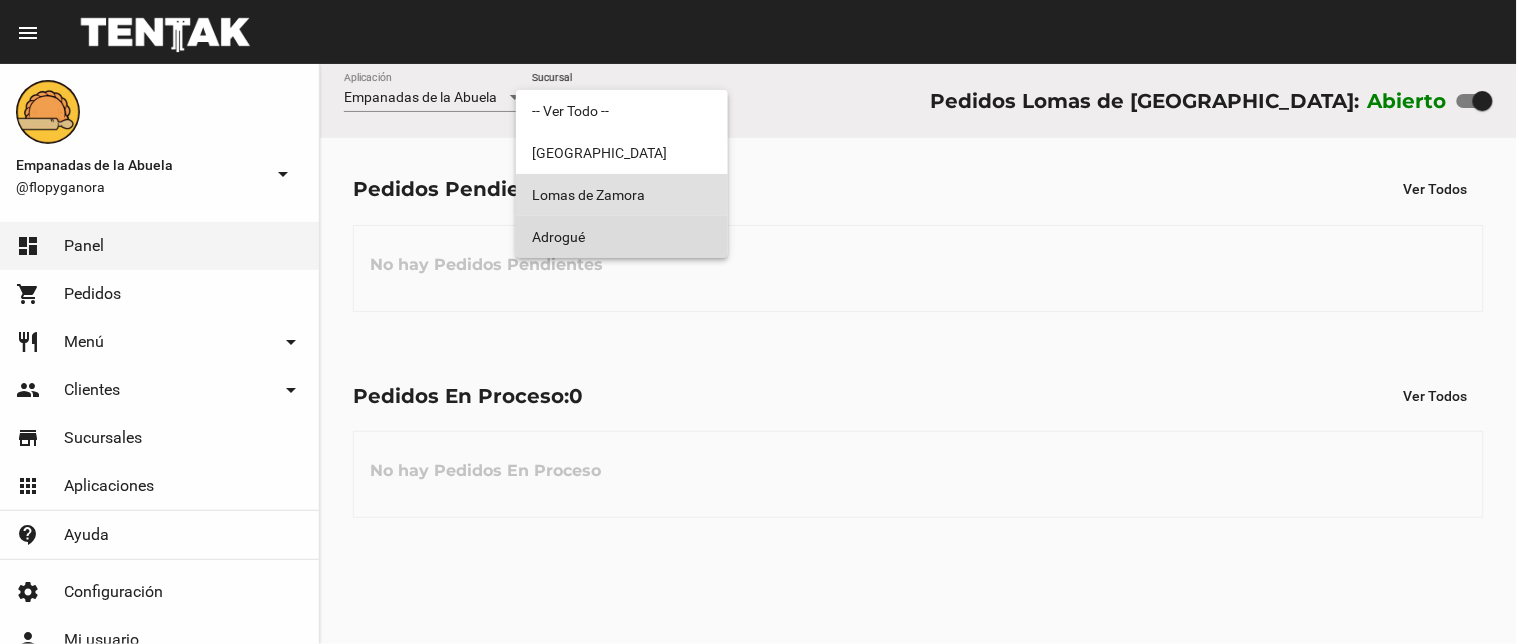 click on "Adrogué" at bounding box center [622, 237] 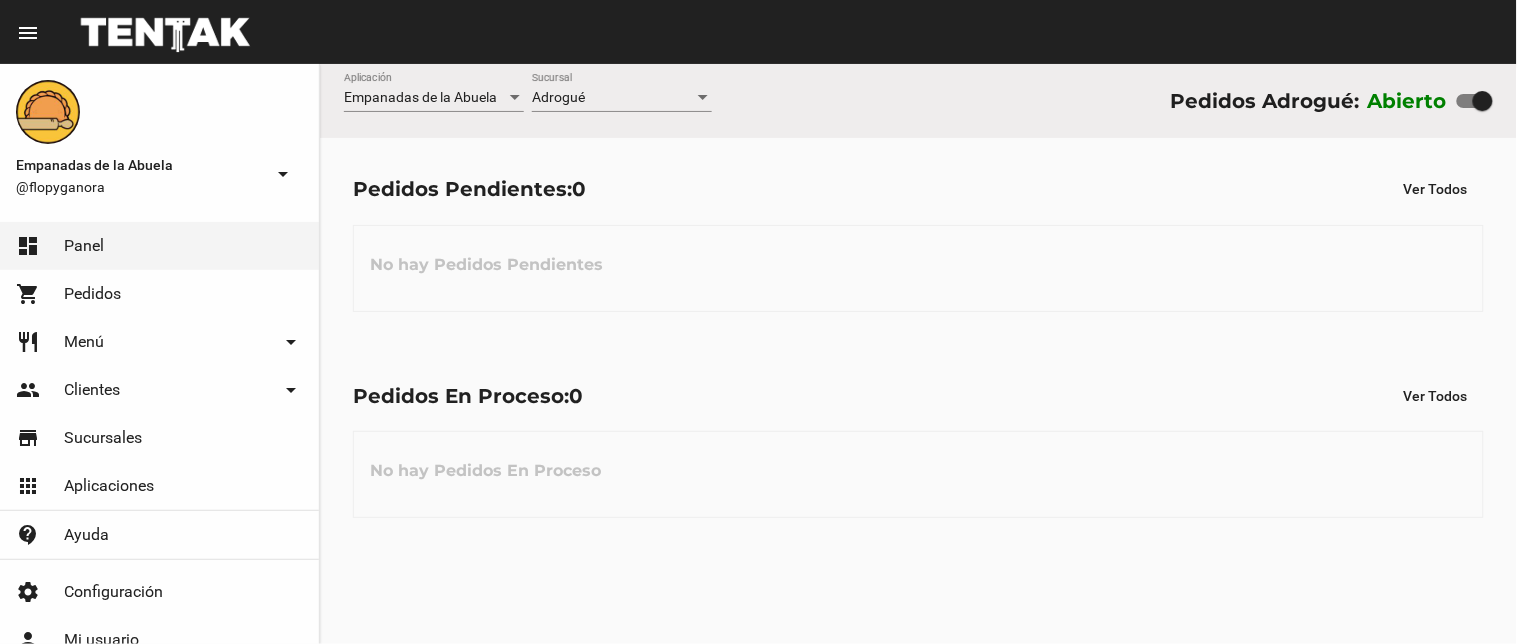 click on "Adrogué Sucursal" 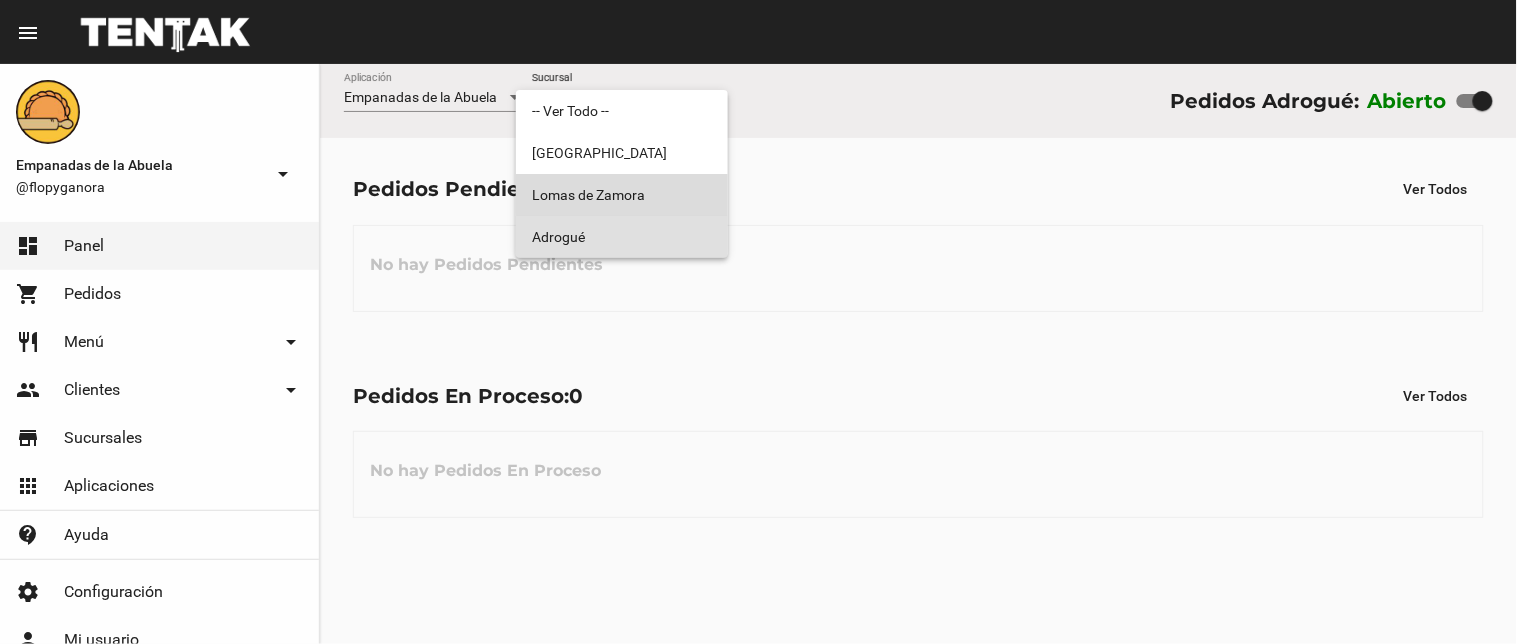 click on "Lomas de Zamora" at bounding box center (622, 195) 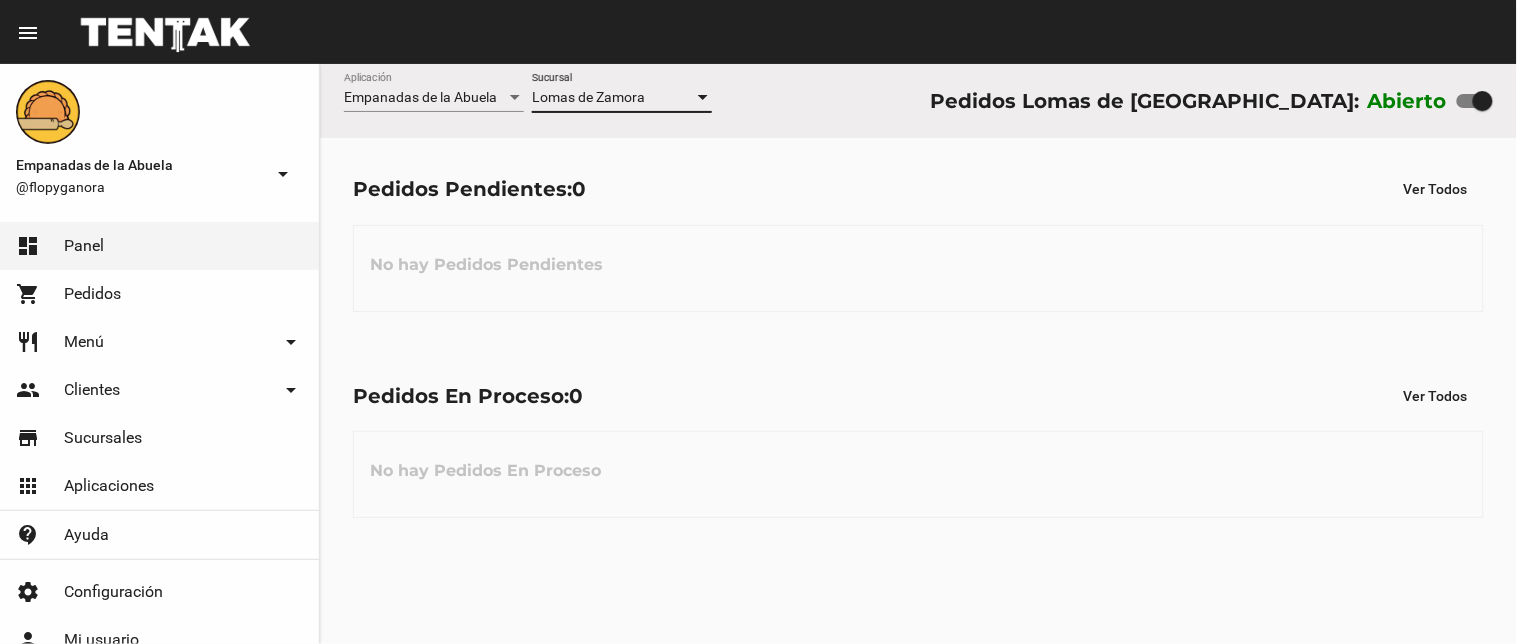 click on "Lomas de Zamora" at bounding box center (588, 97) 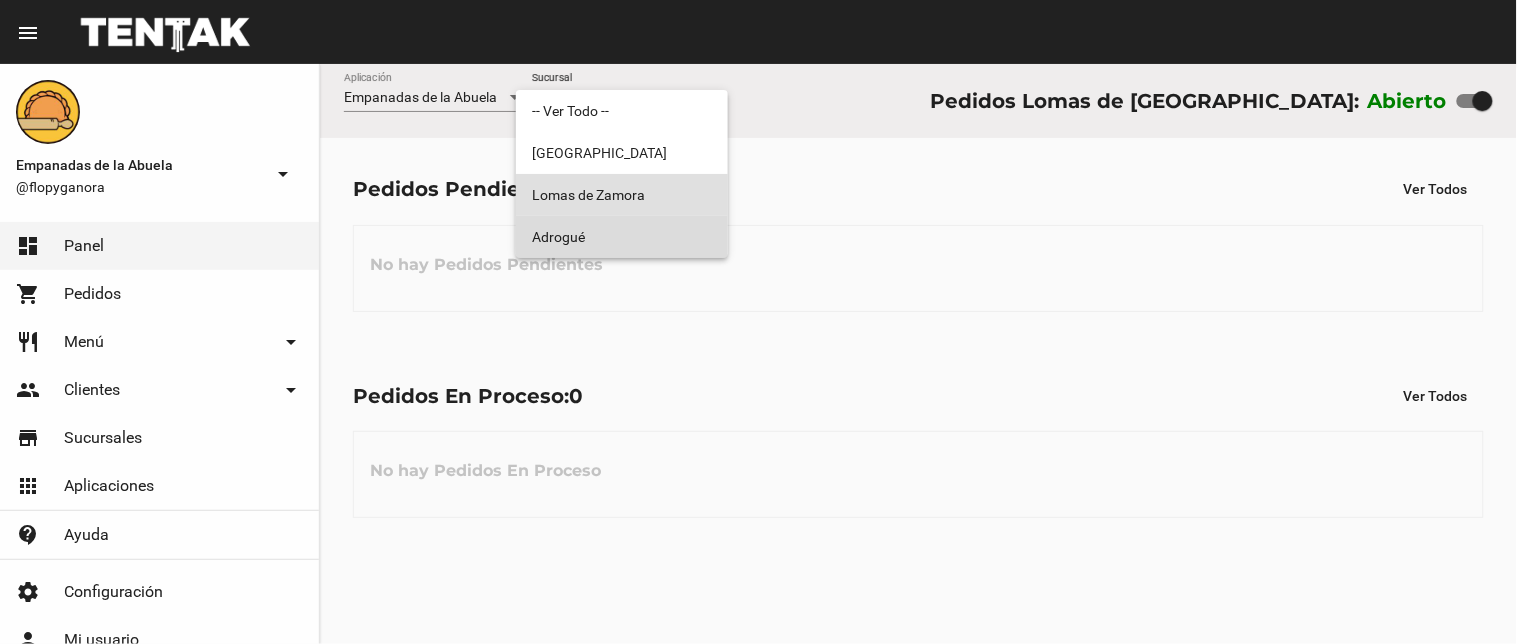 click on "Adrogué" at bounding box center (622, 237) 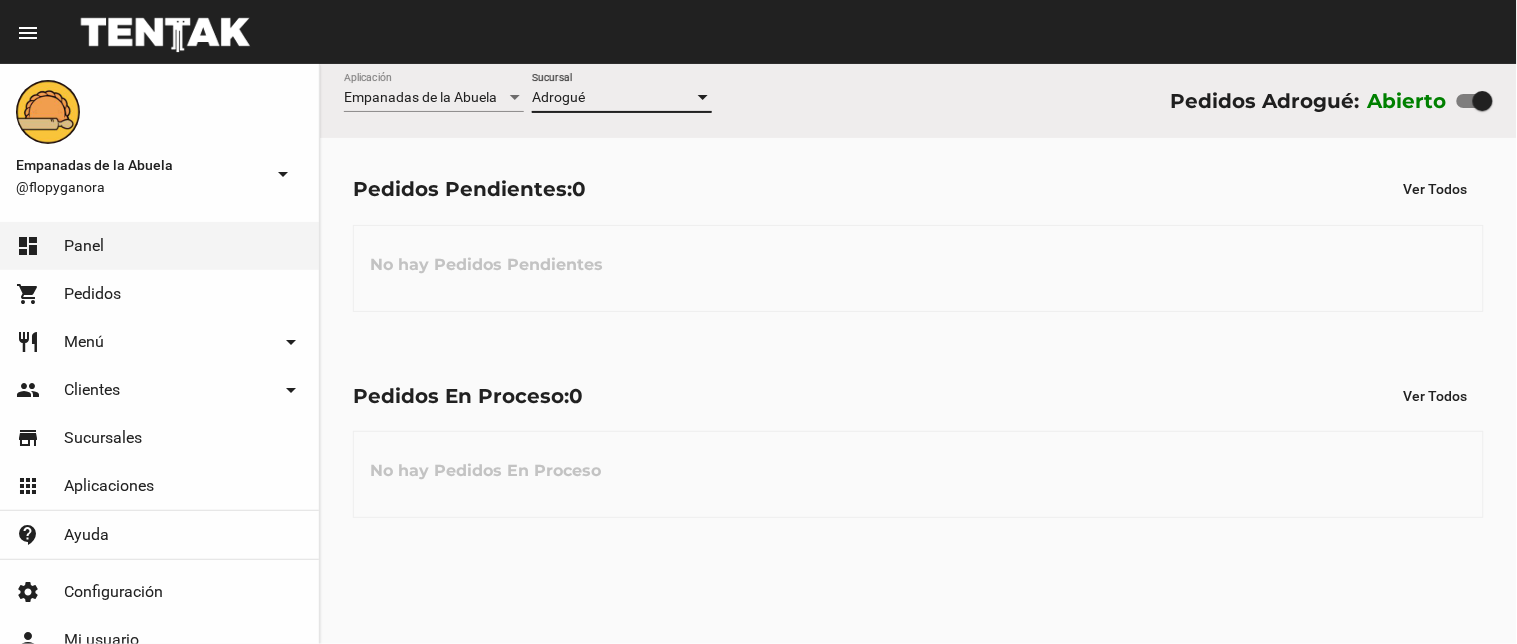 click on "Adrogué" at bounding box center [613, 98] 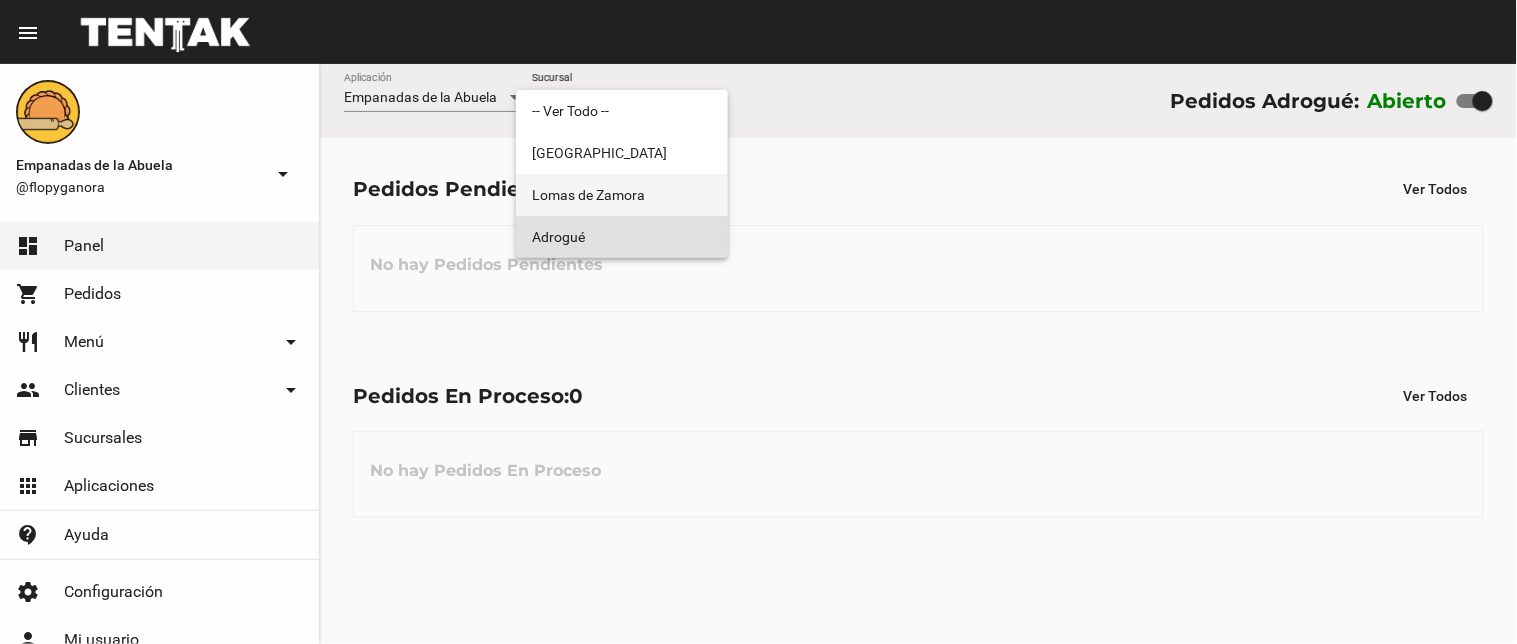 click on "Lomas de Zamora" at bounding box center [622, 195] 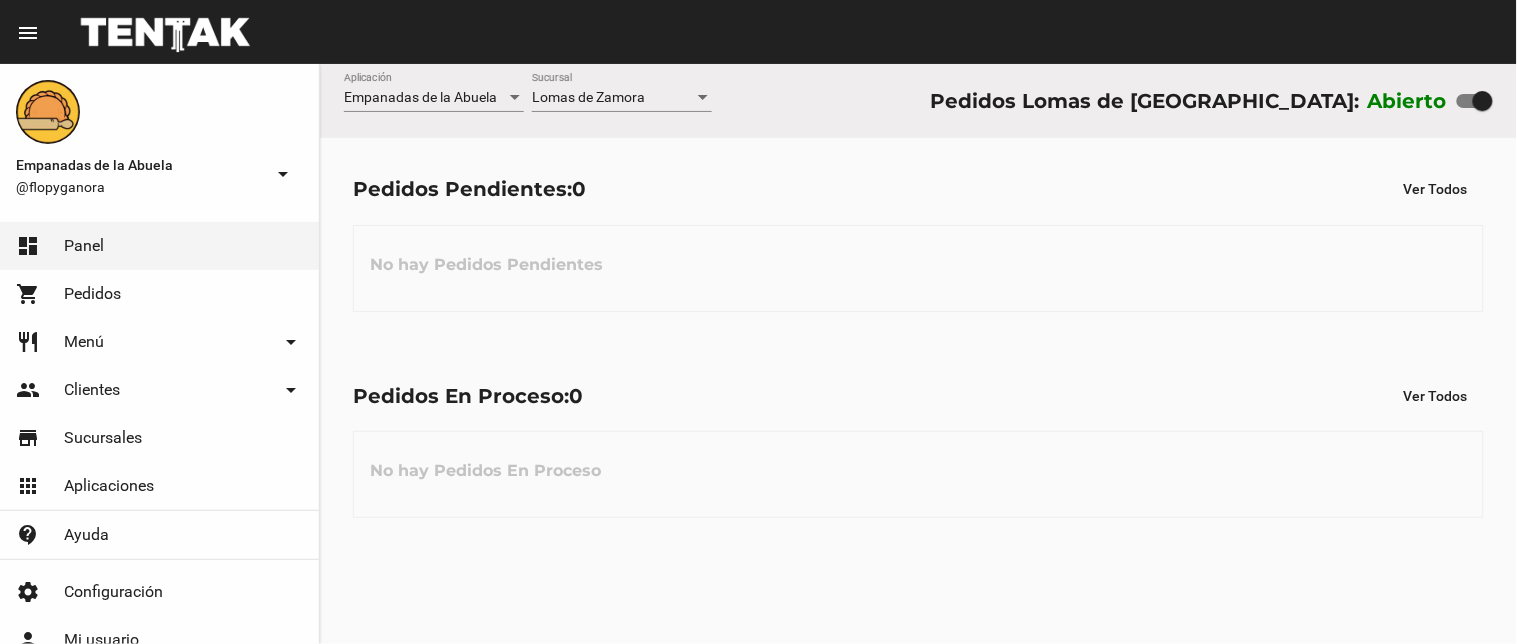 click on "Lomas de Zamora Sucursal" 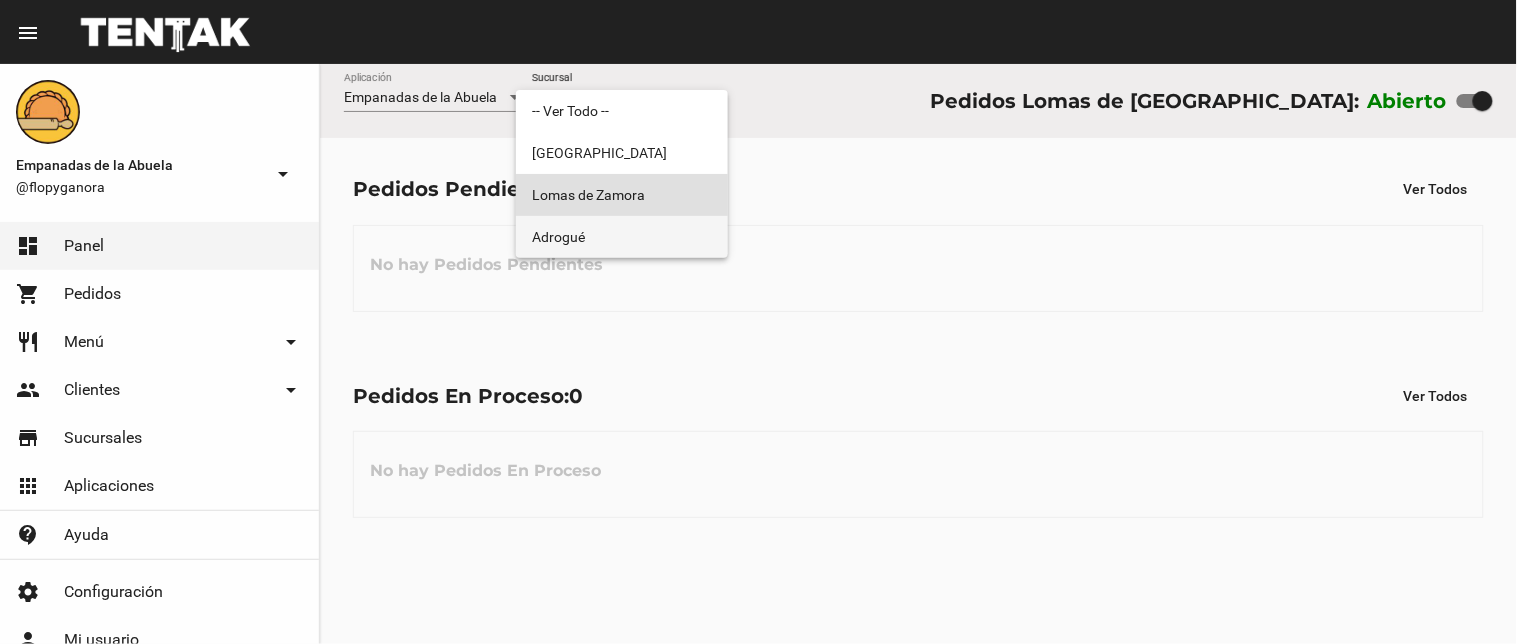click on "Adrogué" at bounding box center (622, 237) 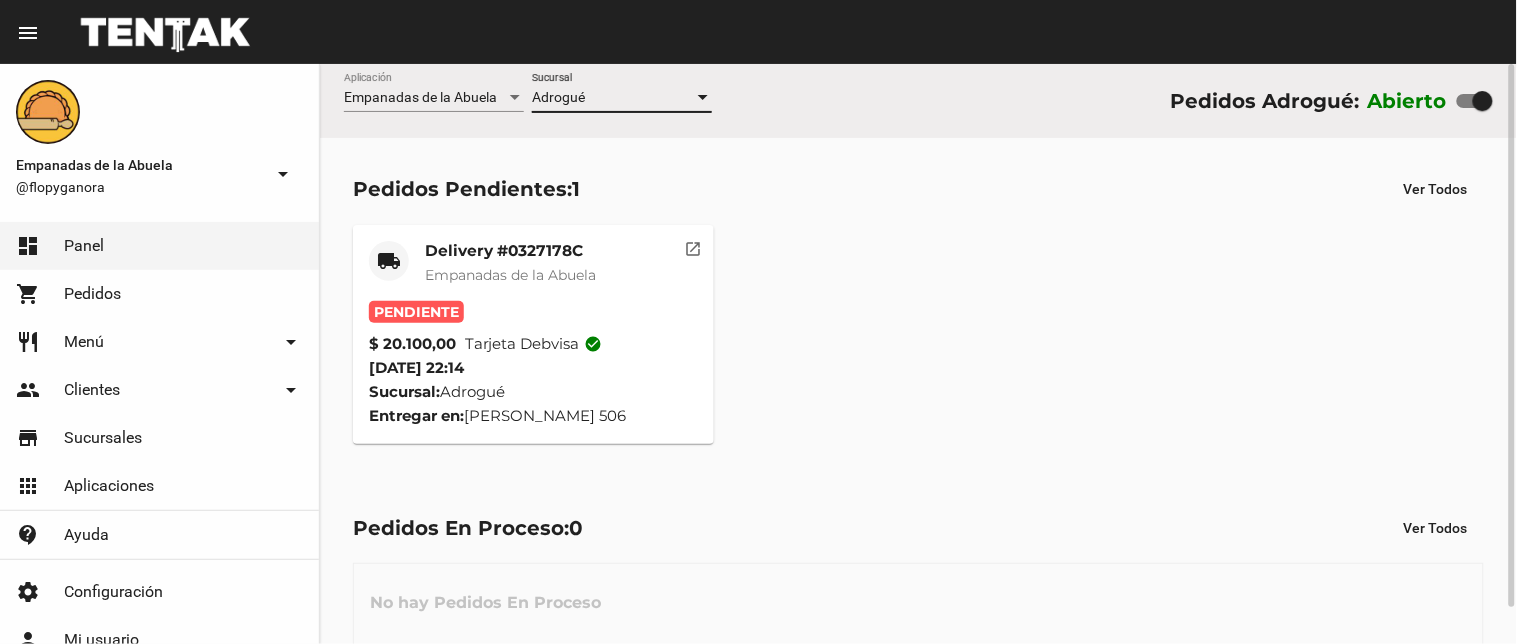 click on "Delivery #0327178C" 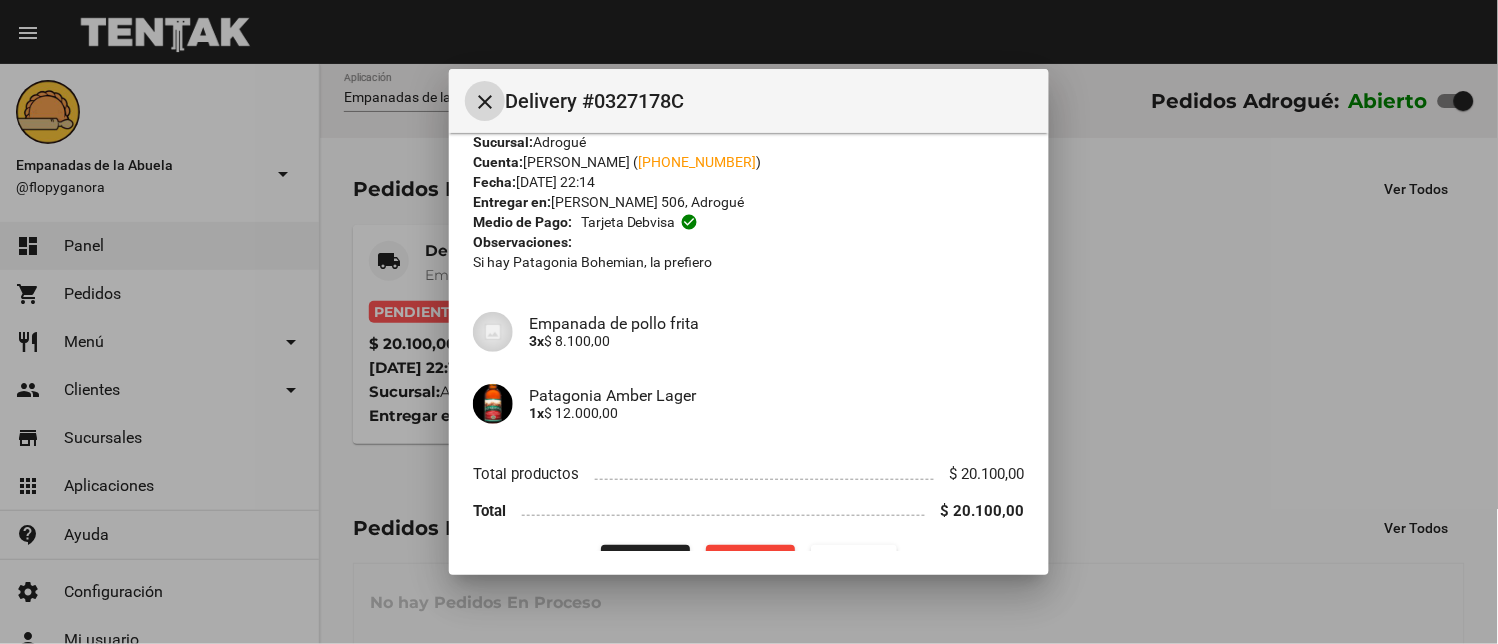 scroll, scrollTop: 90, scrollLeft: 0, axis: vertical 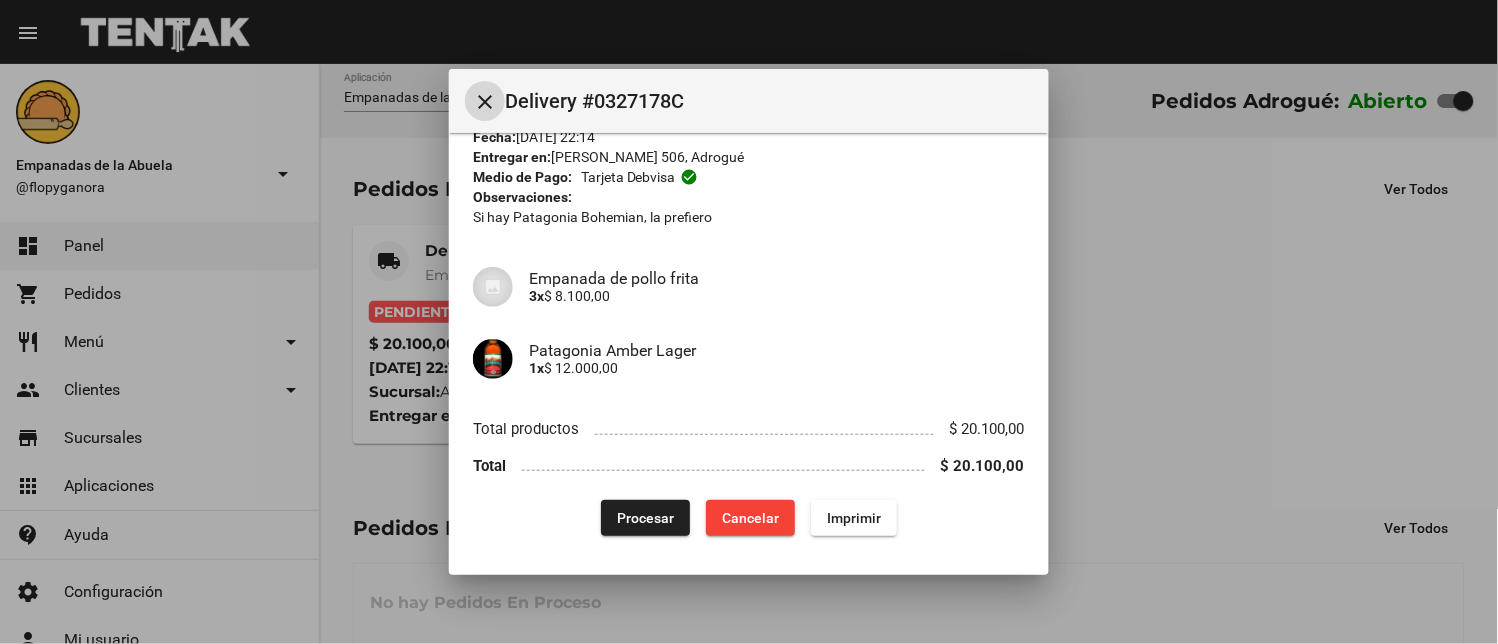 click on "Imprimir" 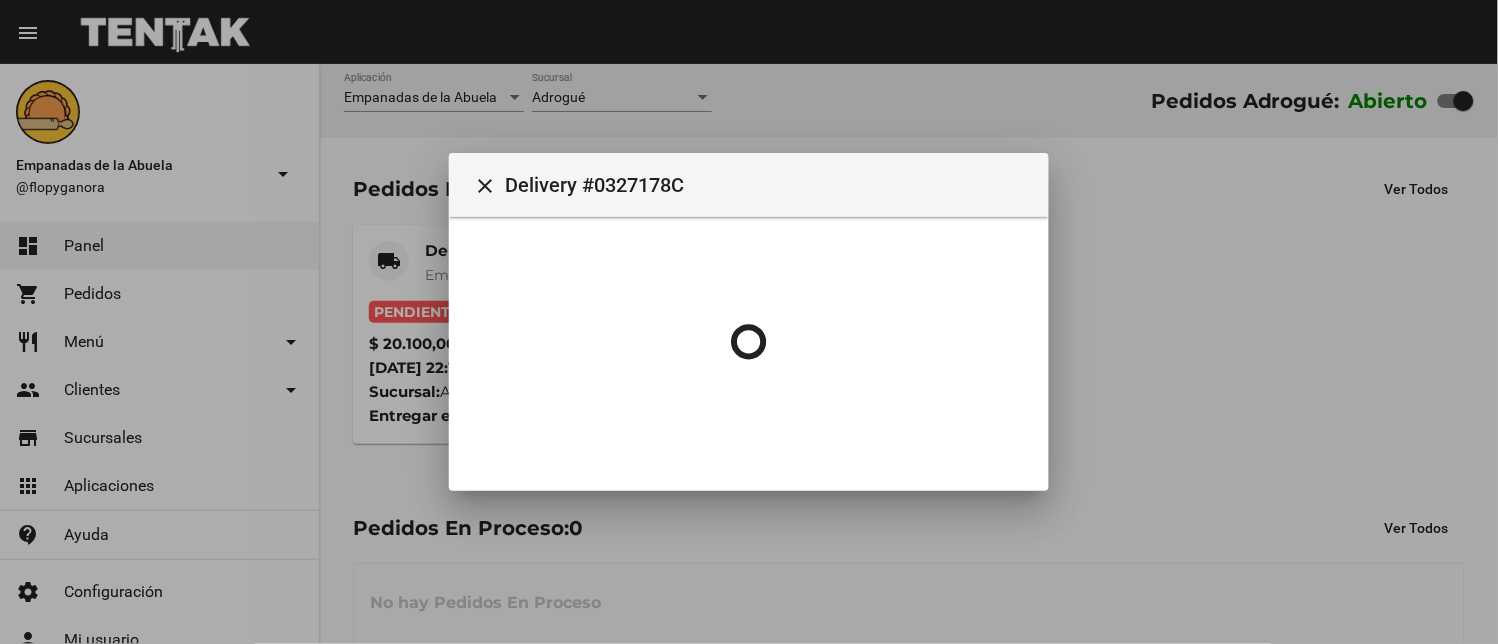 scroll, scrollTop: 0, scrollLeft: 0, axis: both 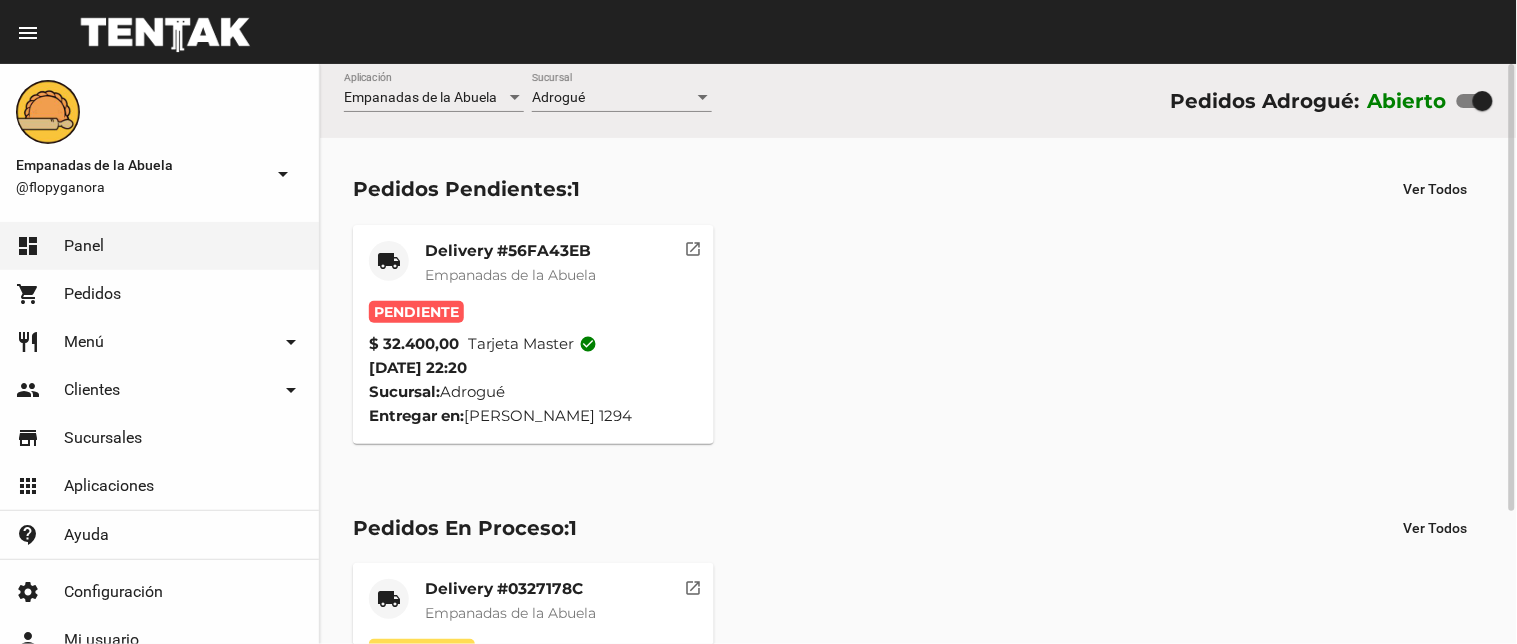 click on "Delivery #56FA43EB Empanadas de la Abuela" 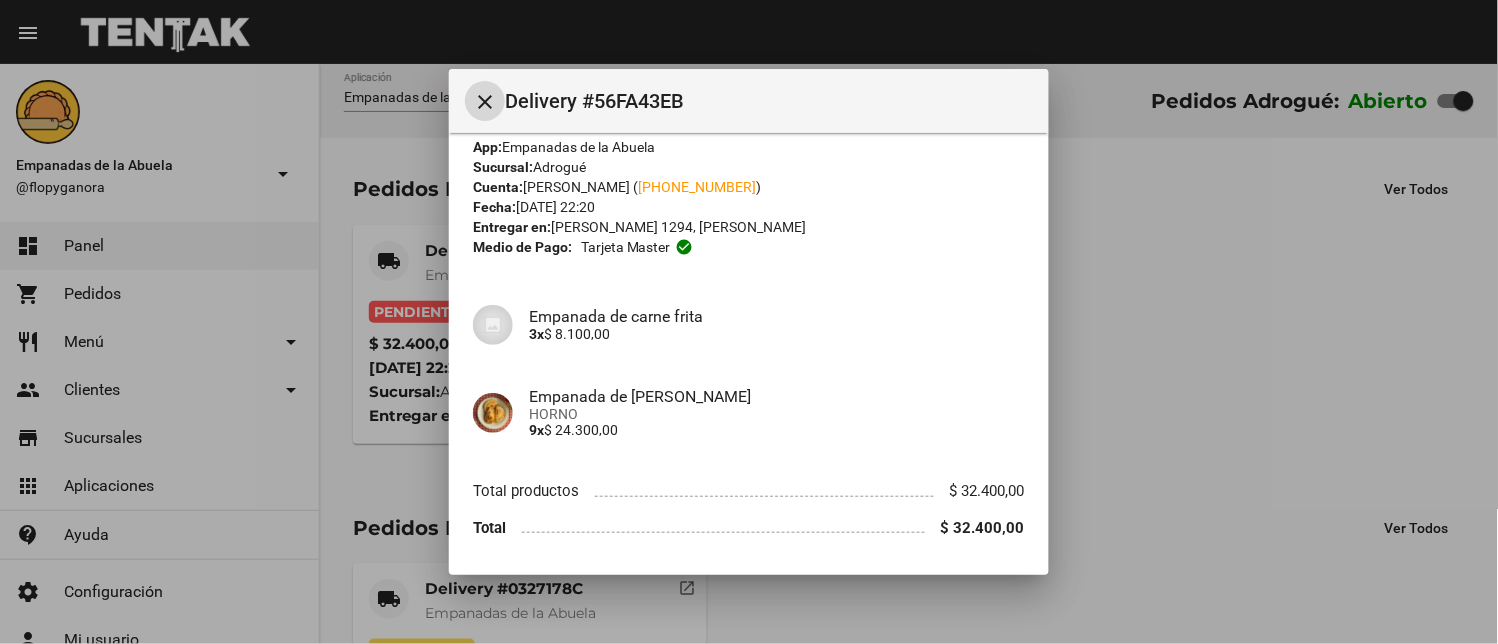 scroll, scrollTop: 82, scrollLeft: 0, axis: vertical 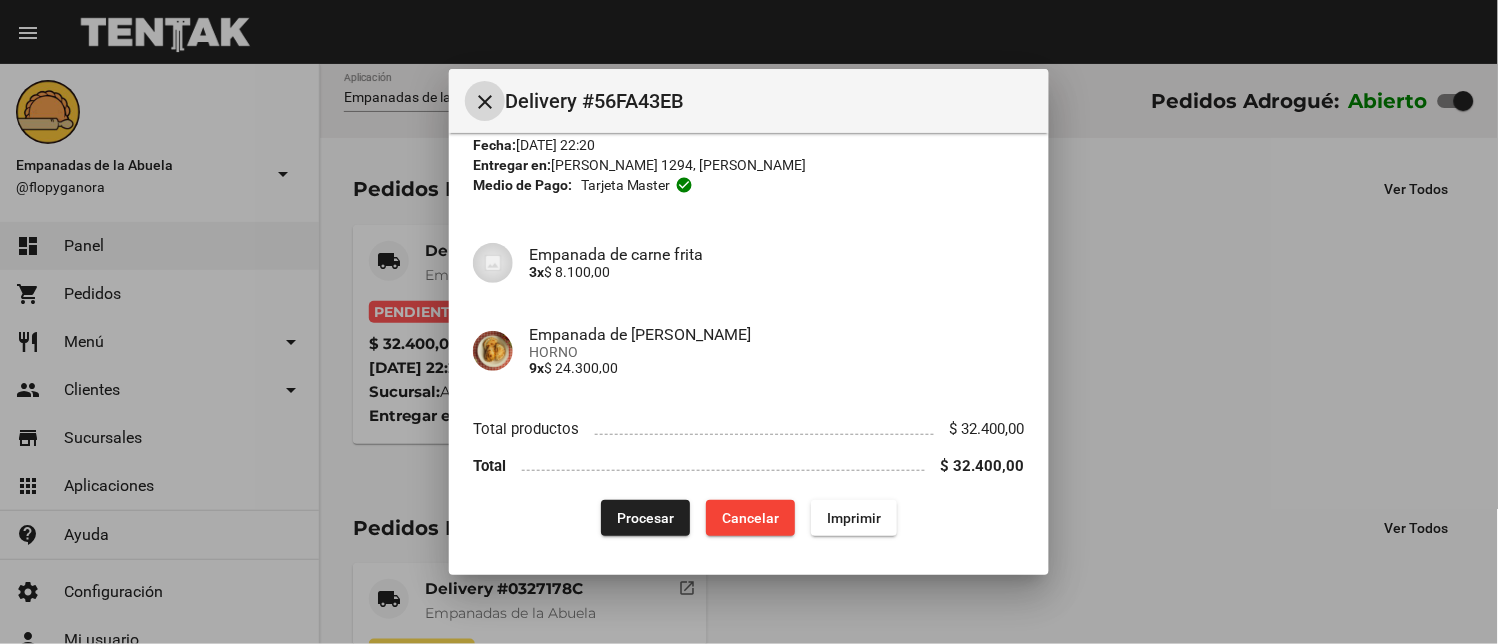 click on "Imprimir" 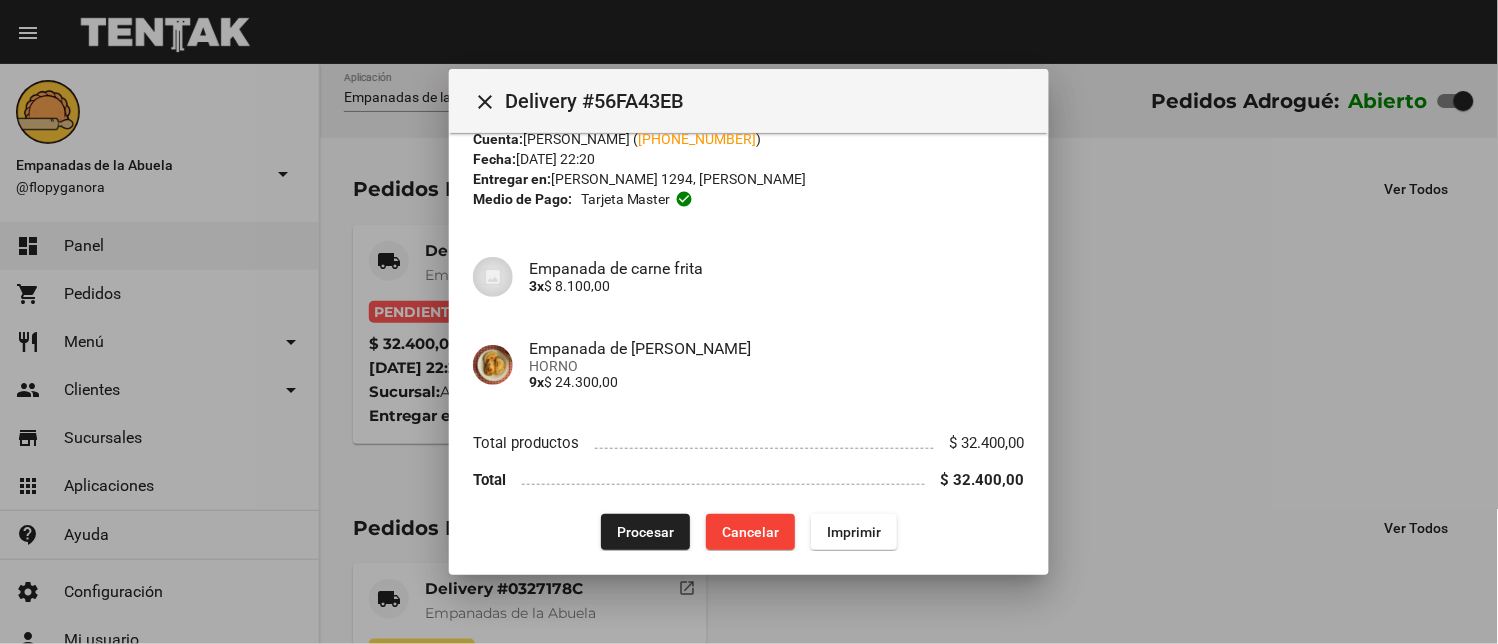 scroll, scrollTop: 82, scrollLeft: 0, axis: vertical 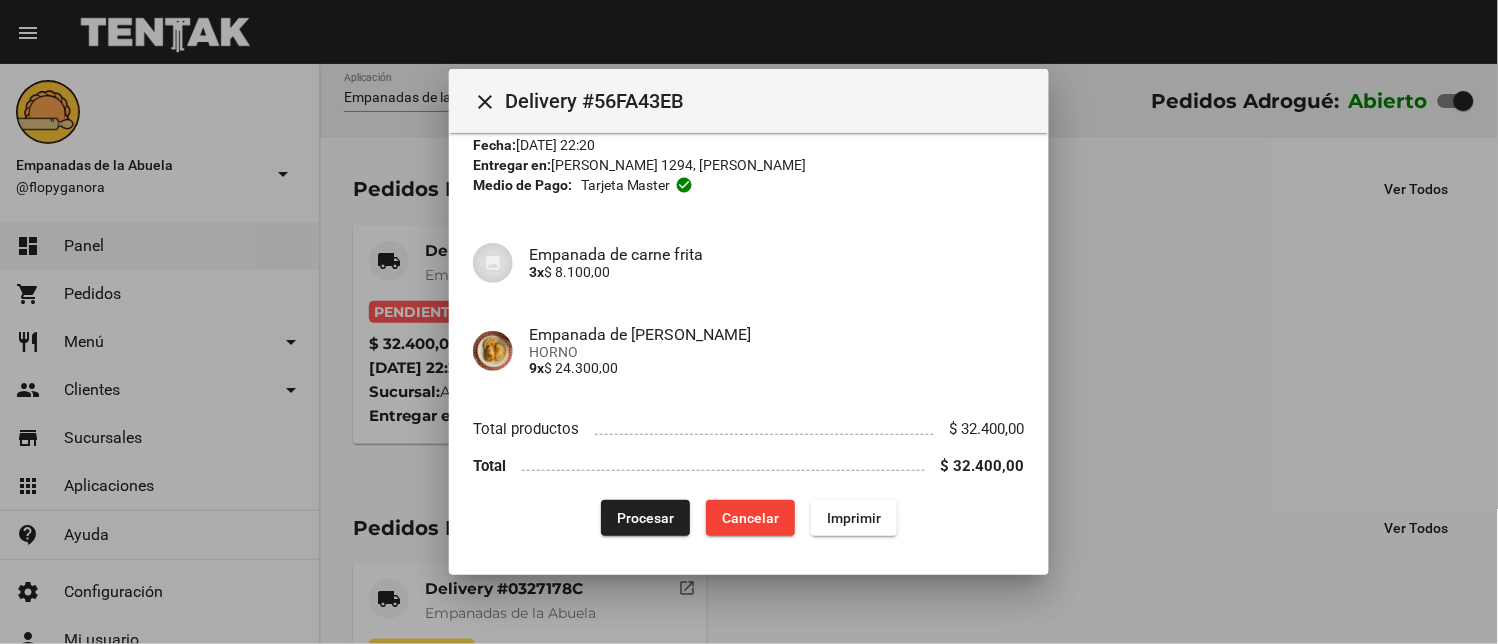 drag, startPoint x: 633, startPoint y: 507, endPoint x: 561, endPoint y: 611, distance: 126.491104 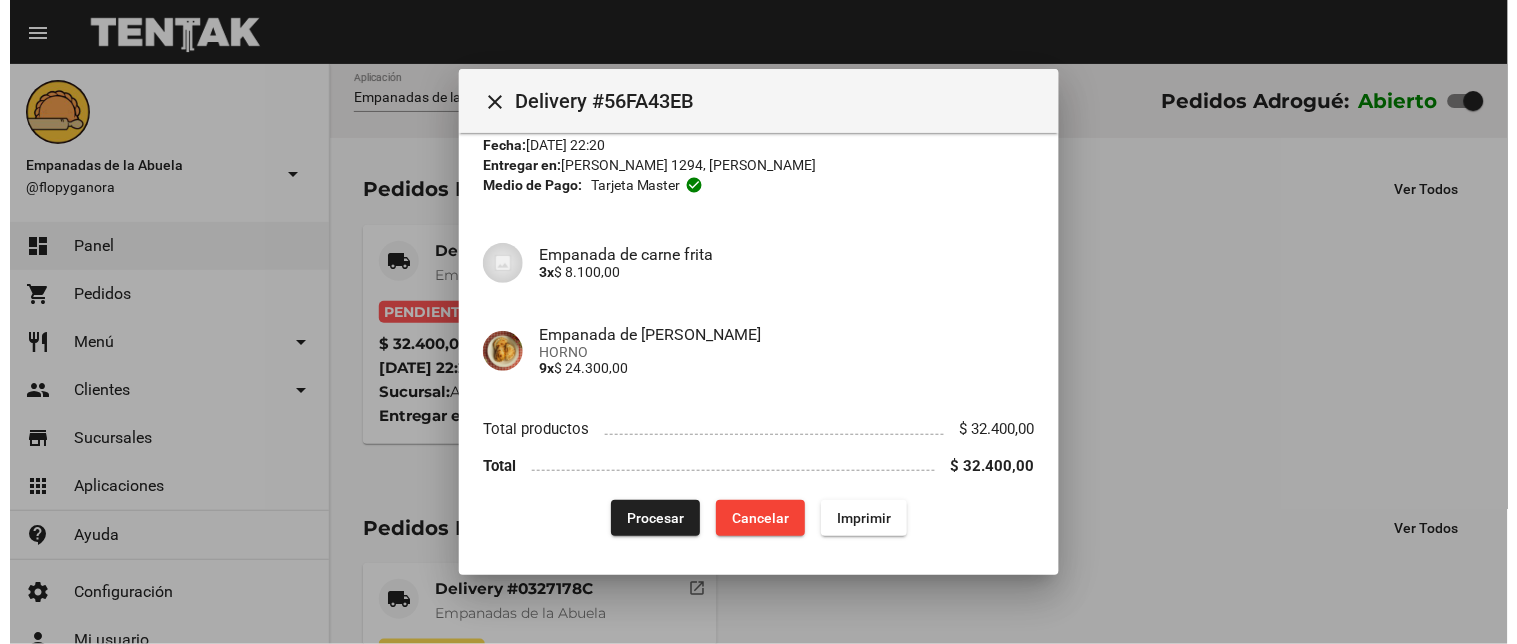 scroll, scrollTop: 0, scrollLeft: 0, axis: both 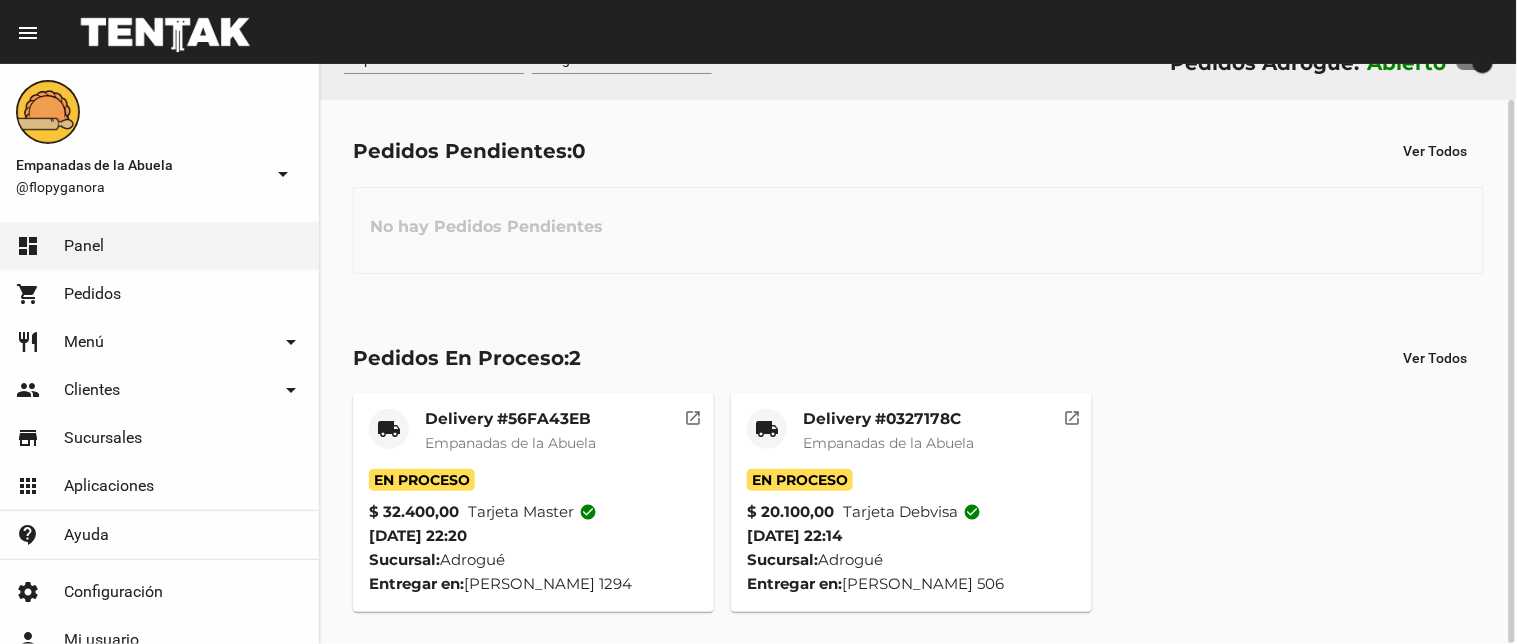 click on "Delivery #0327178C Empanadas de la Abuela" 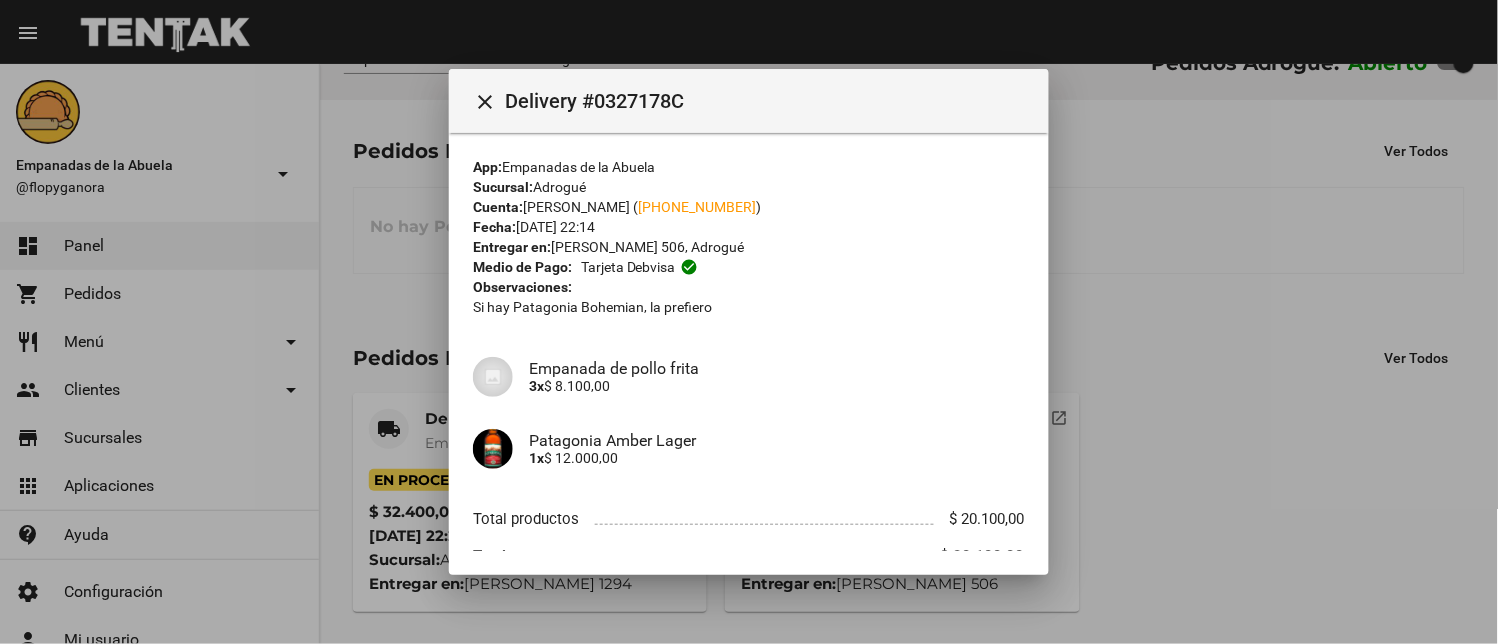 scroll, scrollTop: 90, scrollLeft: 0, axis: vertical 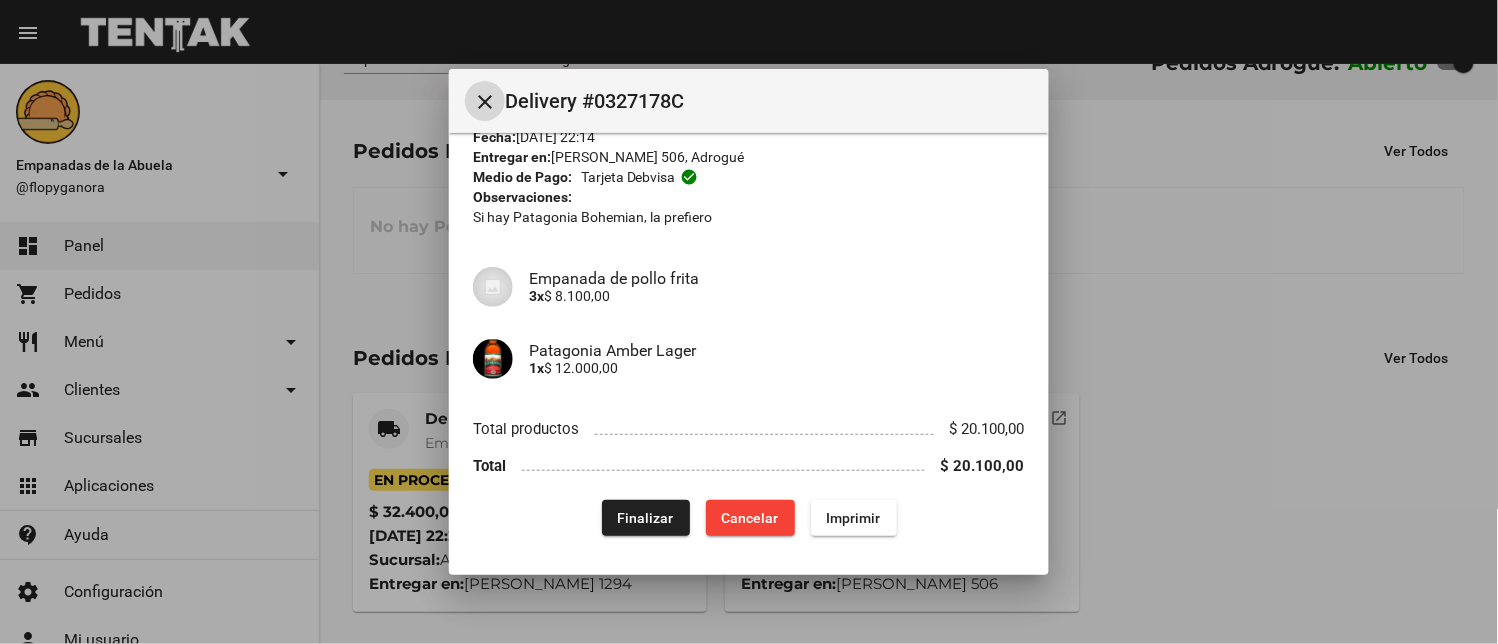 click on "Finalizar" 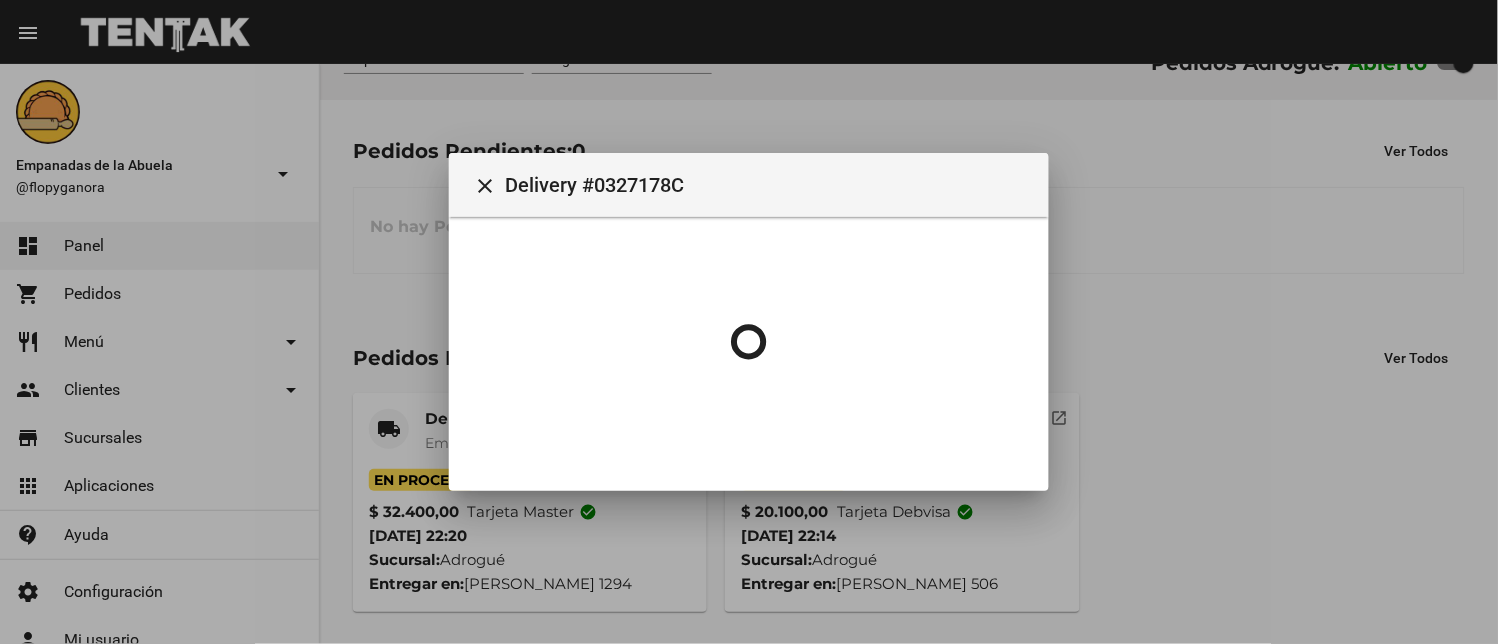 scroll, scrollTop: 0, scrollLeft: 0, axis: both 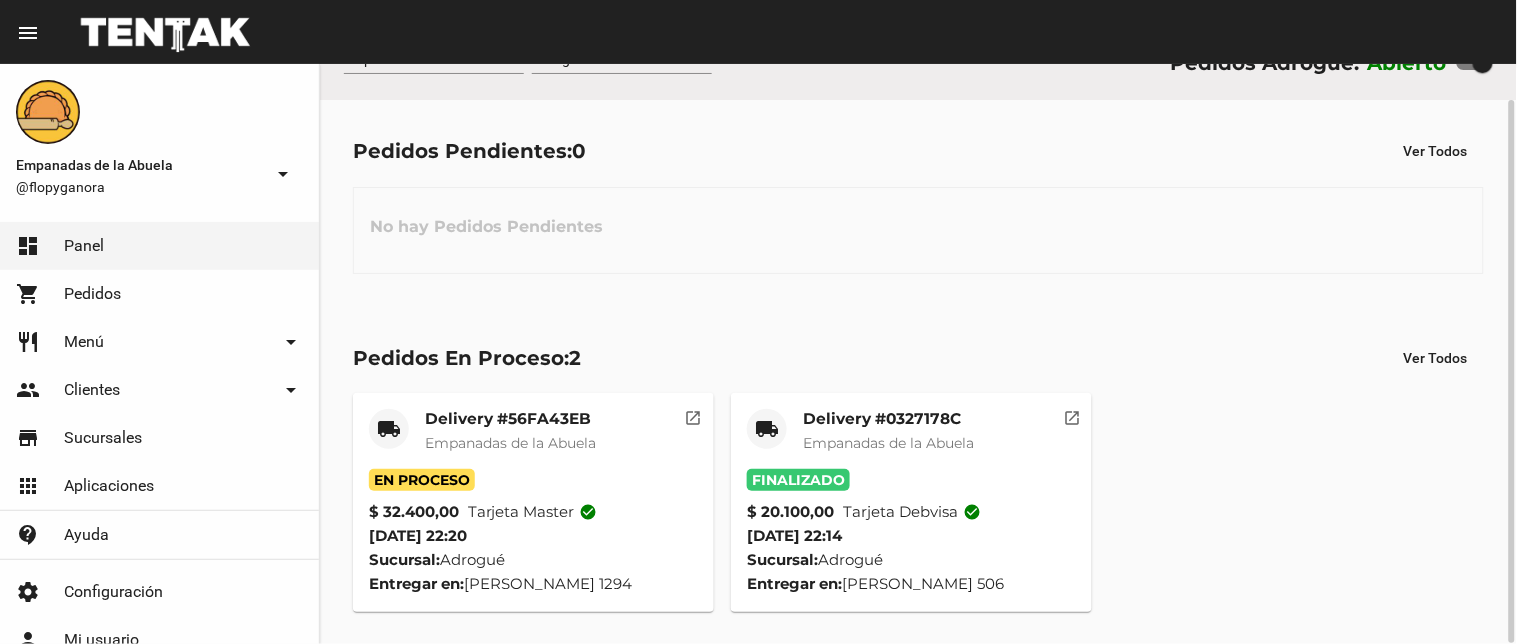 click on "Delivery #56FA43EB" 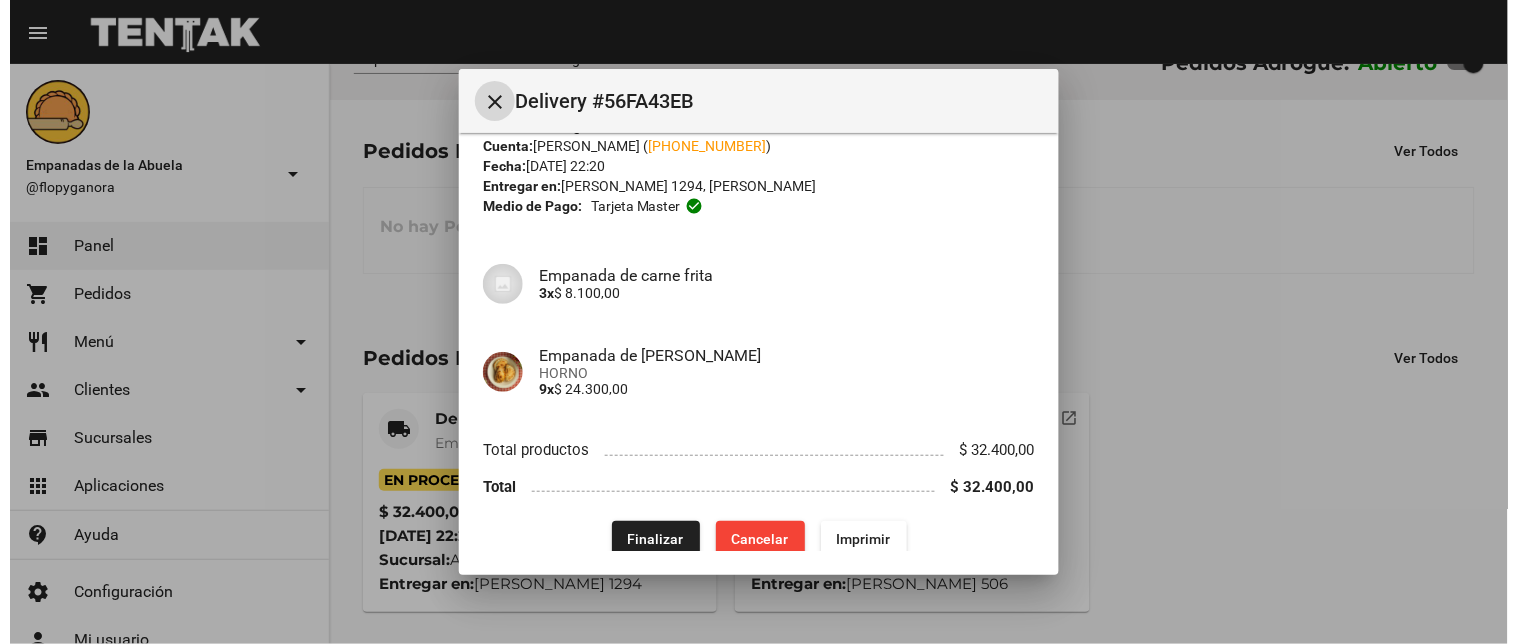 scroll, scrollTop: 82, scrollLeft: 0, axis: vertical 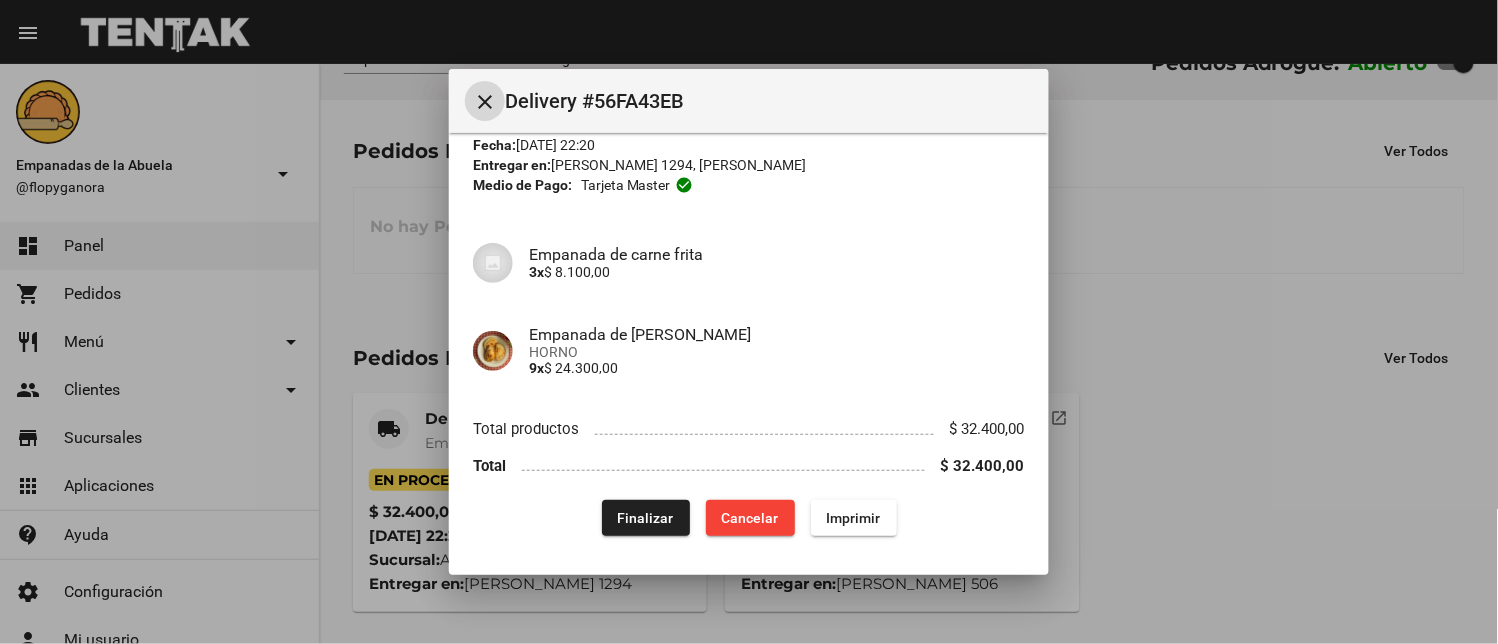 click at bounding box center (749, 322) 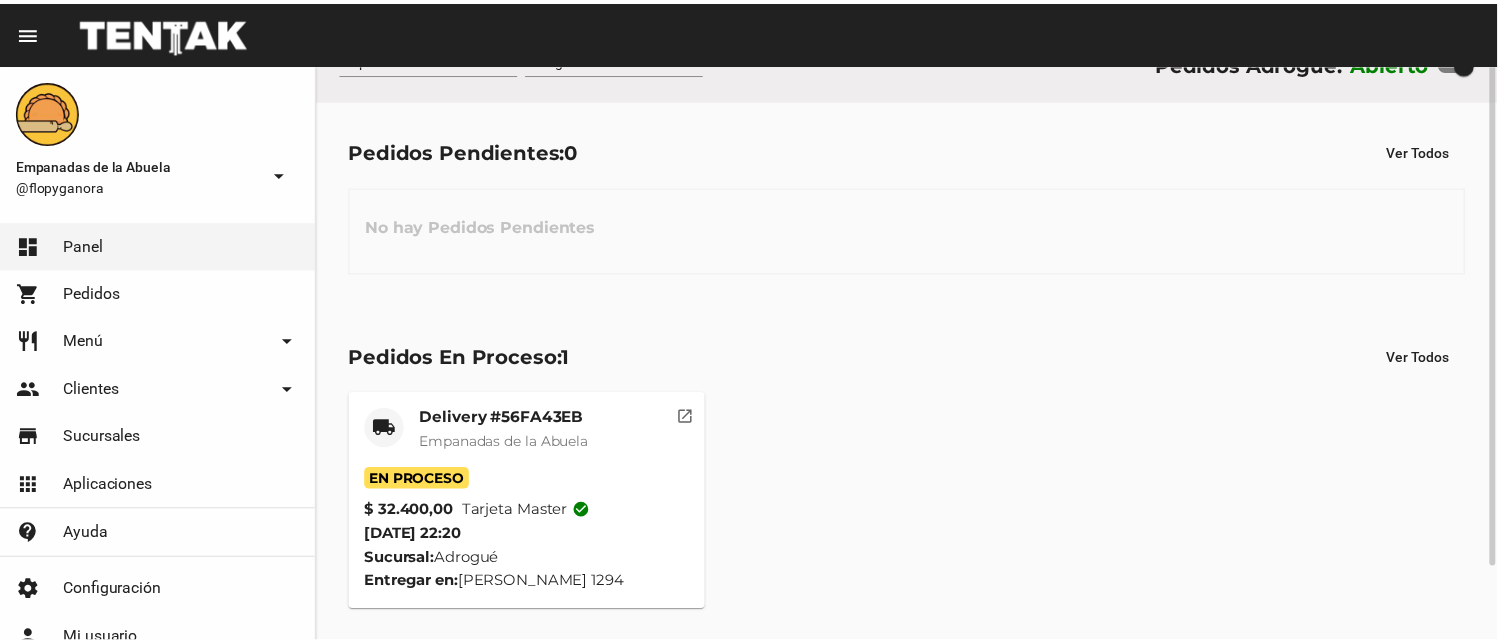 scroll, scrollTop: 0, scrollLeft: 0, axis: both 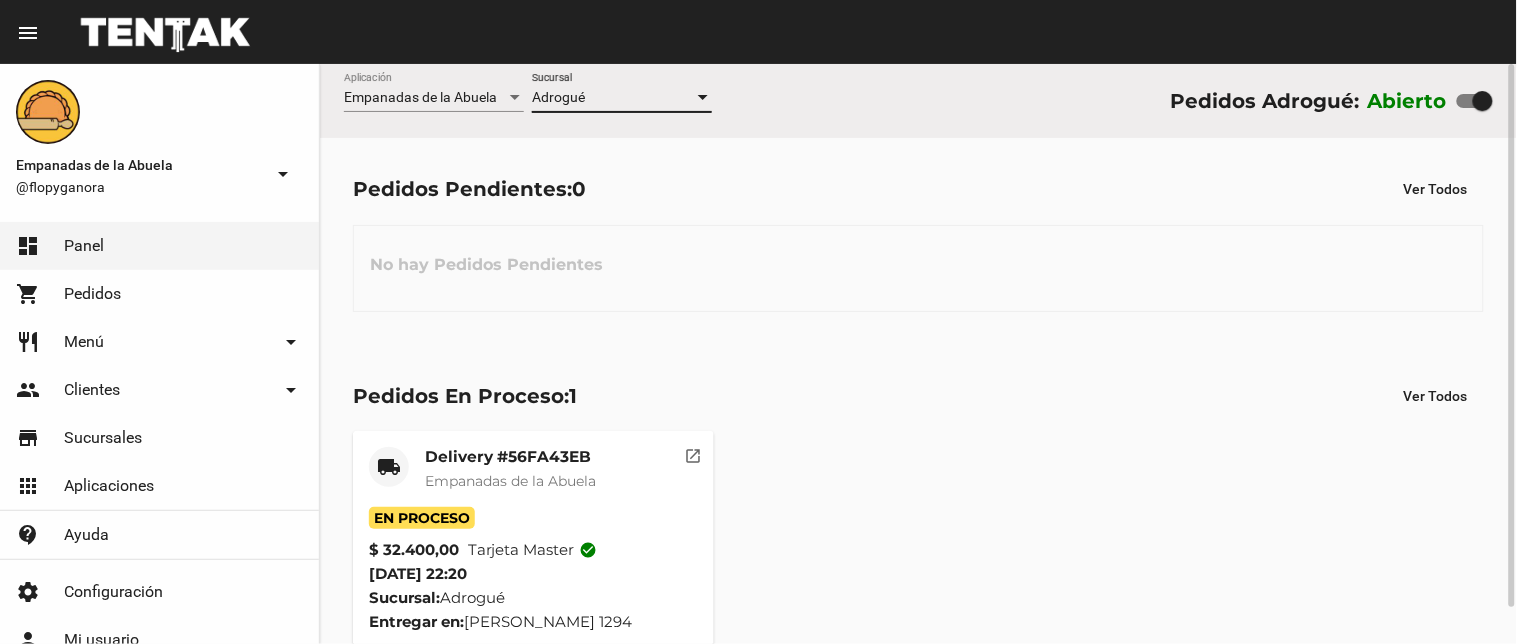 click on "Adrogué" at bounding box center (613, 98) 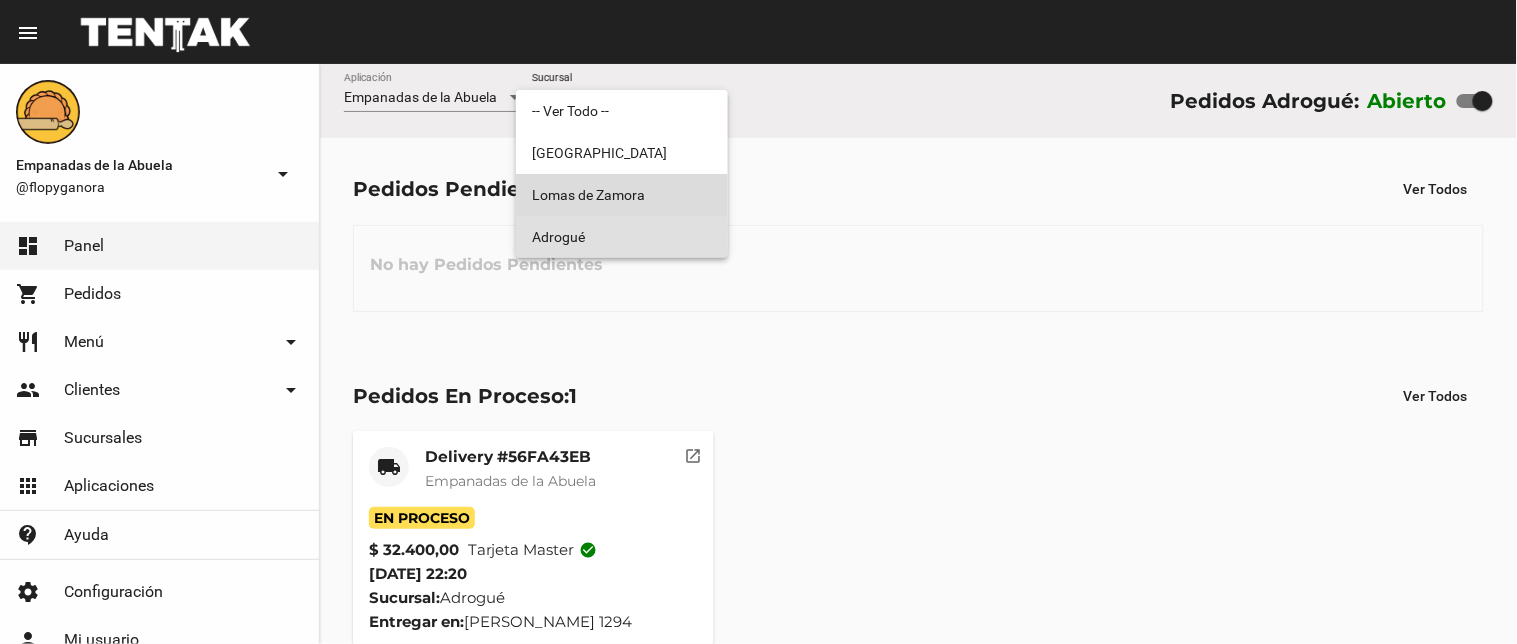 click on "Lomas de Zamora" at bounding box center (622, 195) 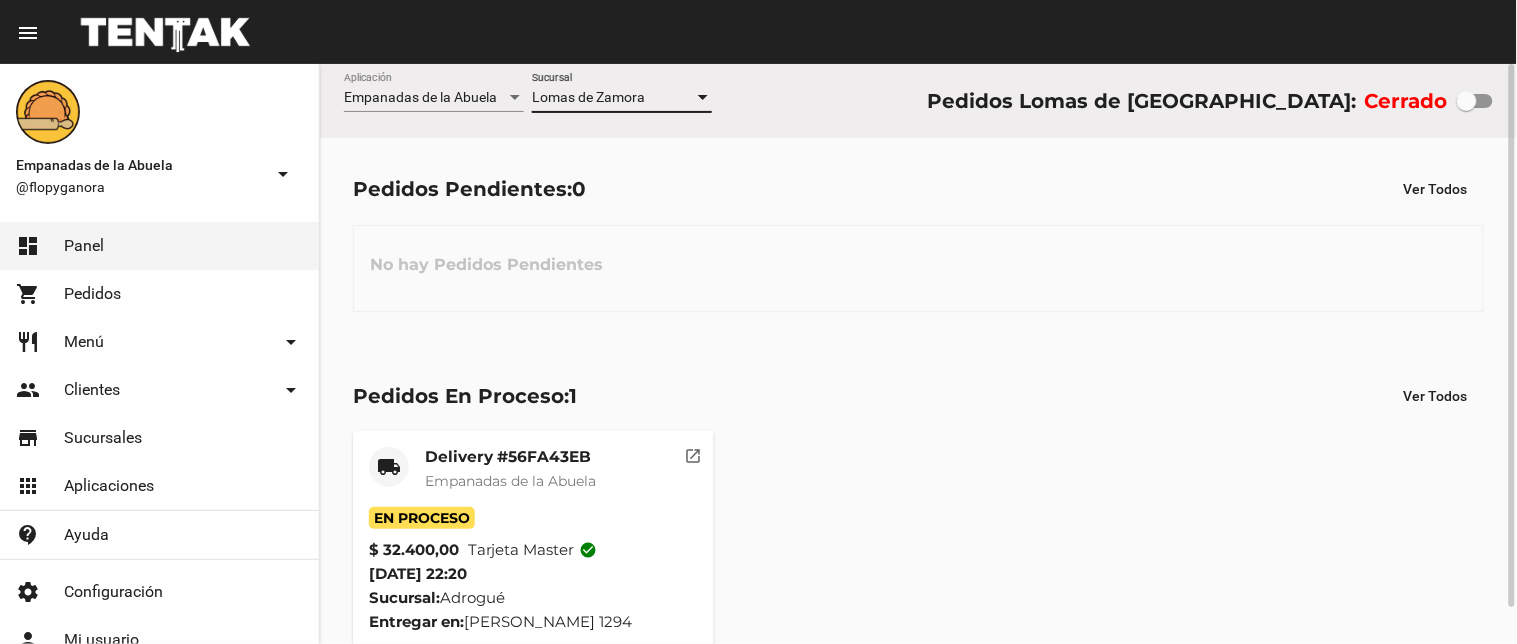 click on "Lomas de Zamora" at bounding box center [588, 97] 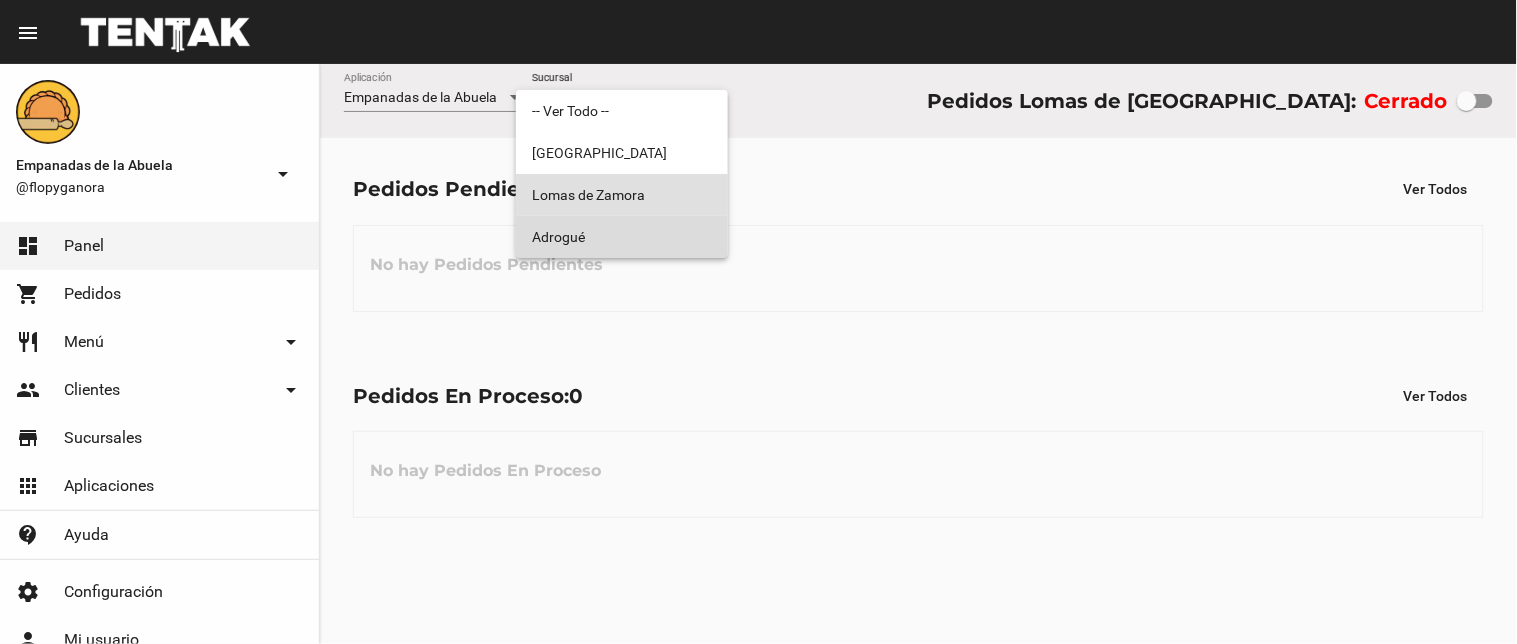 click on "Adrogué" at bounding box center (622, 237) 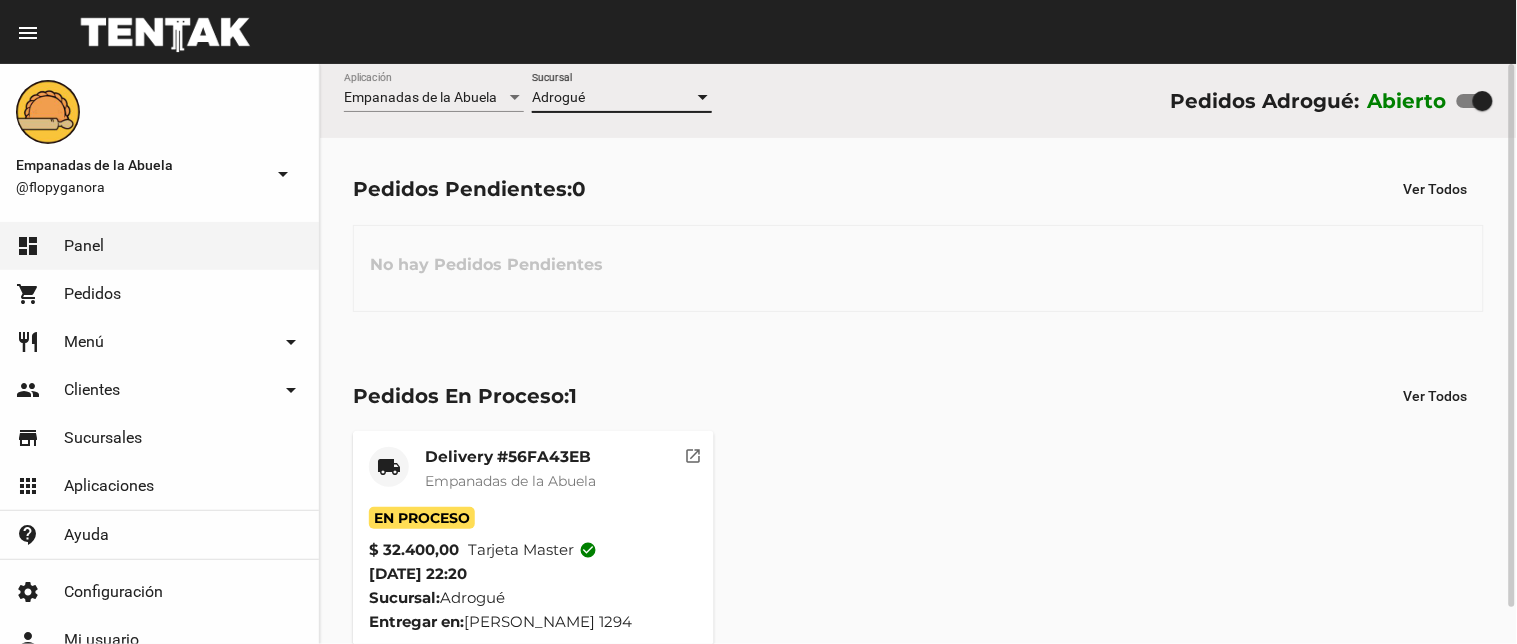 click on "Empanadas de la Abuela" 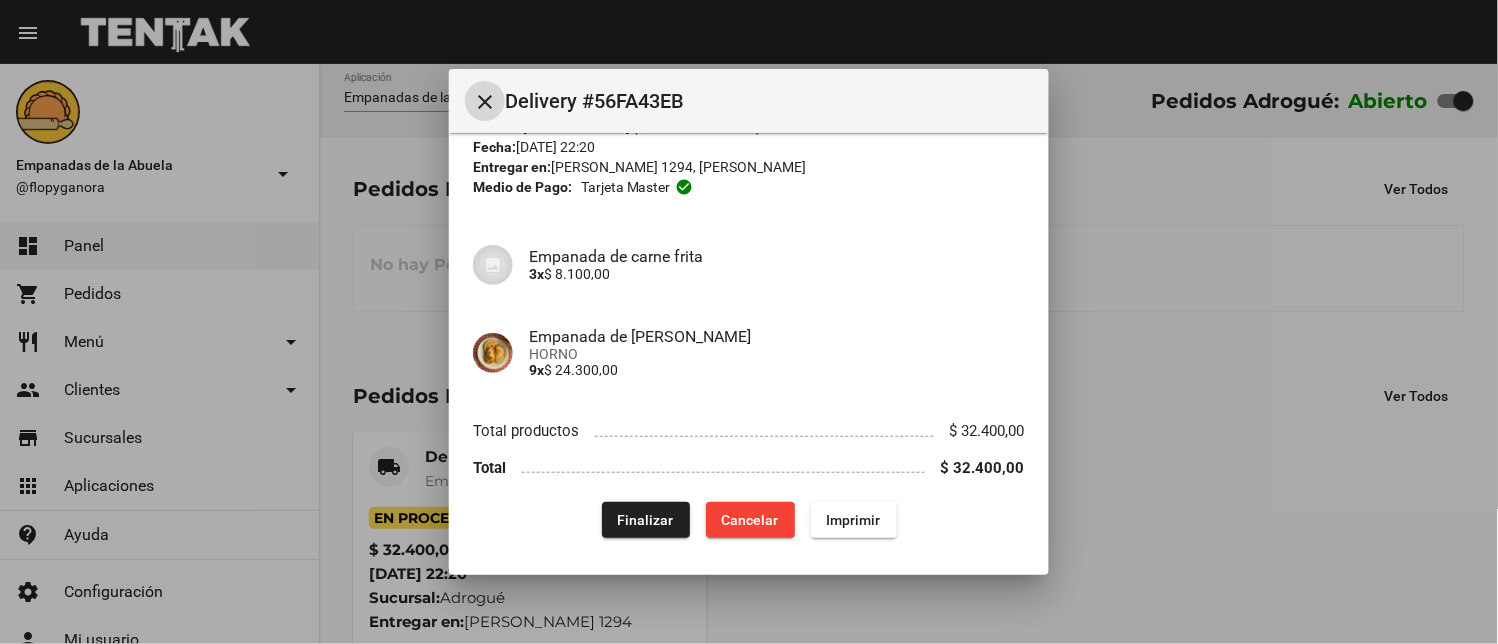 scroll, scrollTop: 82, scrollLeft: 0, axis: vertical 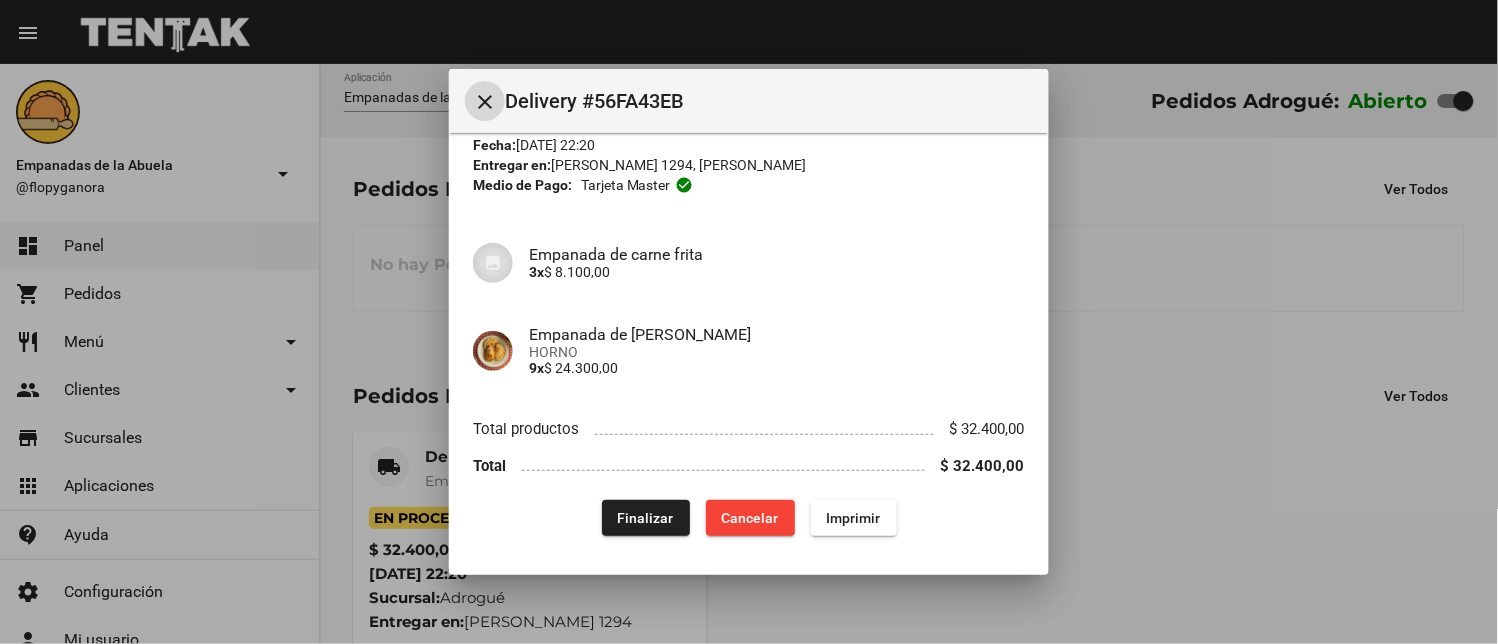 click on "Finalizar" 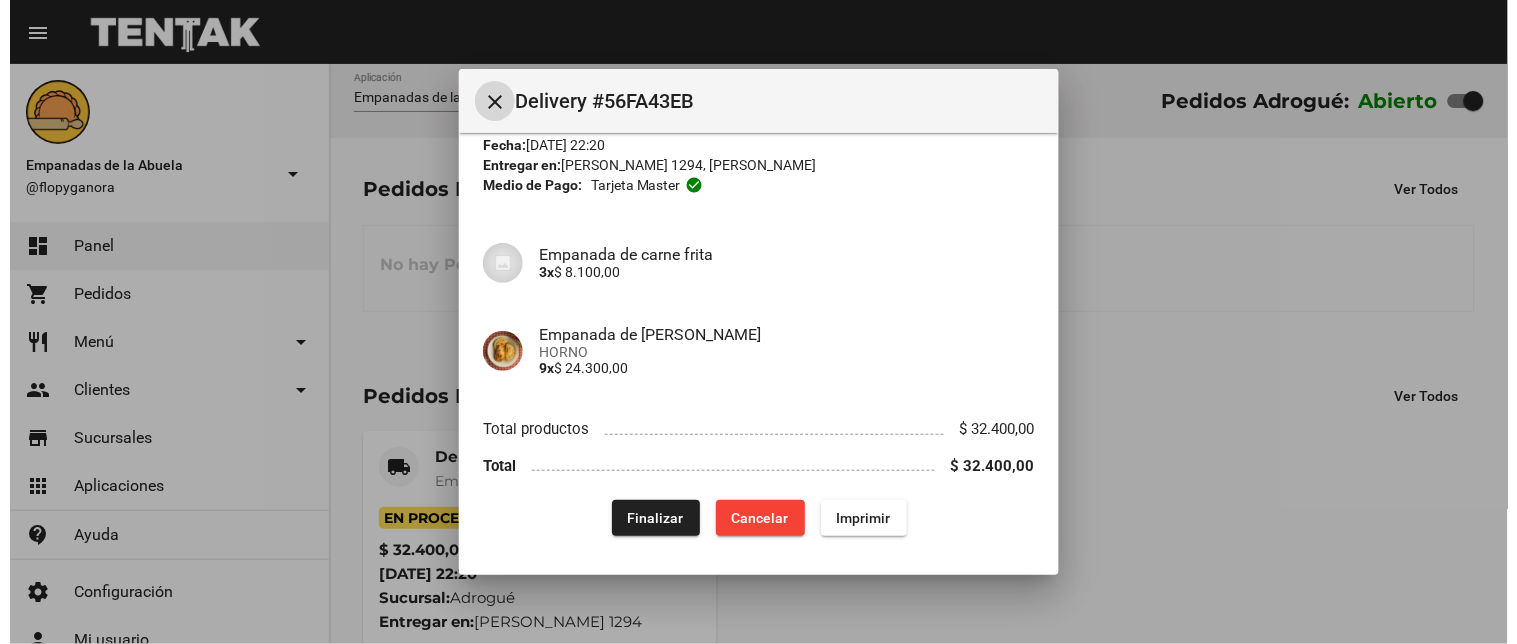 scroll, scrollTop: 0, scrollLeft: 0, axis: both 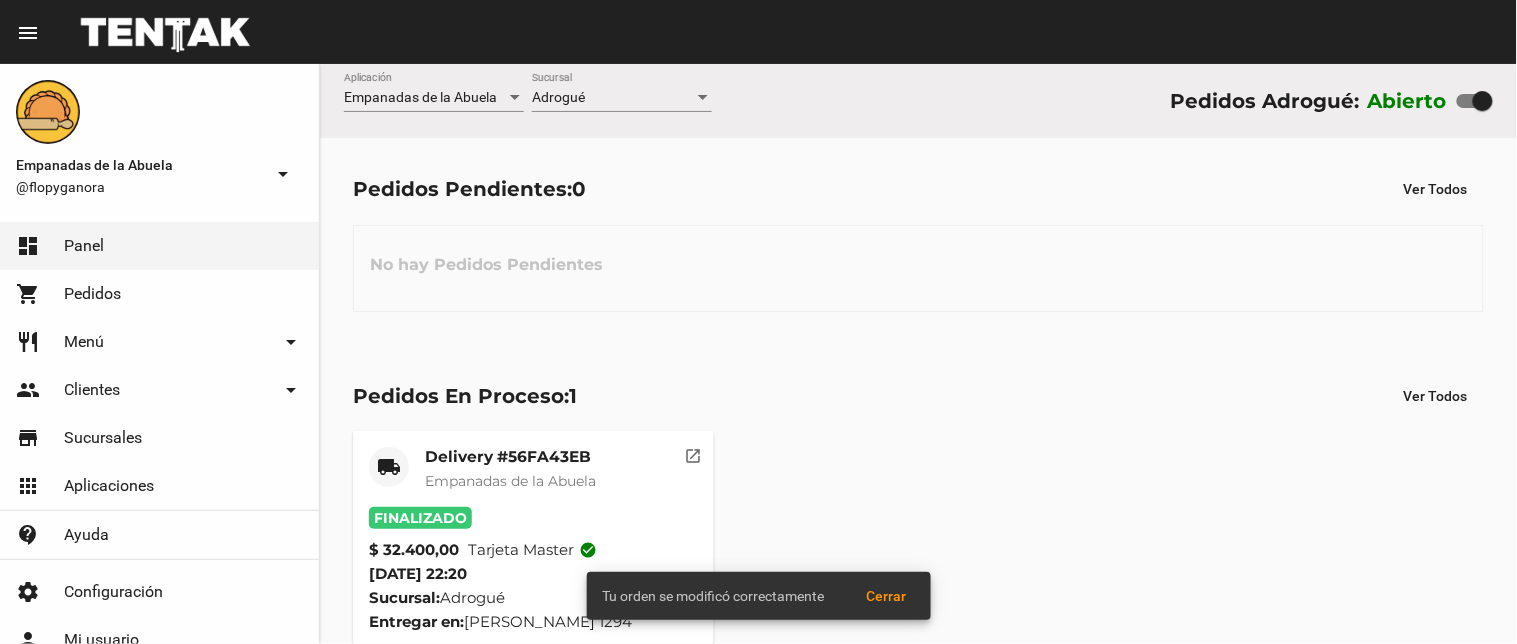 click on "Adrogué" at bounding box center (613, 98) 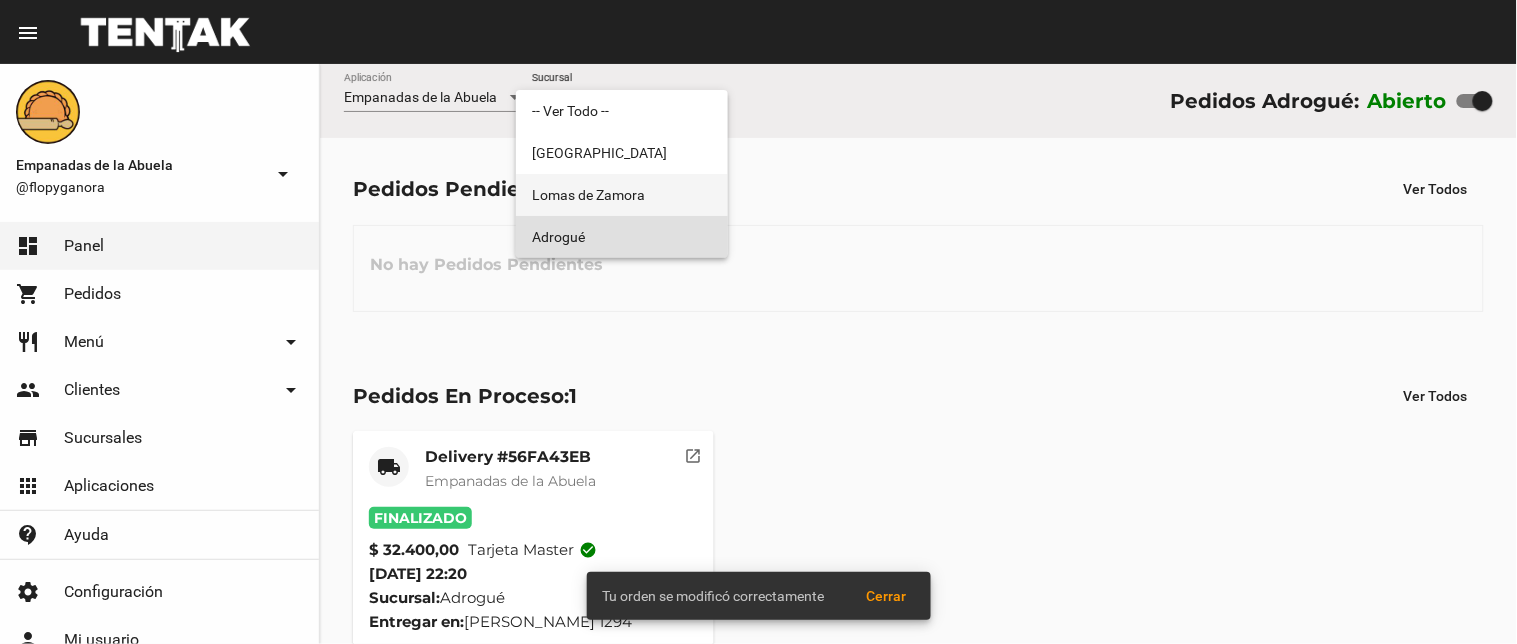 click on "Lomas de Zamora" at bounding box center (622, 195) 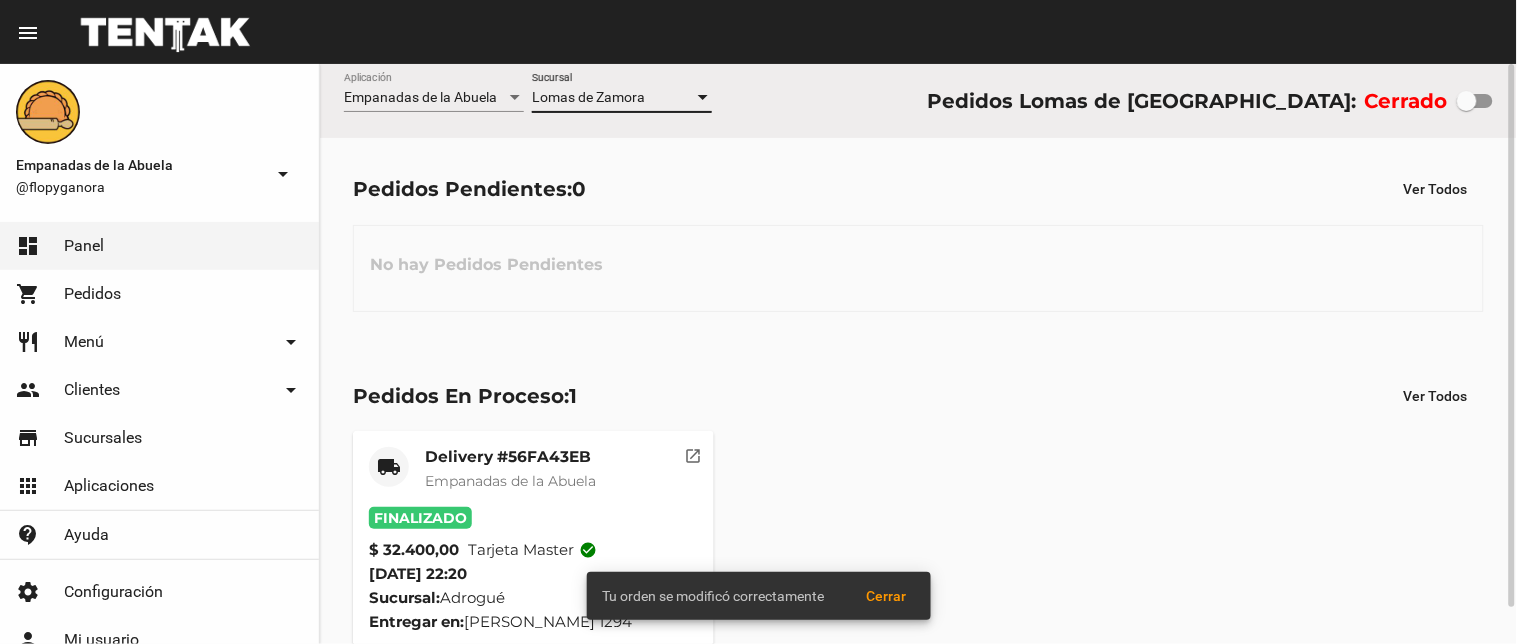 click on "Lomas de Zamora" at bounding box center (588, 97) 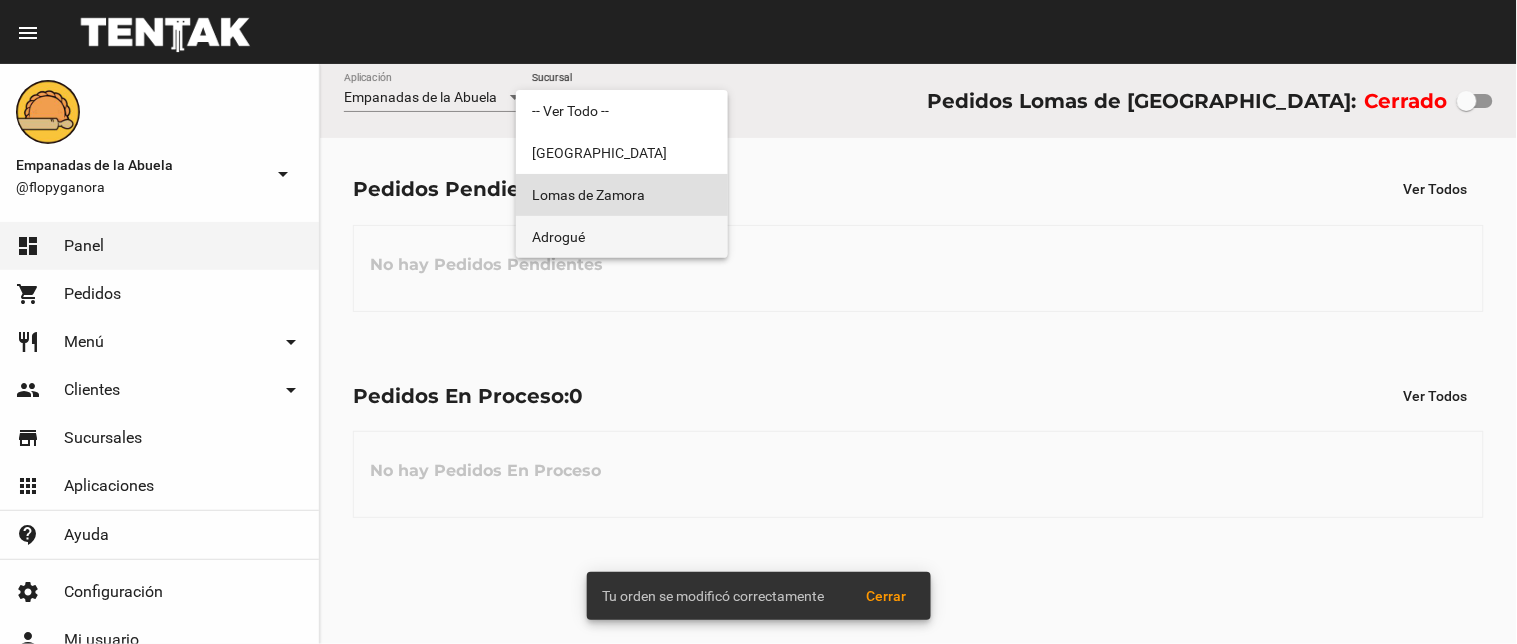 click on "Adrogué" at bounding box center (622, 237) 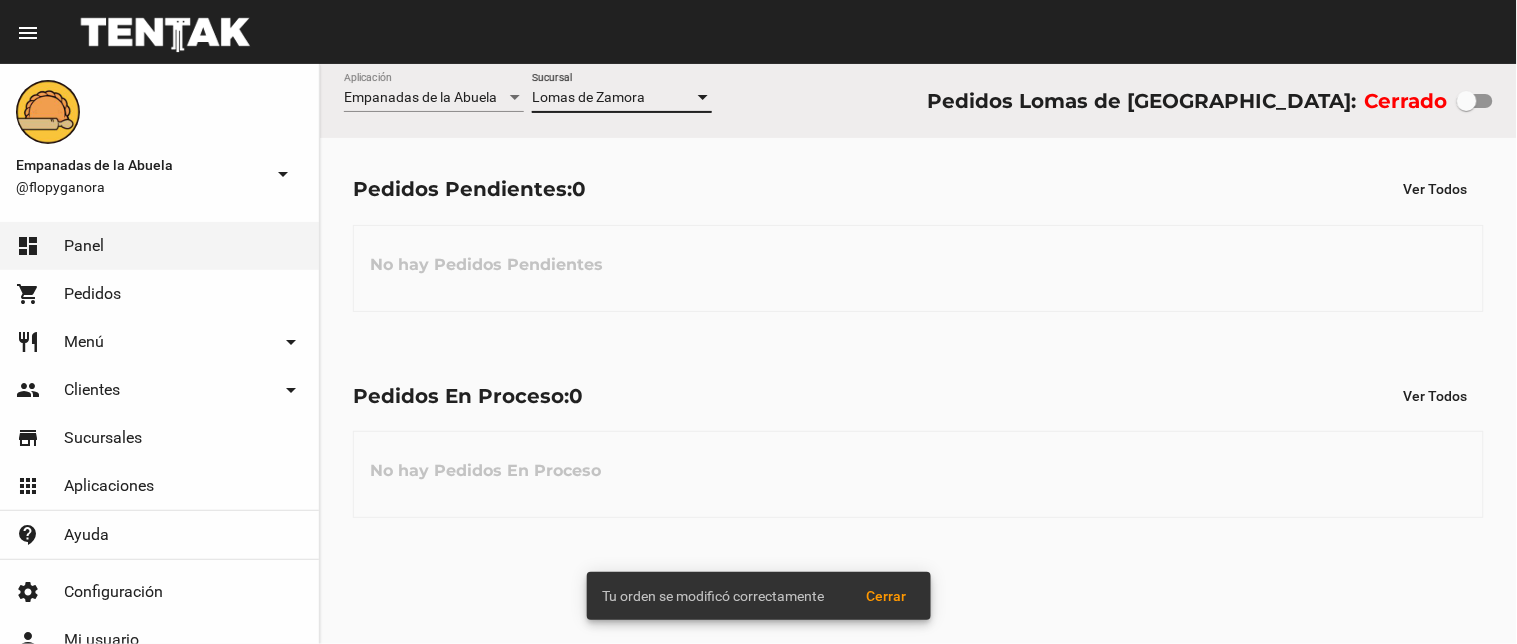 checkbox on "true" 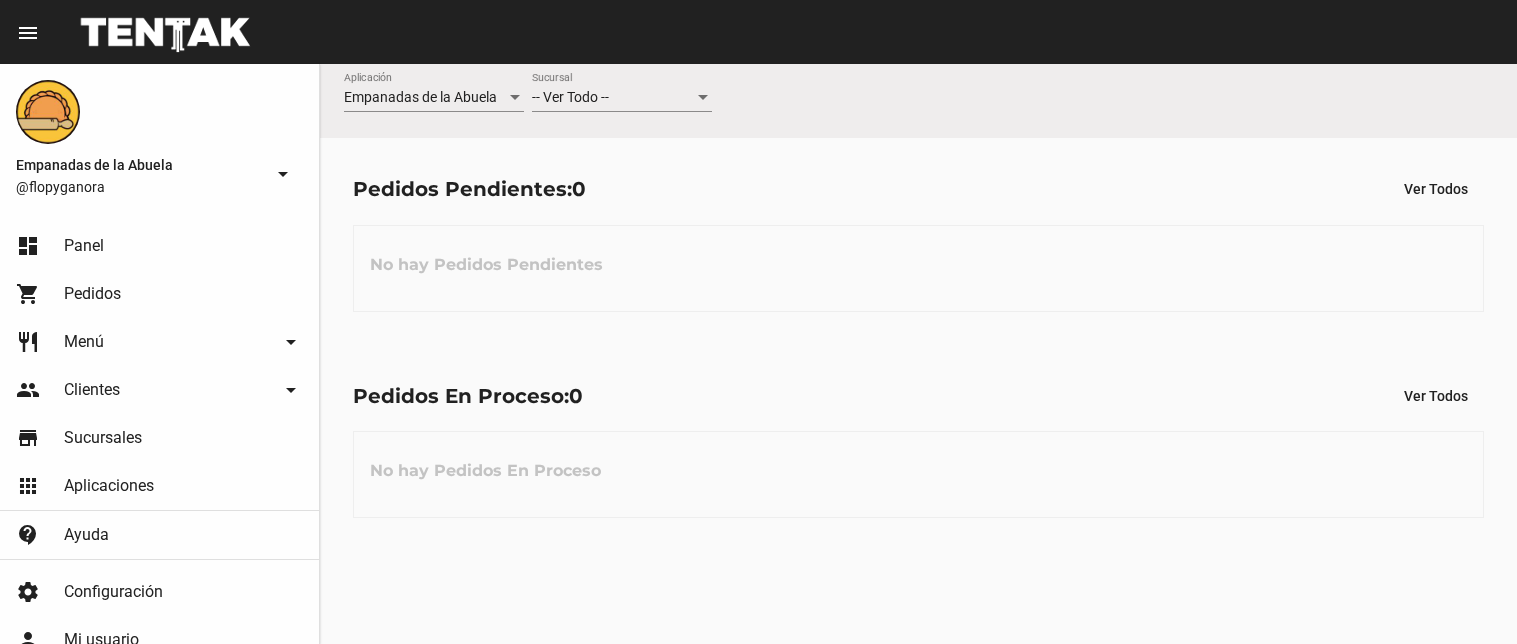 scroll, scrollTop: 0, scrollLeft: 0, axis: both 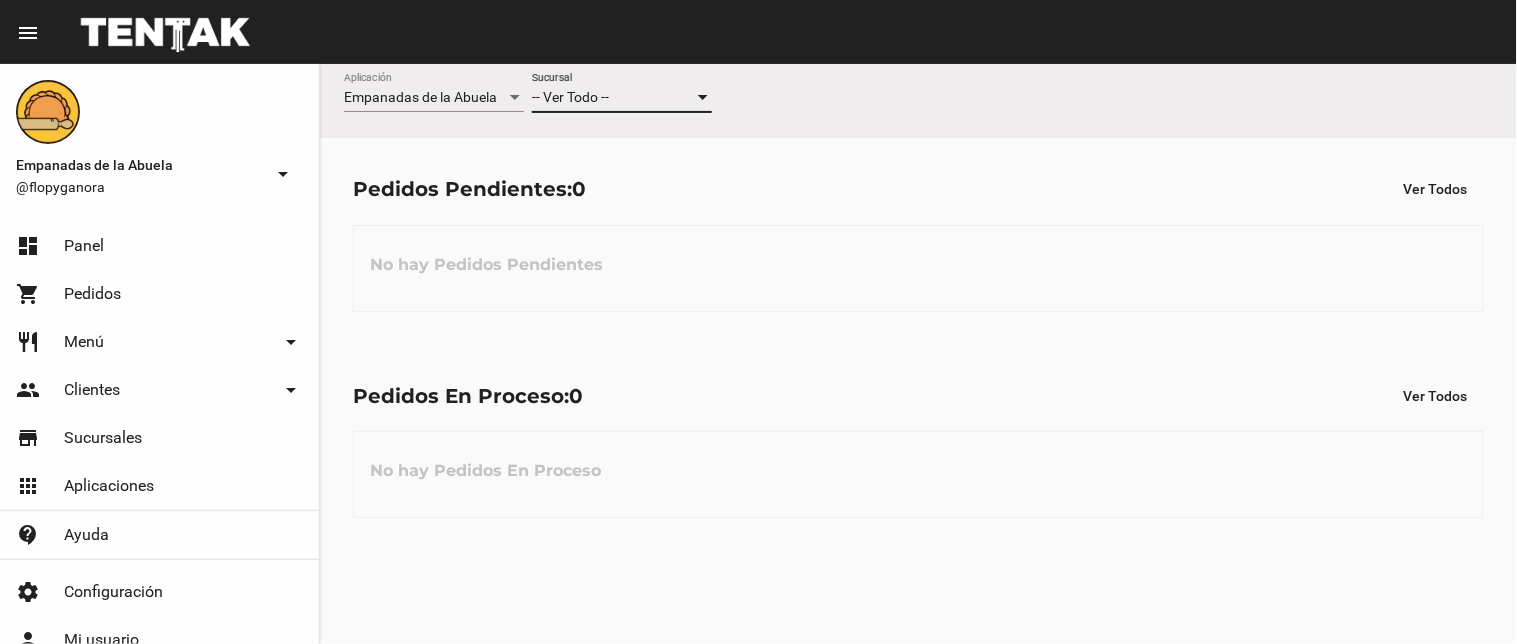 click on "-- Ver Todo --" at bounding box center (613, 98) 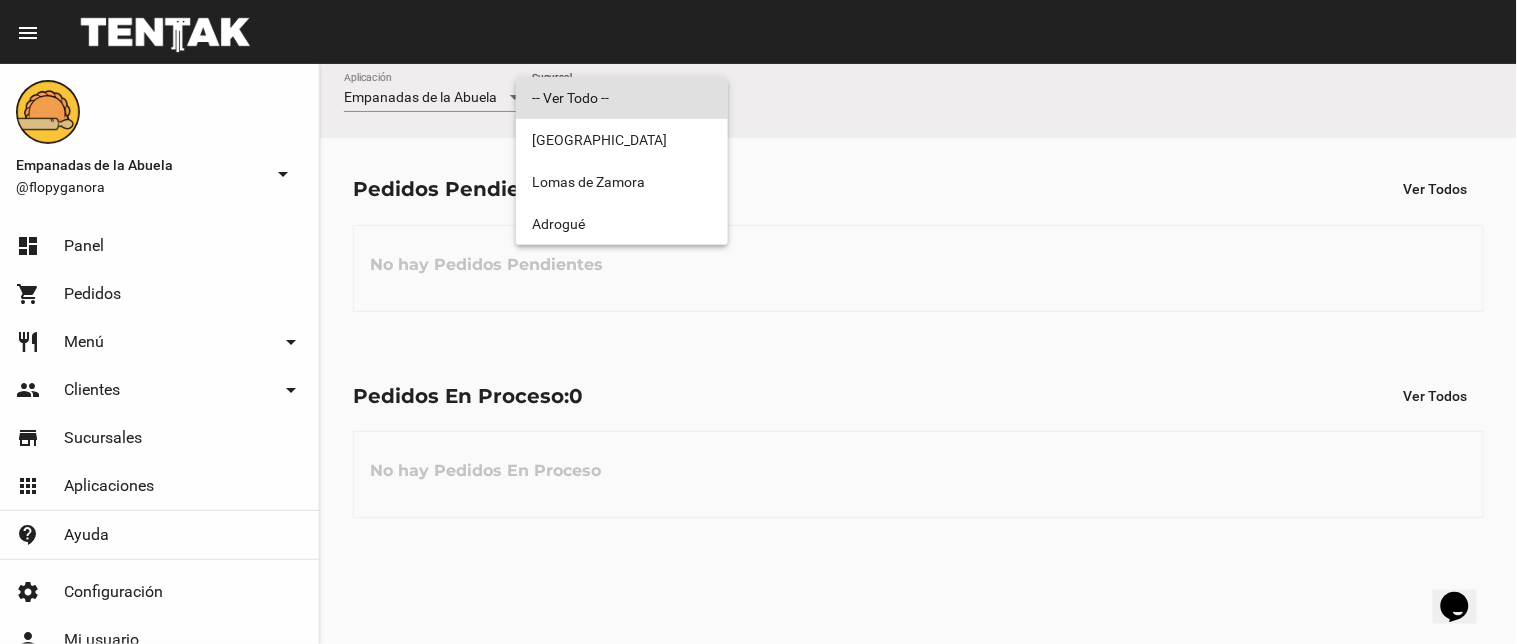 scroll, scrollTop: 0, scrollLeft: 0, axis: both 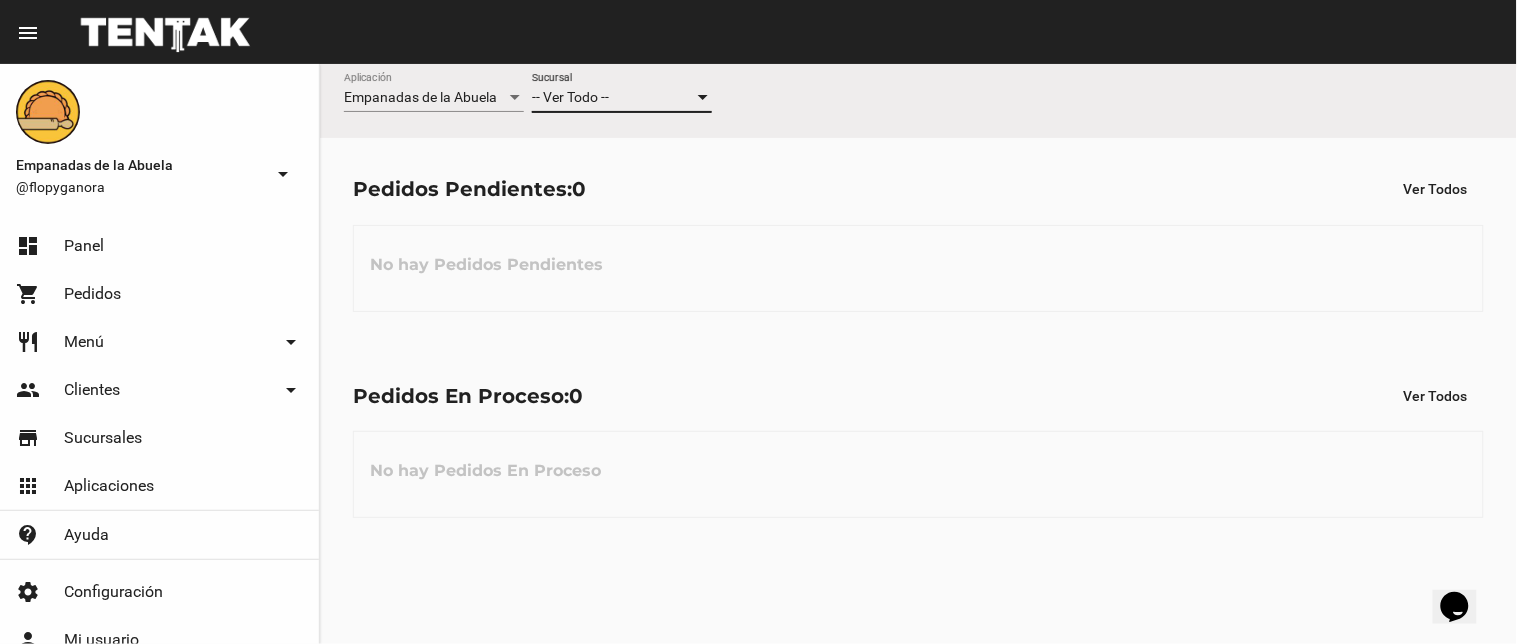 click on "-- Ver Todo --" at bounding box center [613, 98] 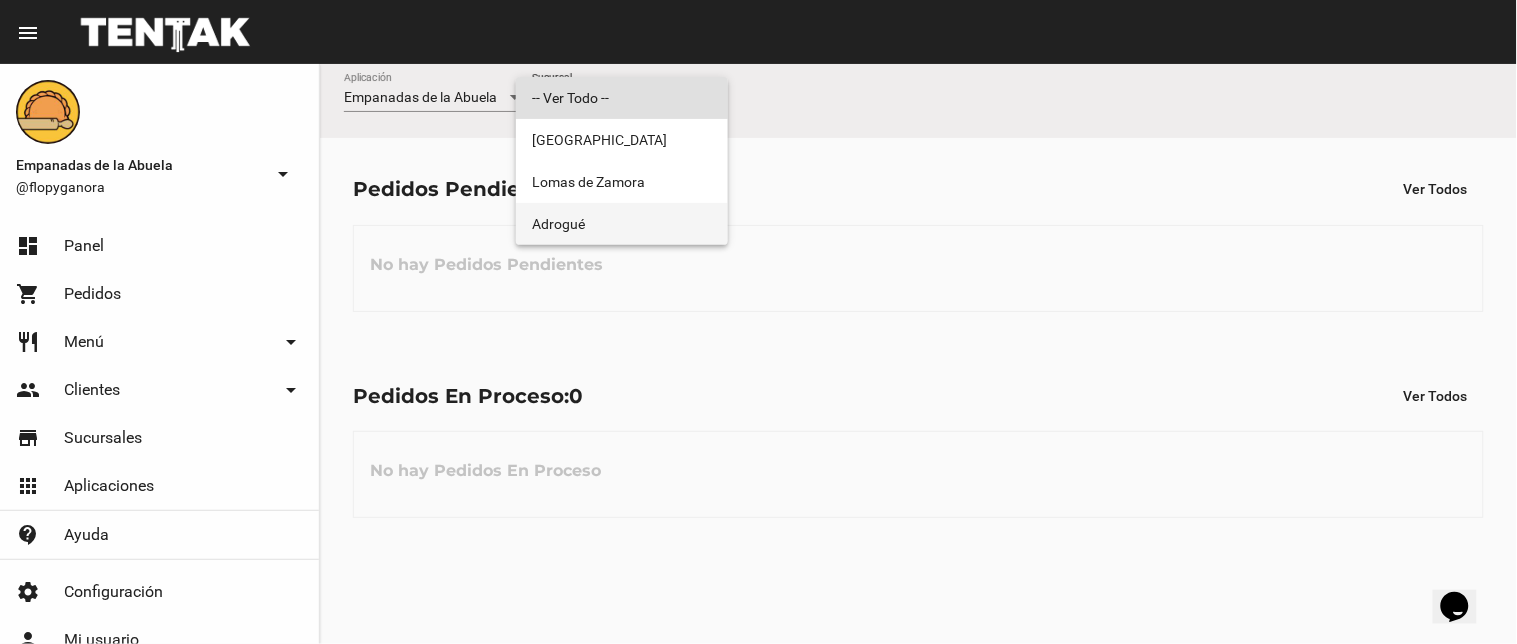 click on "Adrogué" at bounding box center (622, 224) 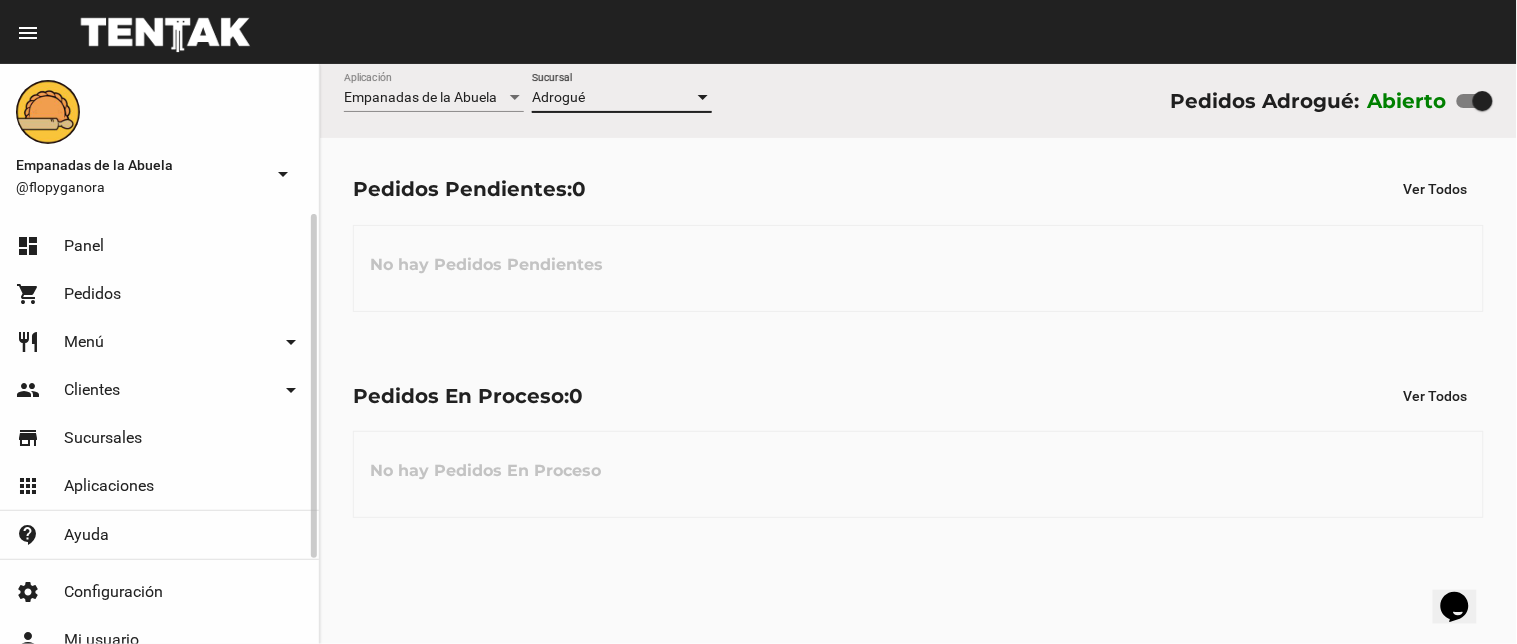 scroll, scrollTop: 105, scrollLeft: 0, axis: vertical 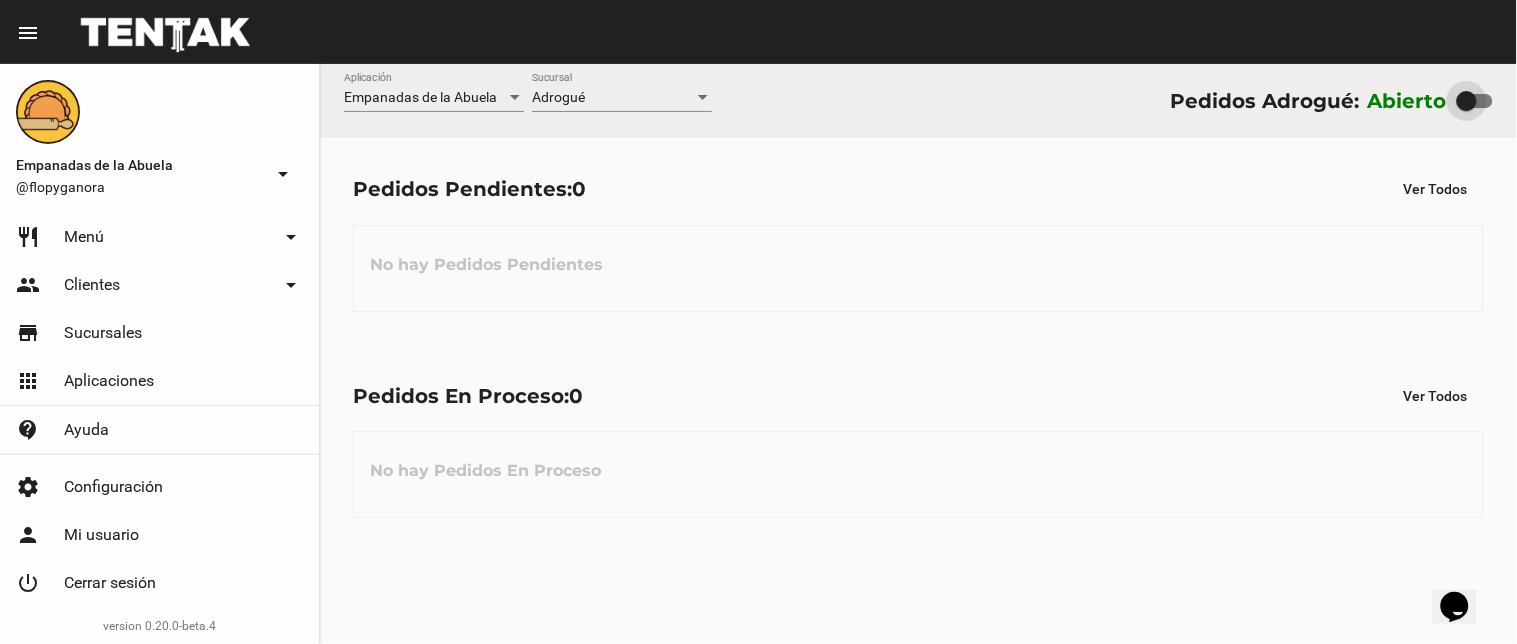 drag, startPoint x: 1476, startPoint y: 94, endPoint x: 925, endPoint y: 248, distance: 572.1163 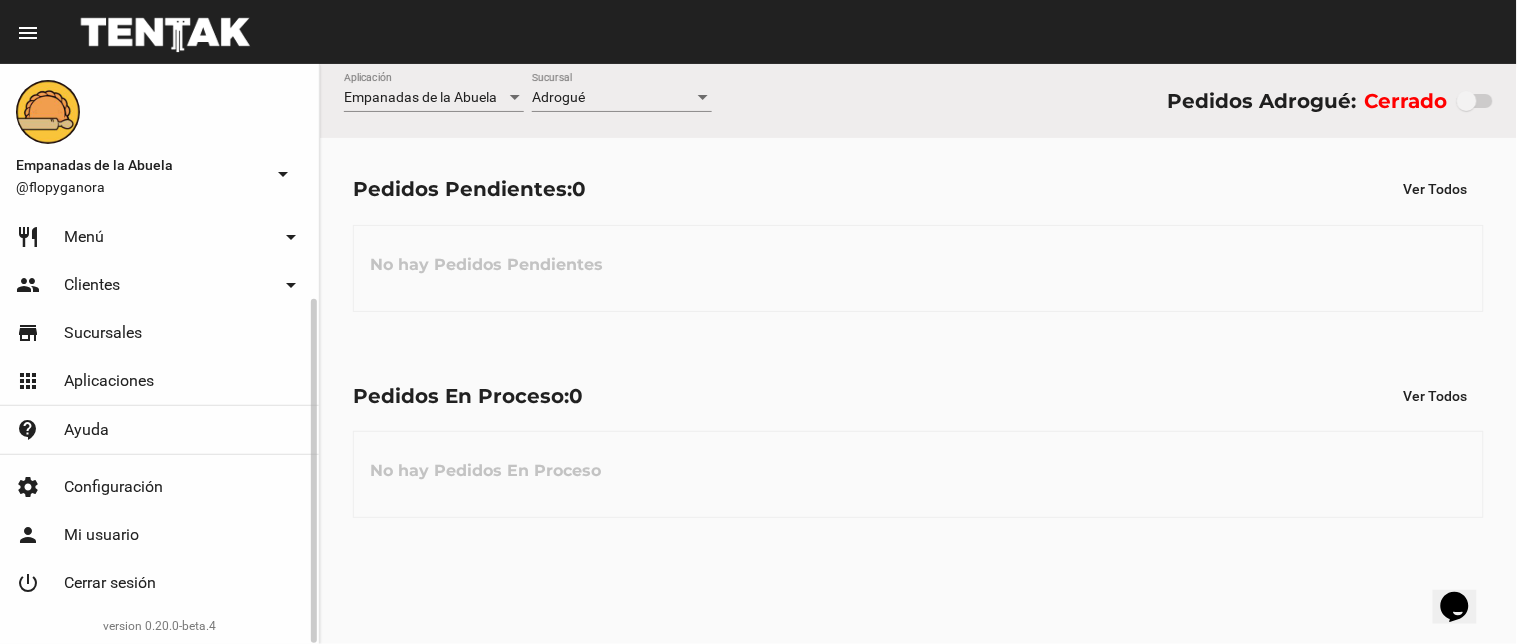 click on "power_settings_new Cerrar sesión" 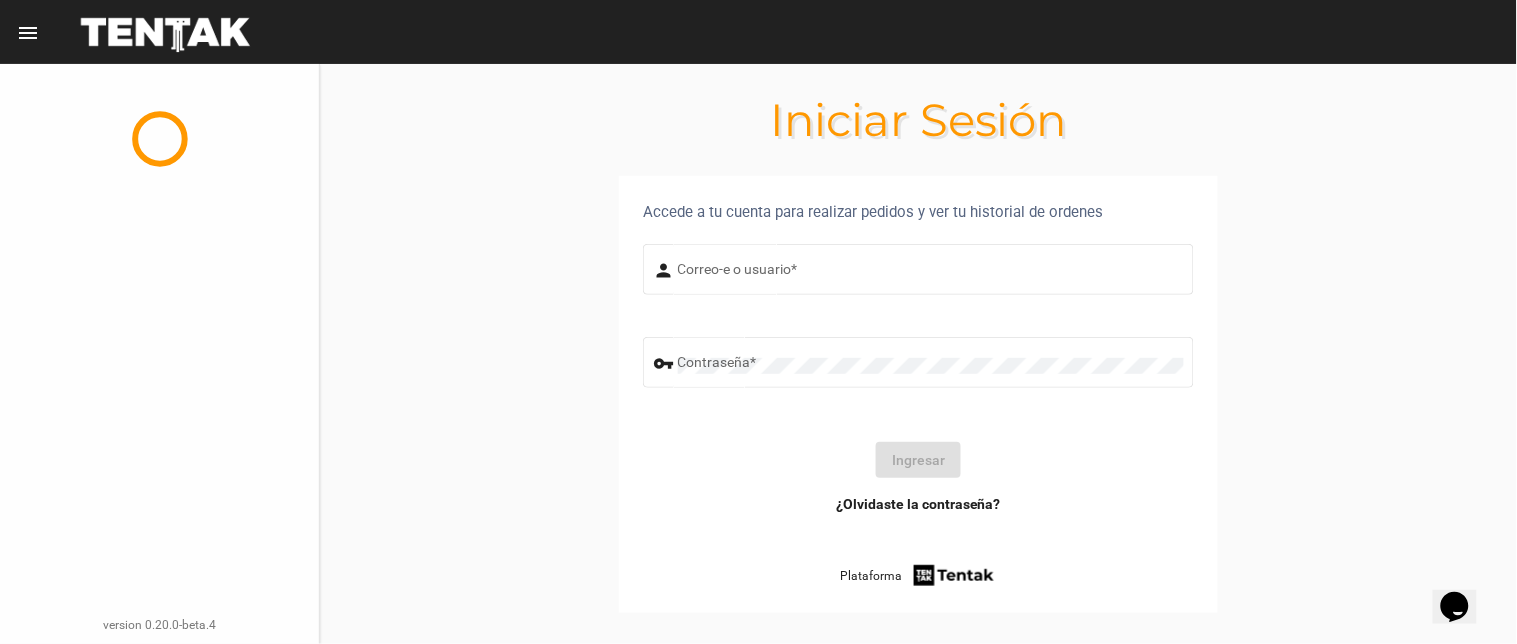 scroll, scrollTop: 0, scrollLeft: 0, axis: both 